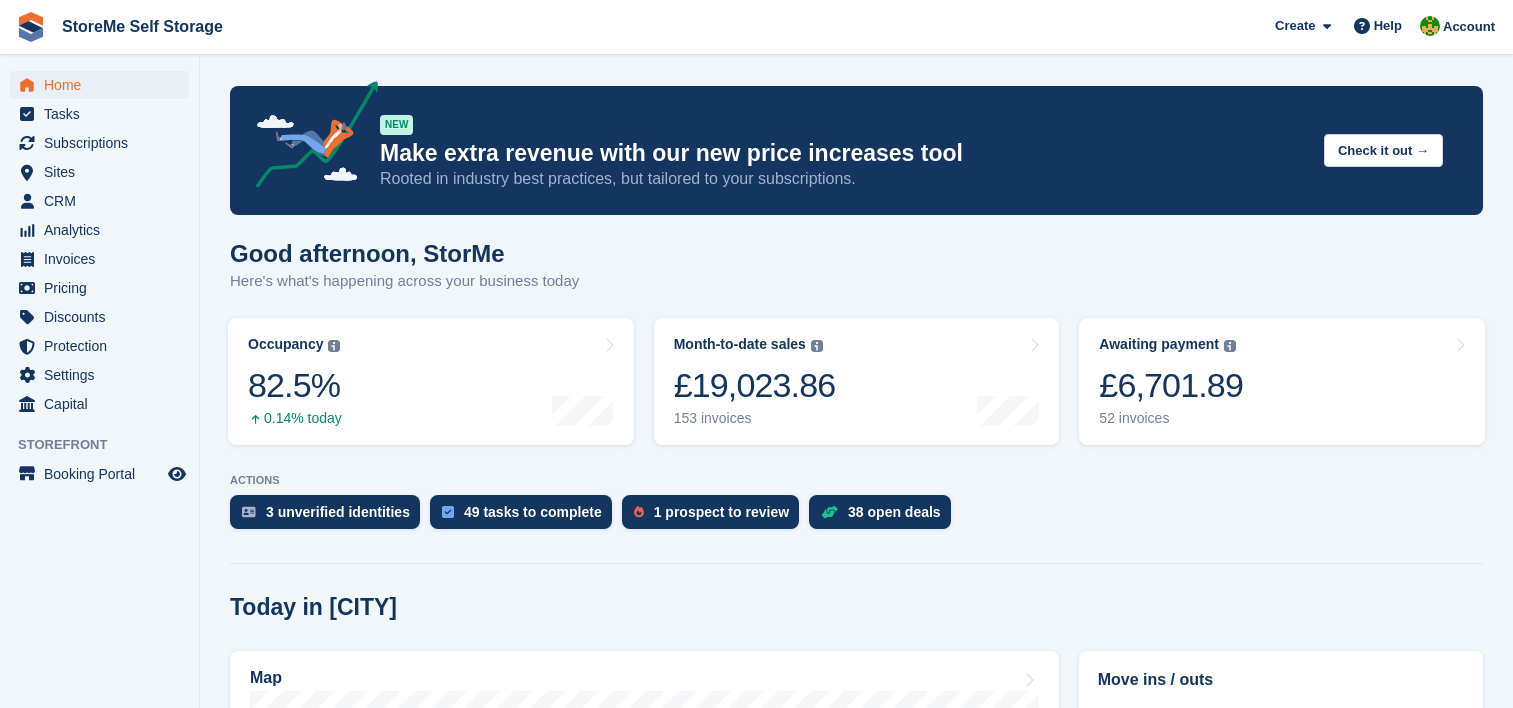 scroll, scrollTop: 0, scrollLeft: 0, axis: both 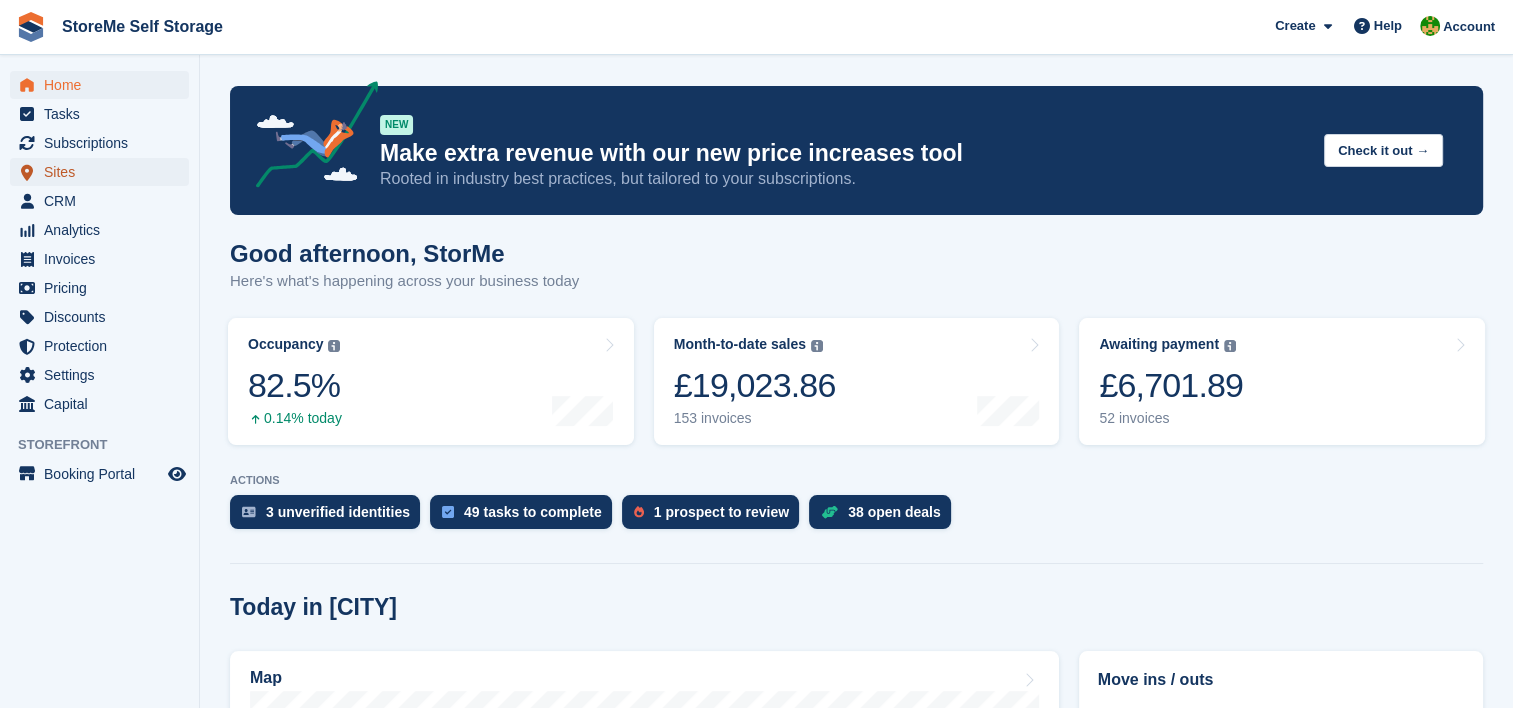 click on "Sites" at bounding box center [104, 172] 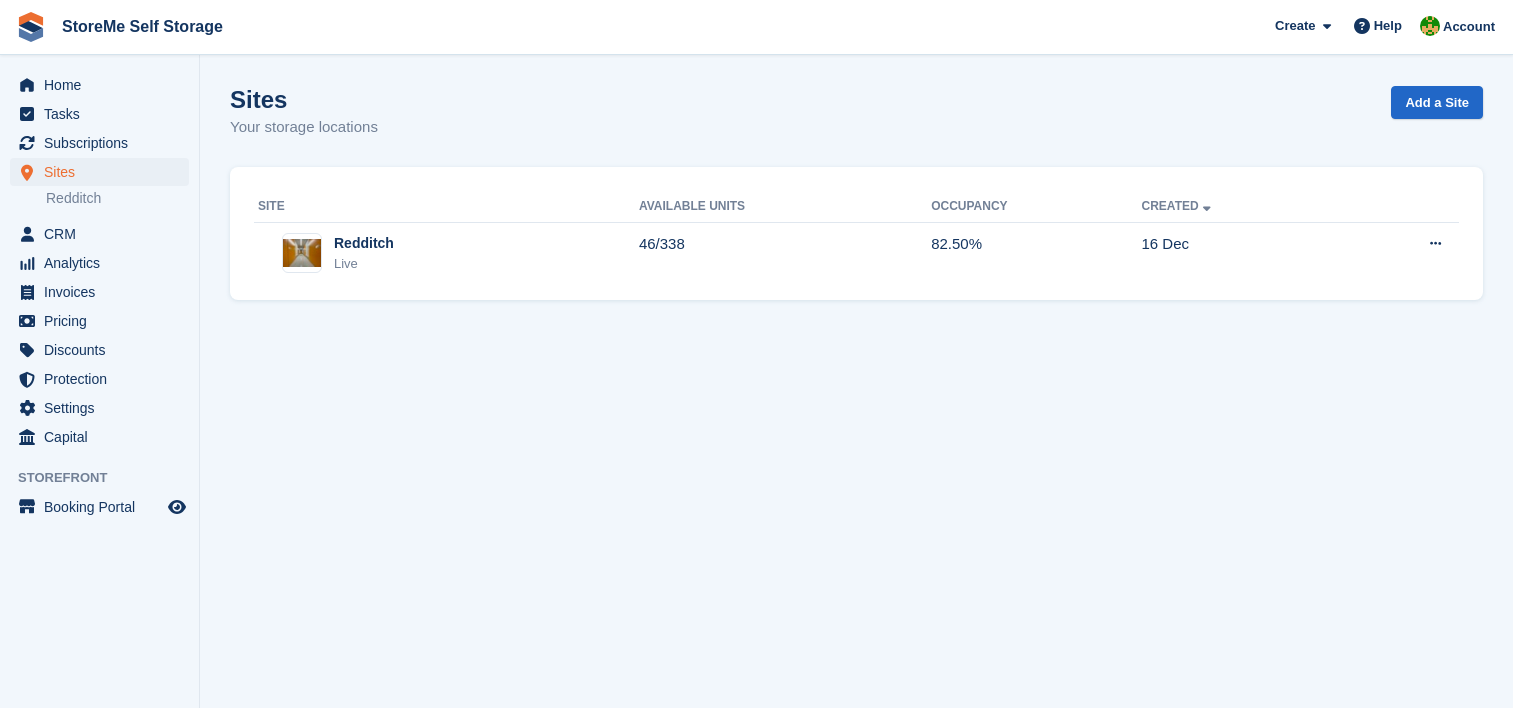 scroll, scrollTop: 0, scrollLeft: 0, axis: both 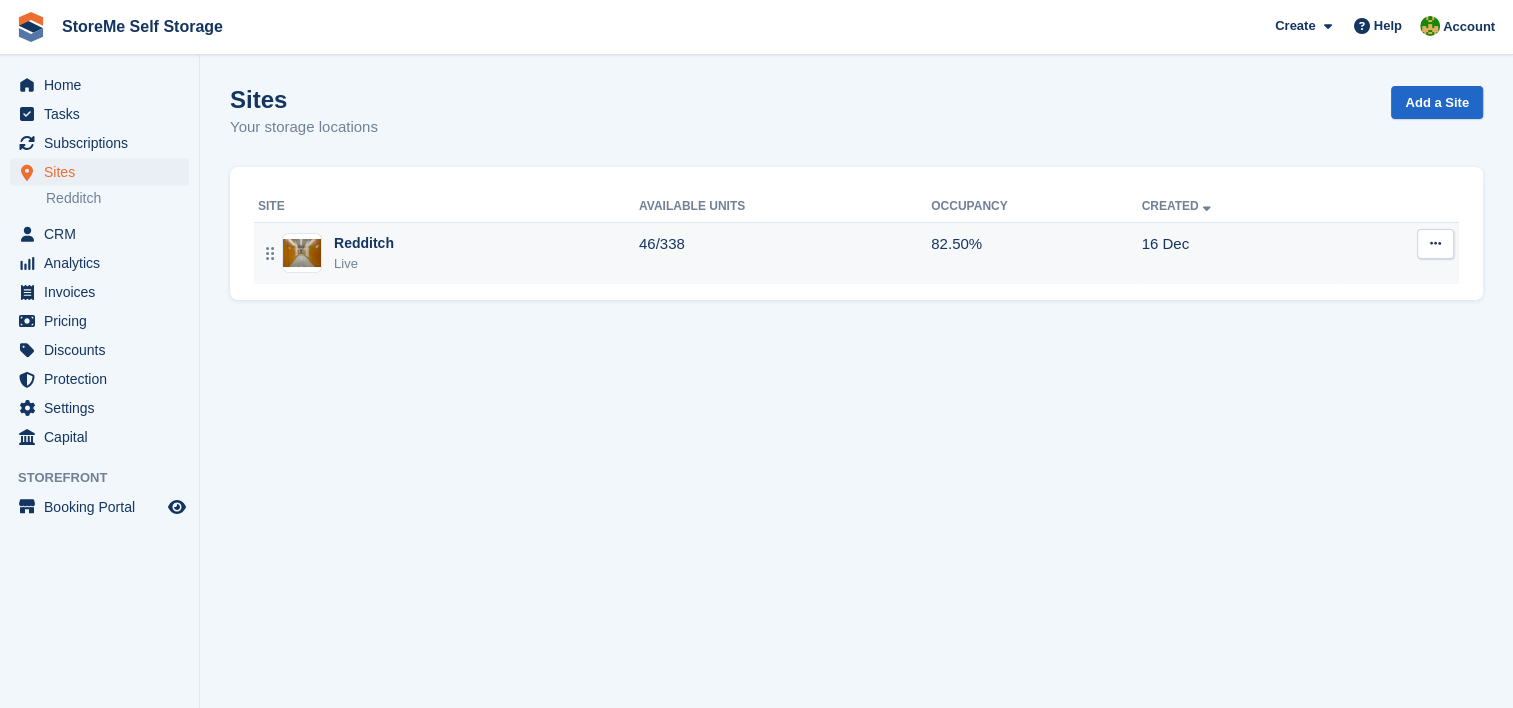 click on "Redditch
Live" at bounding box center [448, 253] 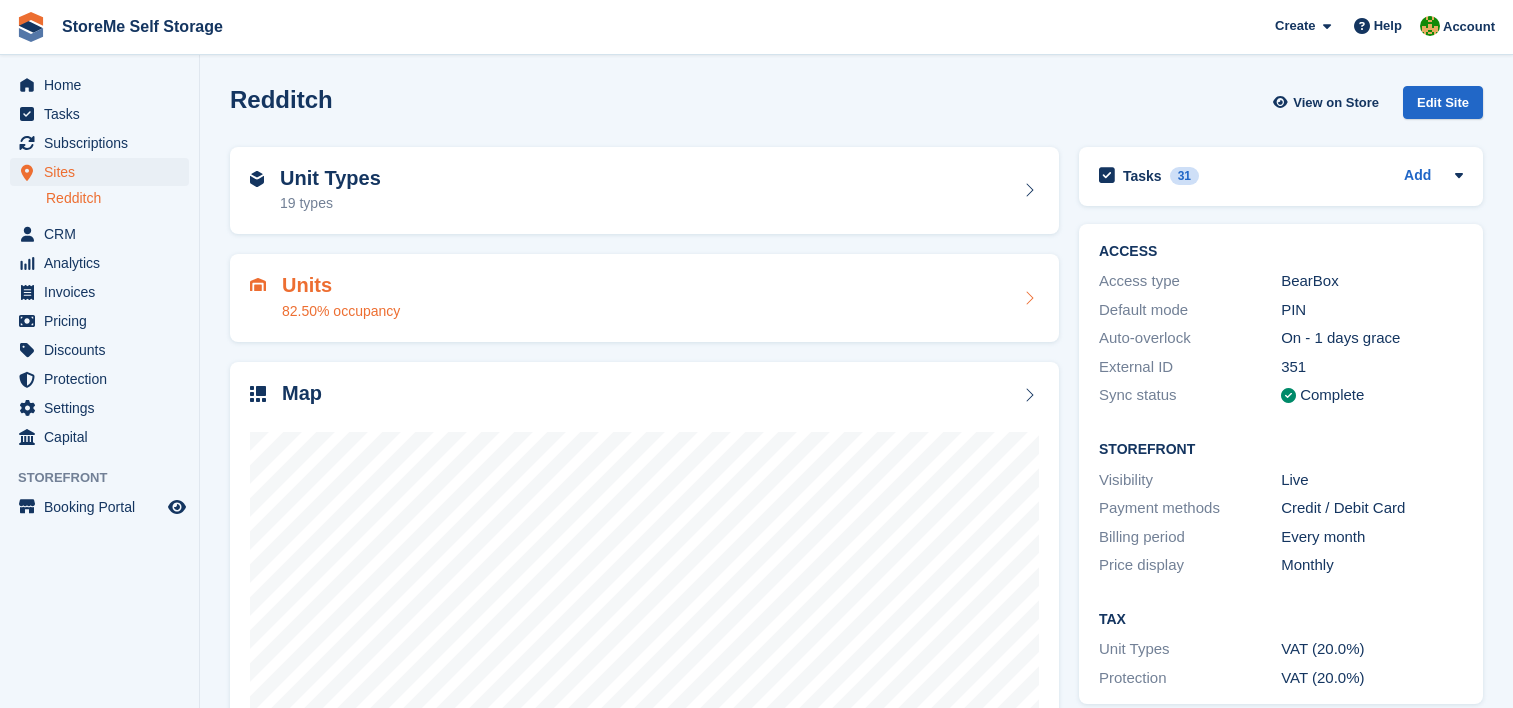 scroll, scrollTop: 0, scrollLeft: 0, axis: both 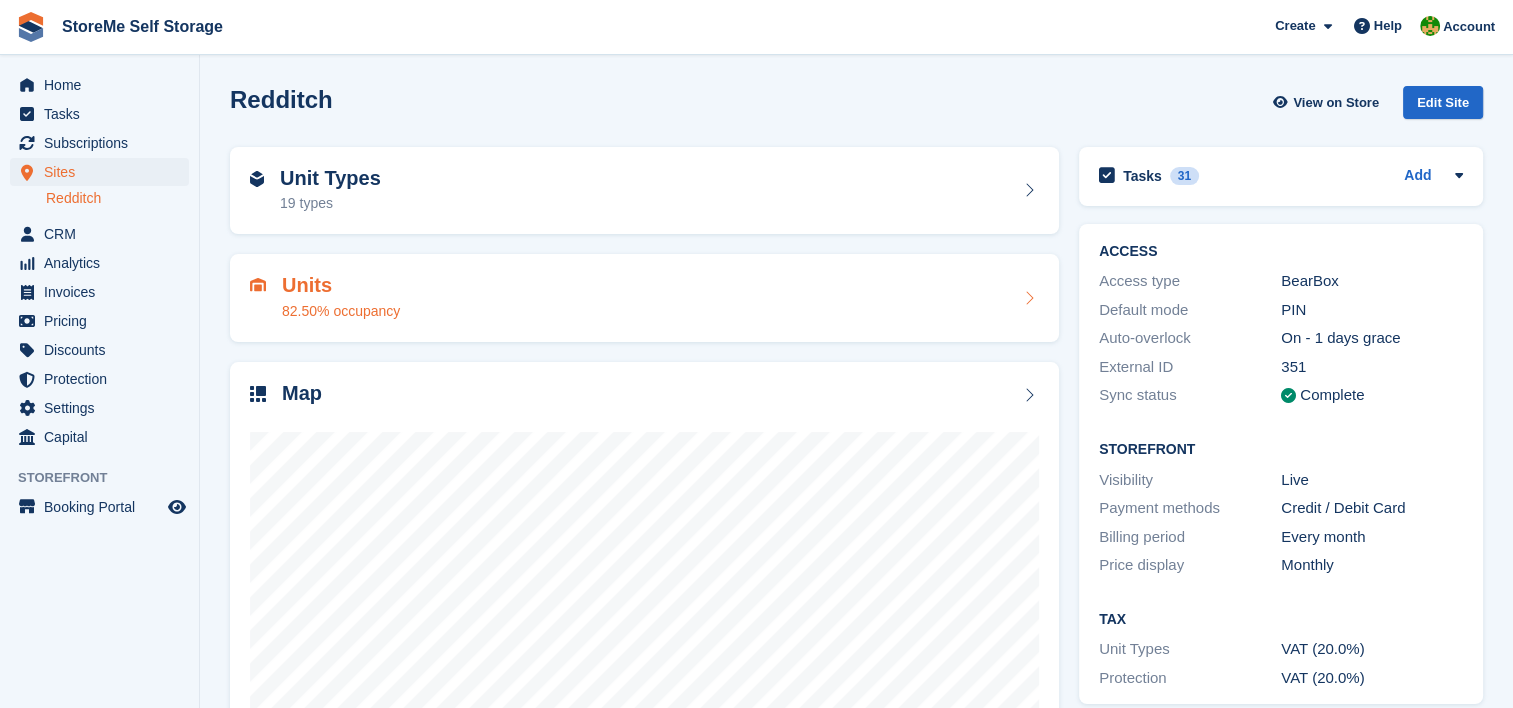 click at bounding box center [1029, 298] 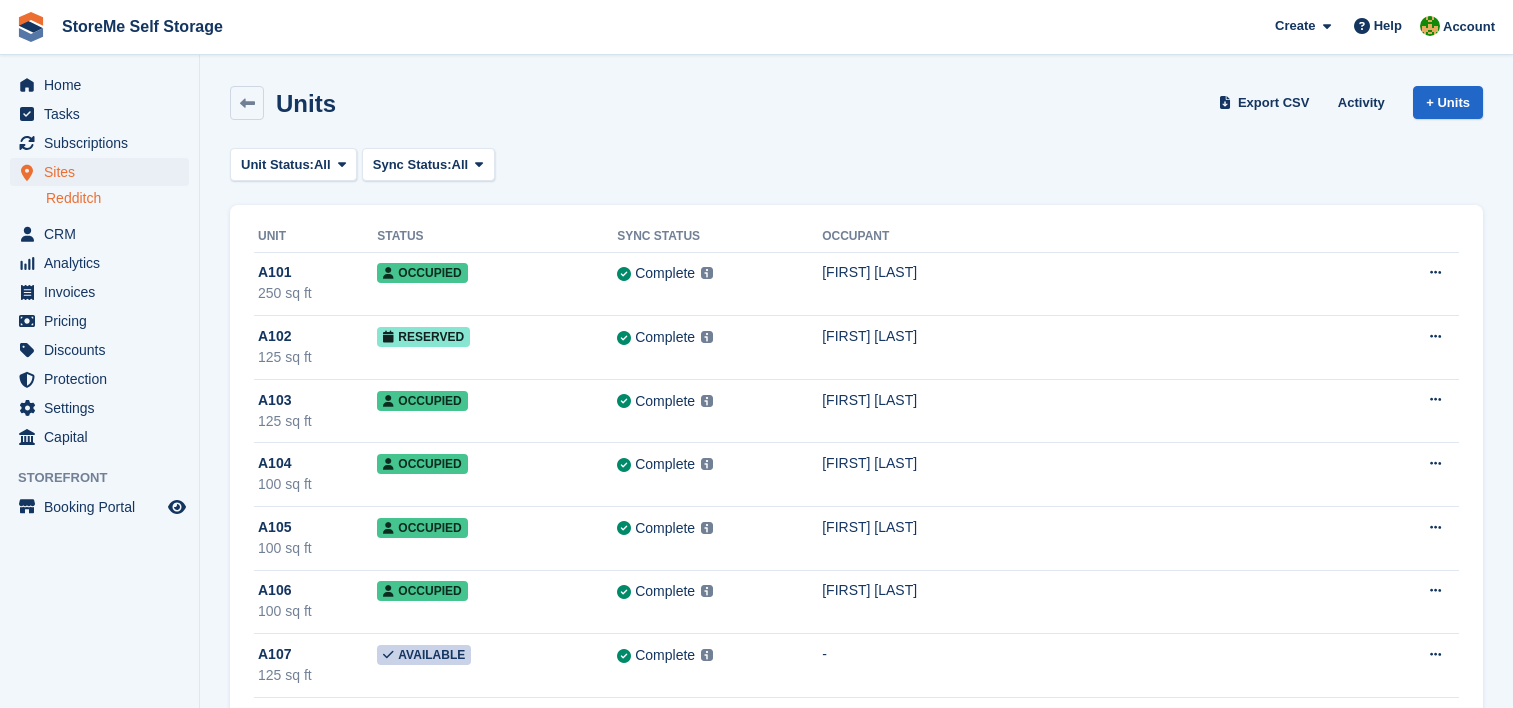 scroll, scrollTop: 0, scrollLeft: 0, axis: both 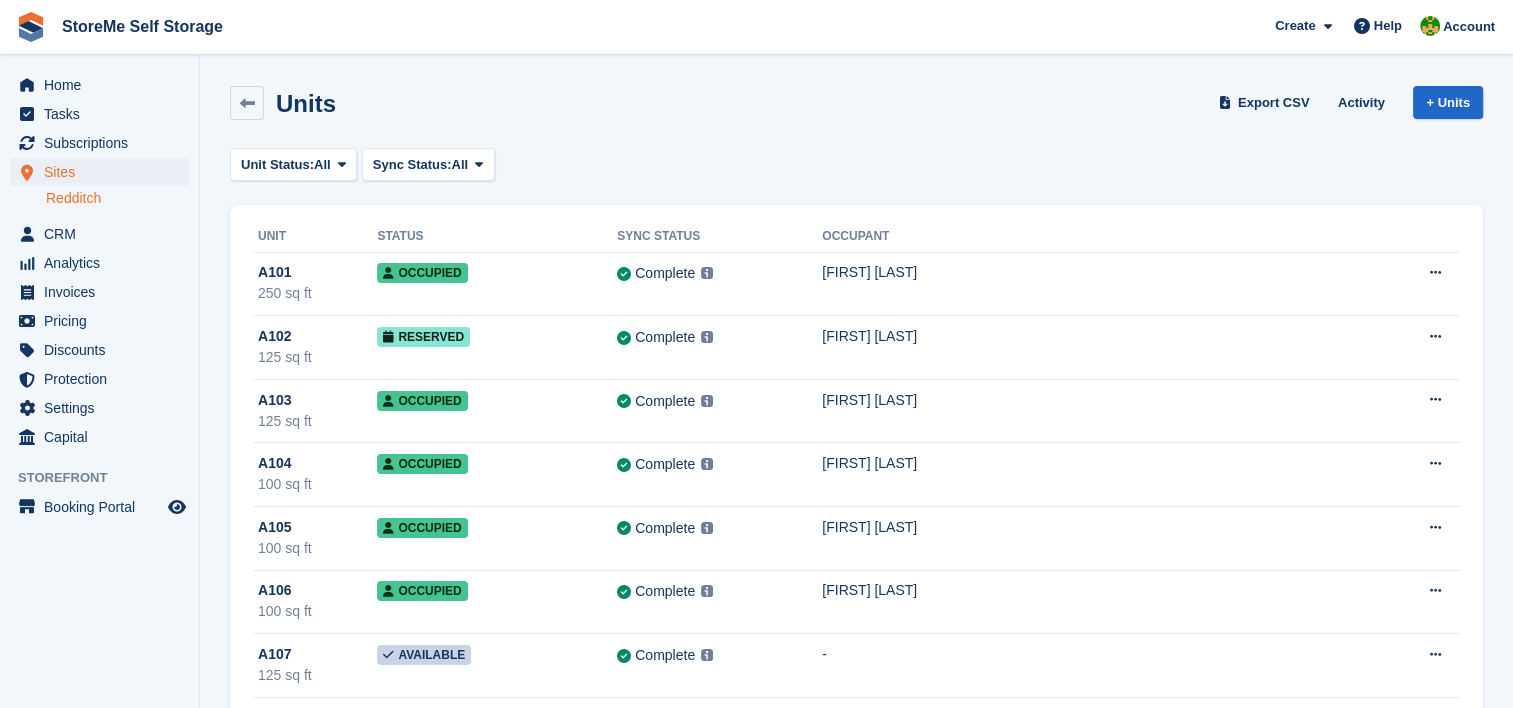 click on "Units
Export CSV
Activity
+ Units
Unit Status:
All
All
Available
Reserved
Occupied
Overlocked
Repossessed
Unavailable
Sync Status:
All
All
Pending
Failed
Complete
Unit
Status
Sync Status
Occupant
A101 Occupied" at bounding box center (856, 10919) 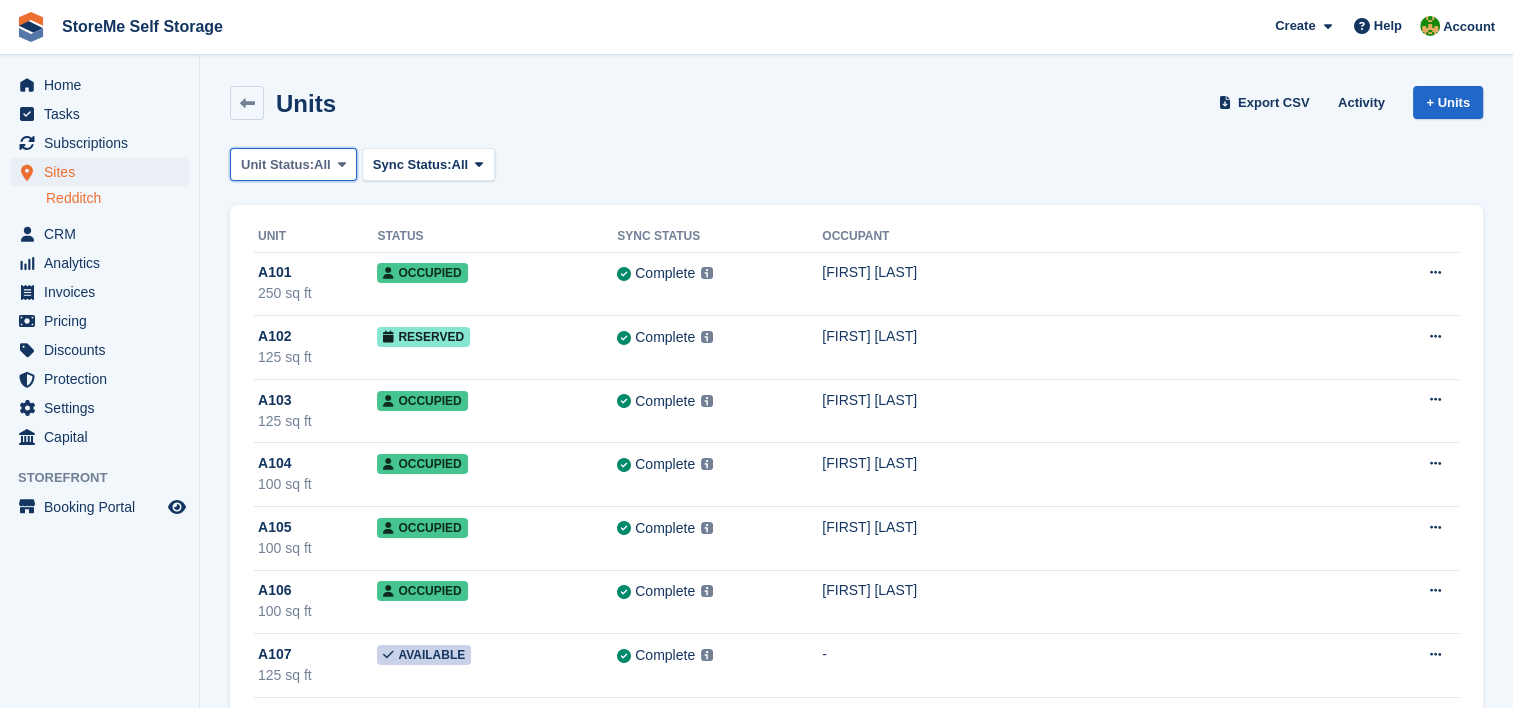 click on "Unit Status:" at bounding box center [277, 165] 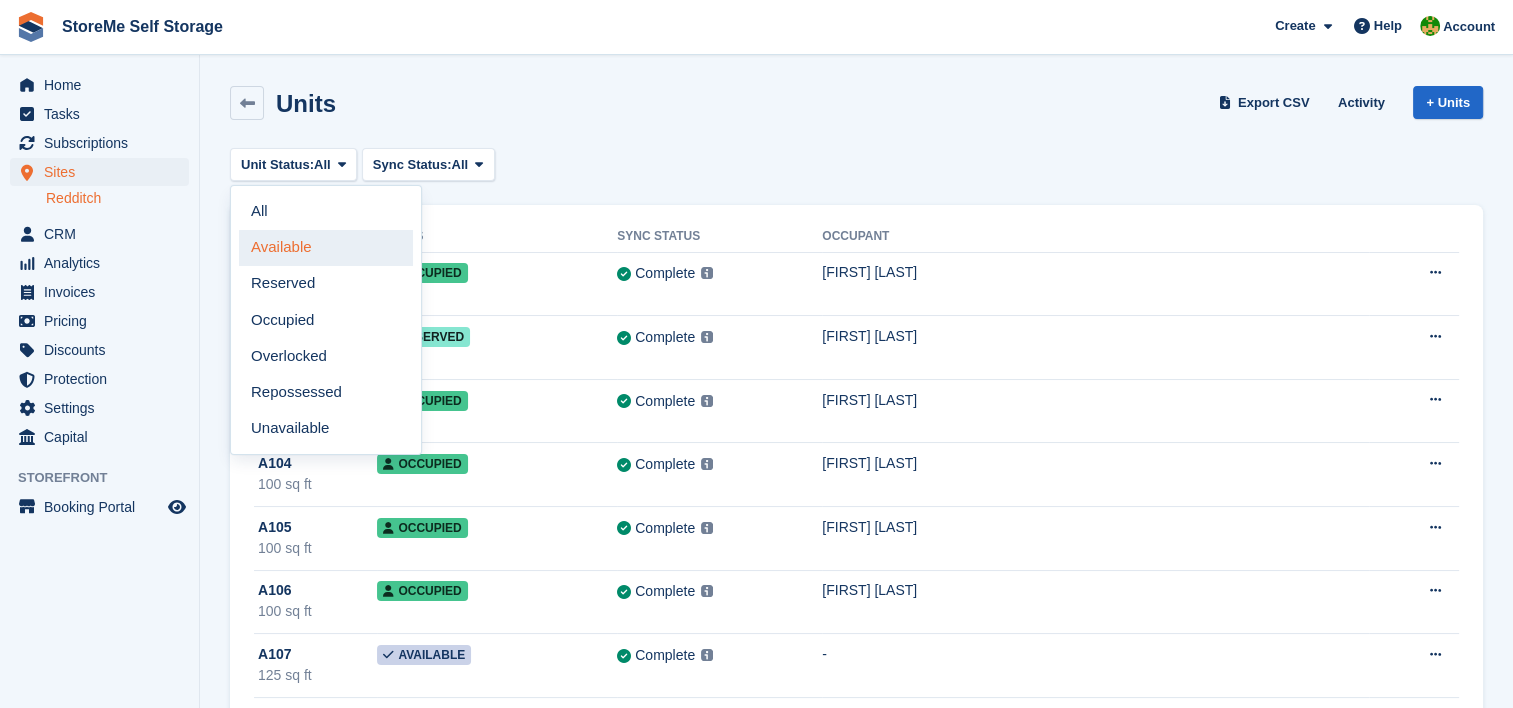 click on "Available" at bounding box center (326, 248) 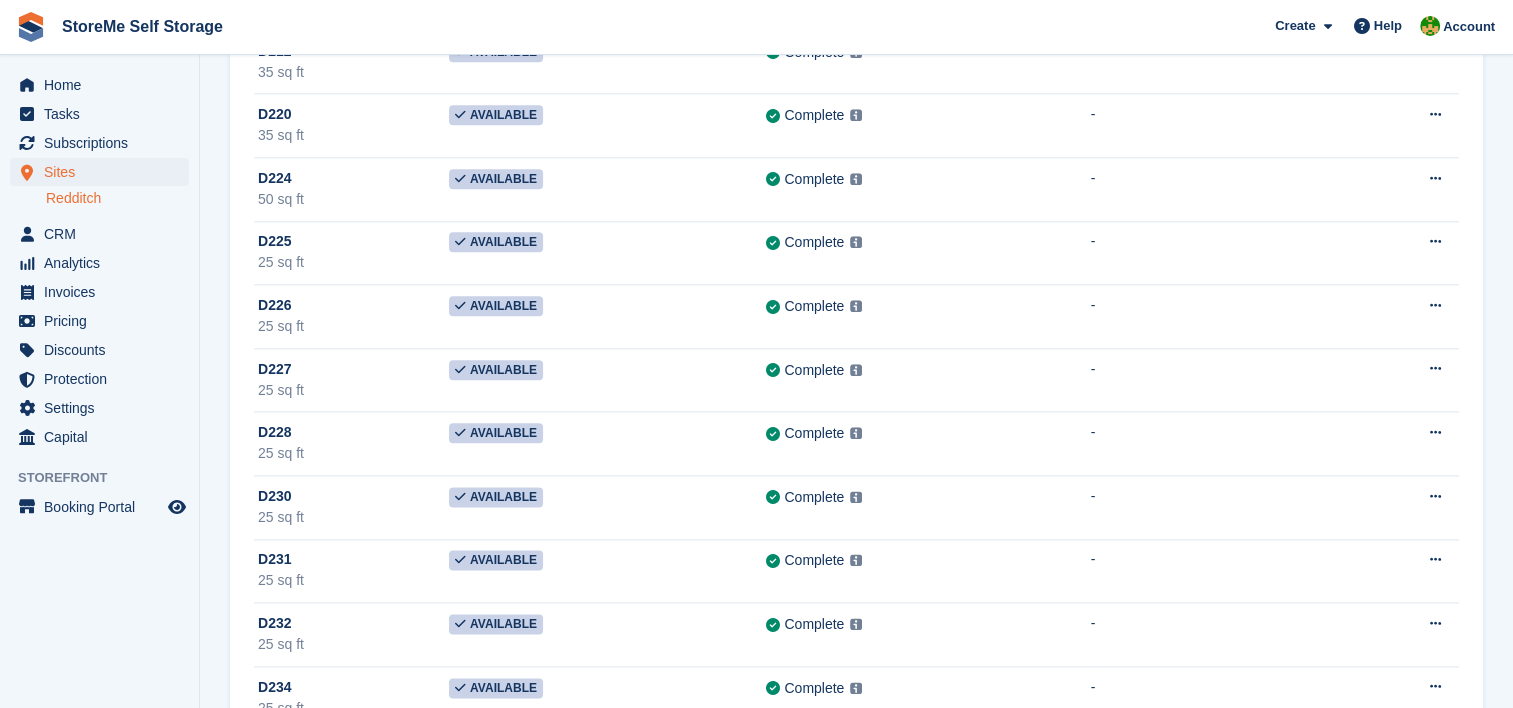 scroll, scrollTop: 2500, scrollLeft: 0, axis: vertical 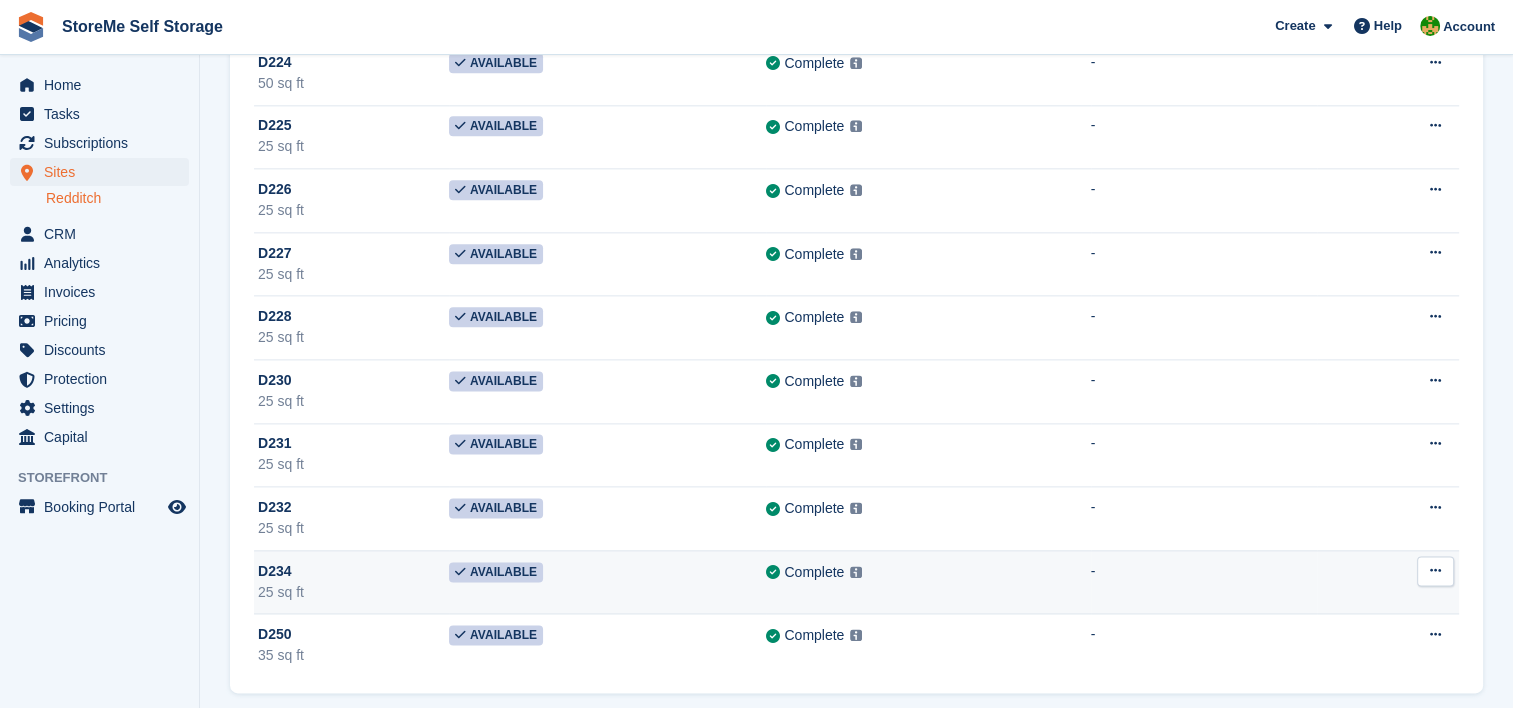 click on "D234" at bounding box center (353, 571) 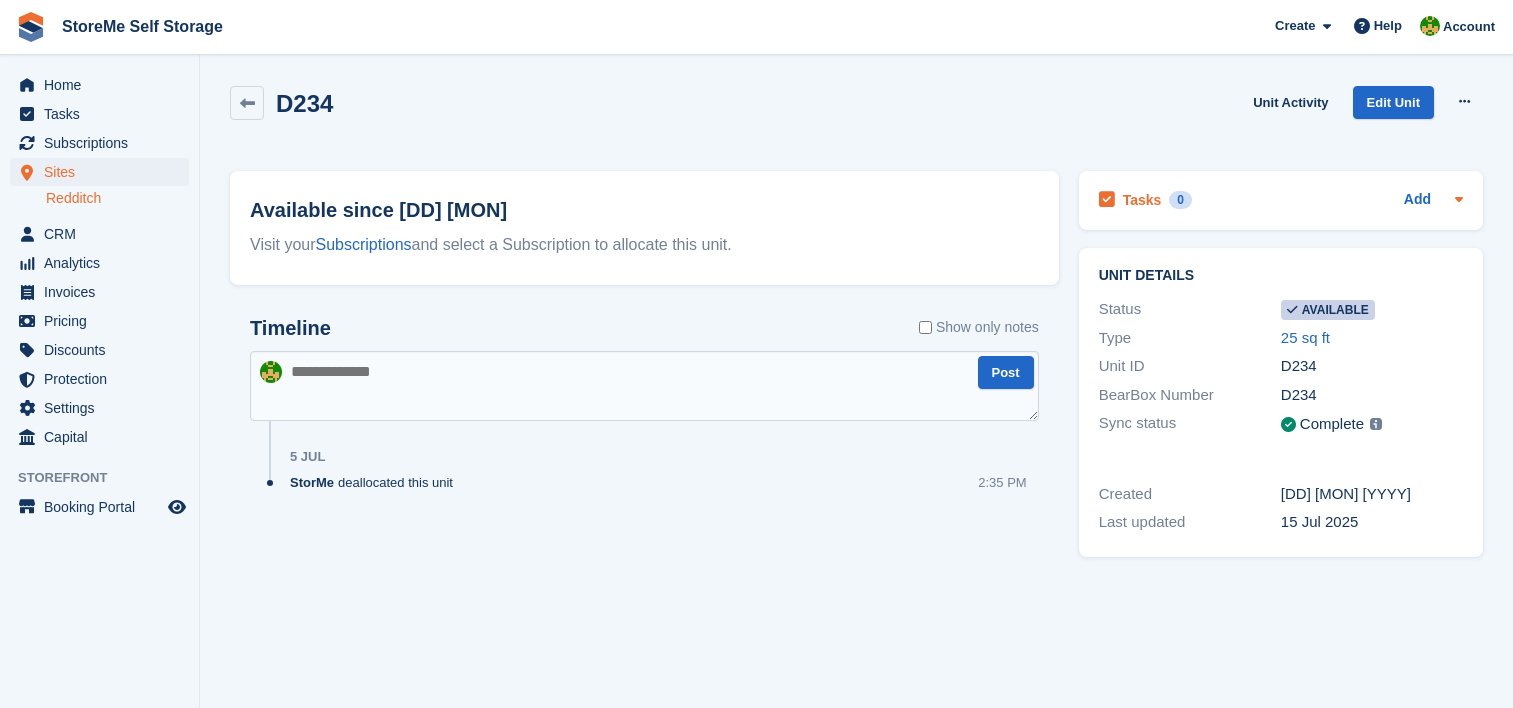 scroll, scrollTop: 0, scrollLeft: 0, axis: both 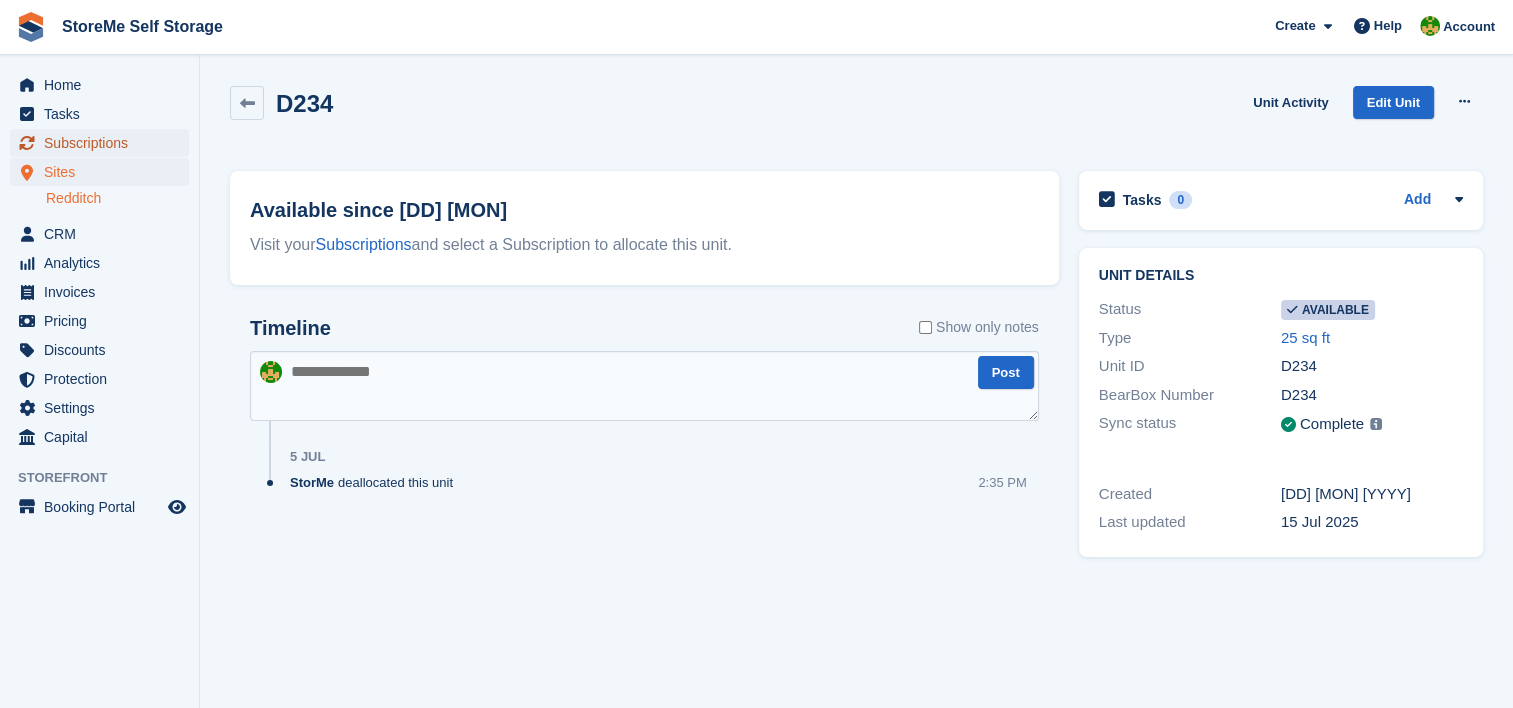 click on "Subscriptions" at bounding box center (104, 143) 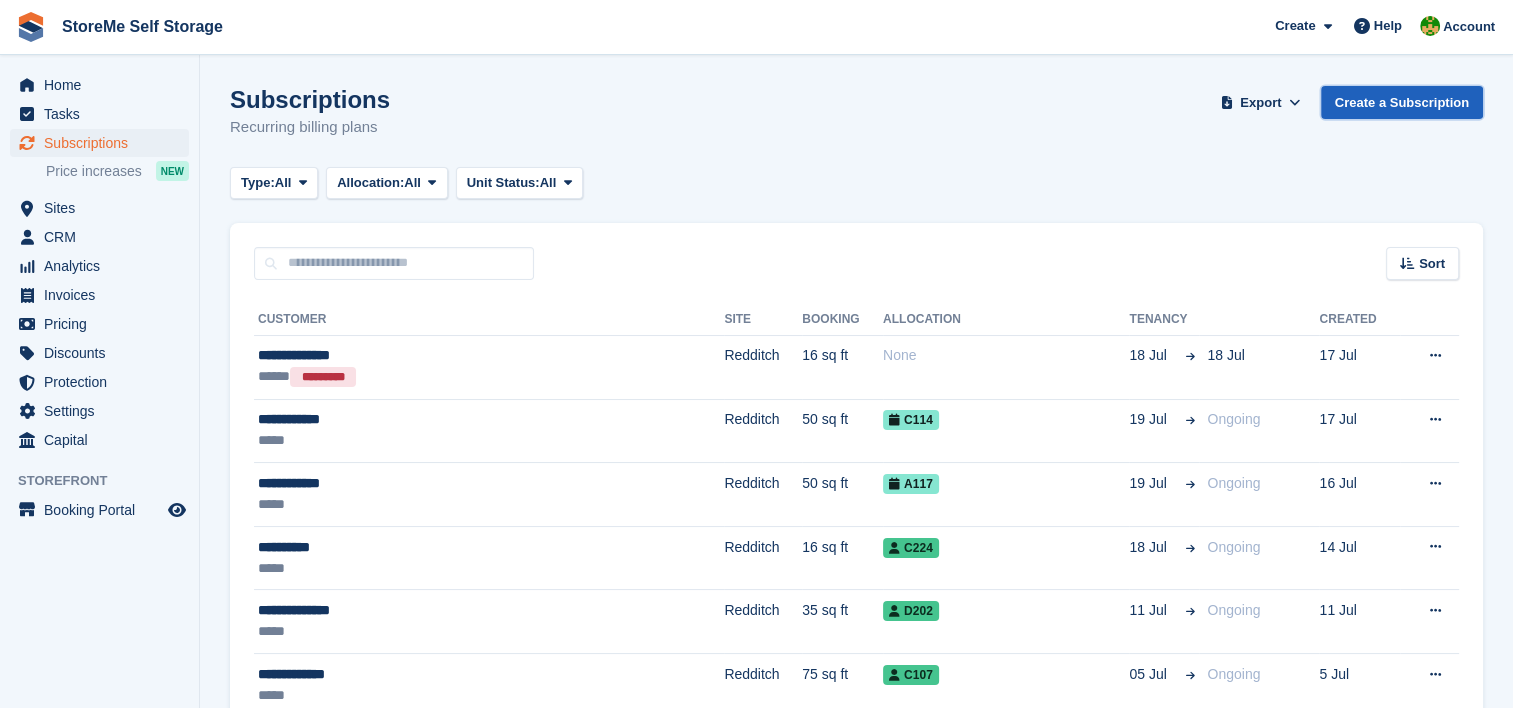click on "Create a Subscription" at bounding box center [1402, 102] 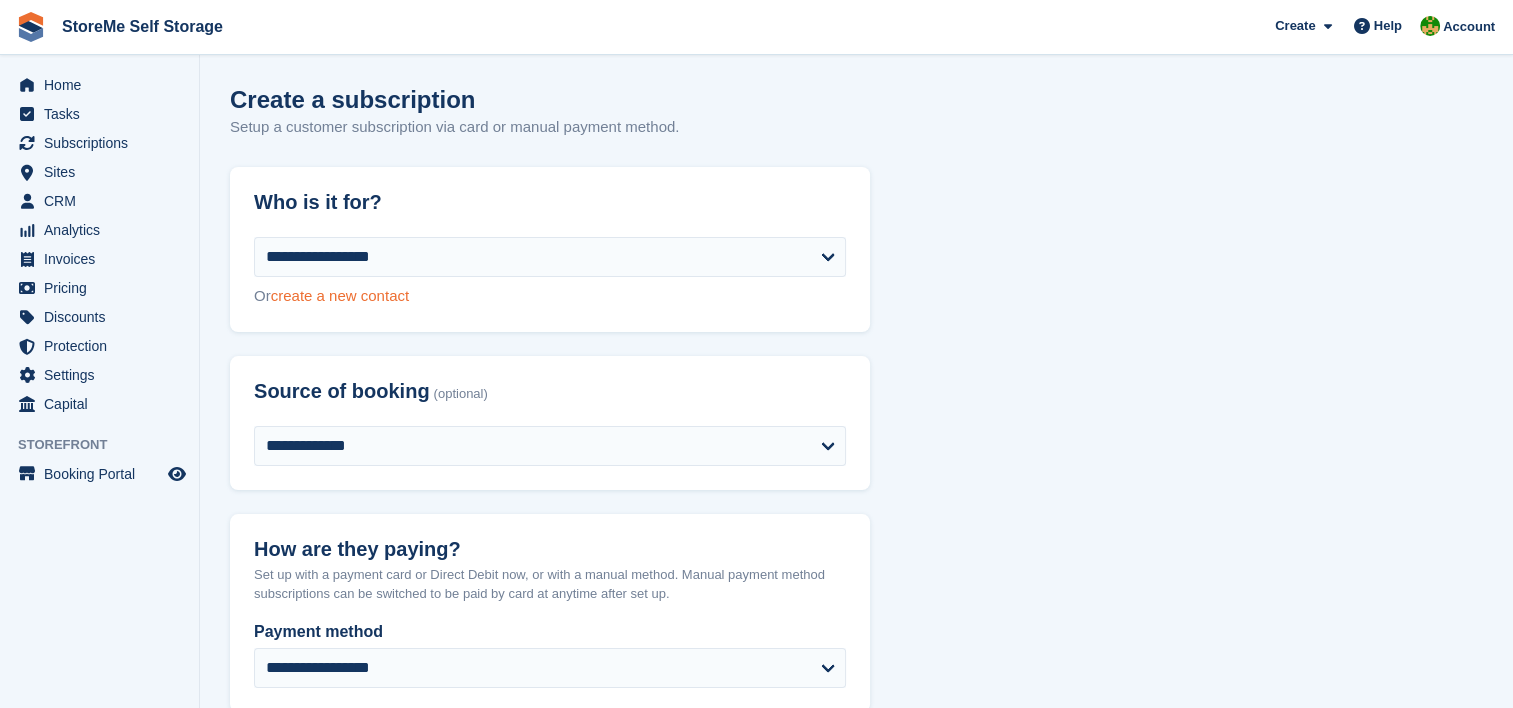 click on "create a new contact" at bounding box center [340, 295] 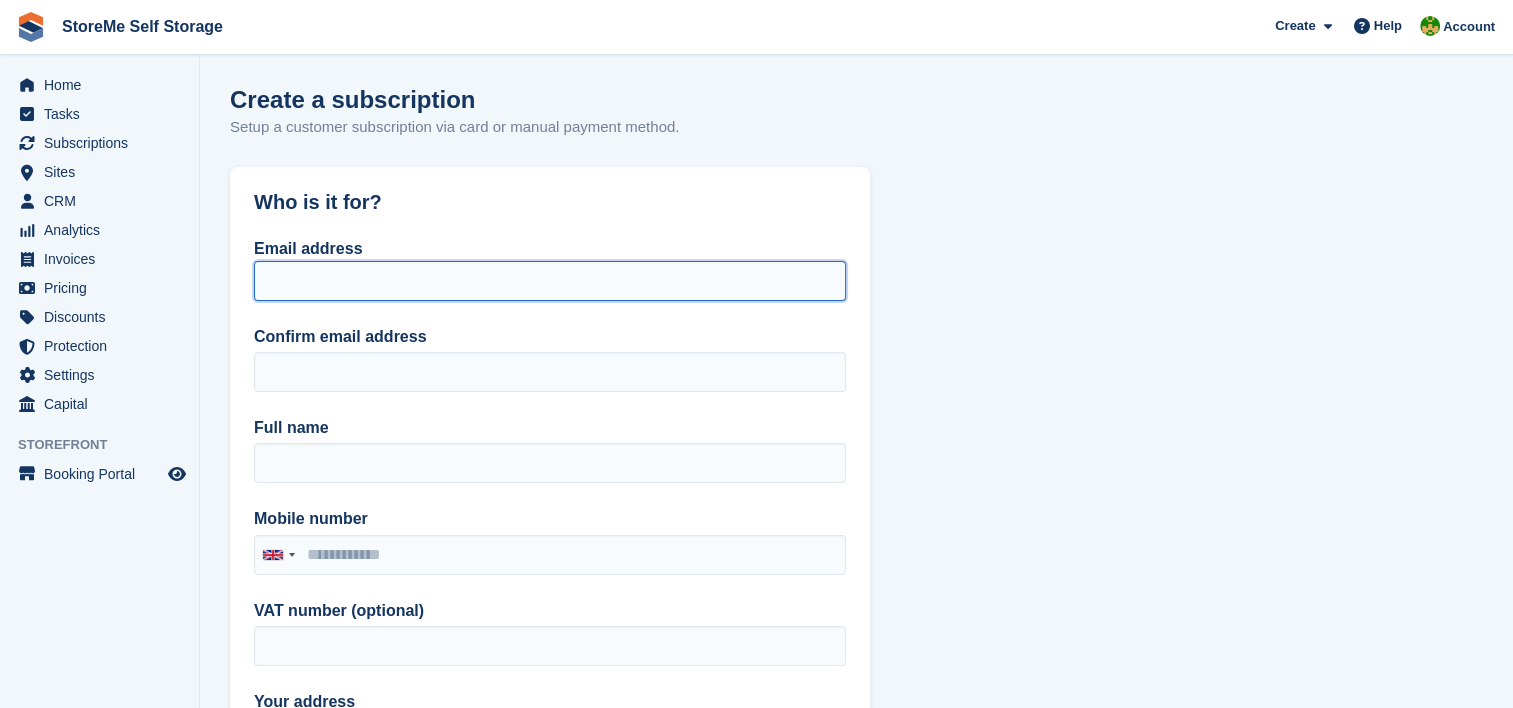 click on "Email address" at bounding box center (550, 281) 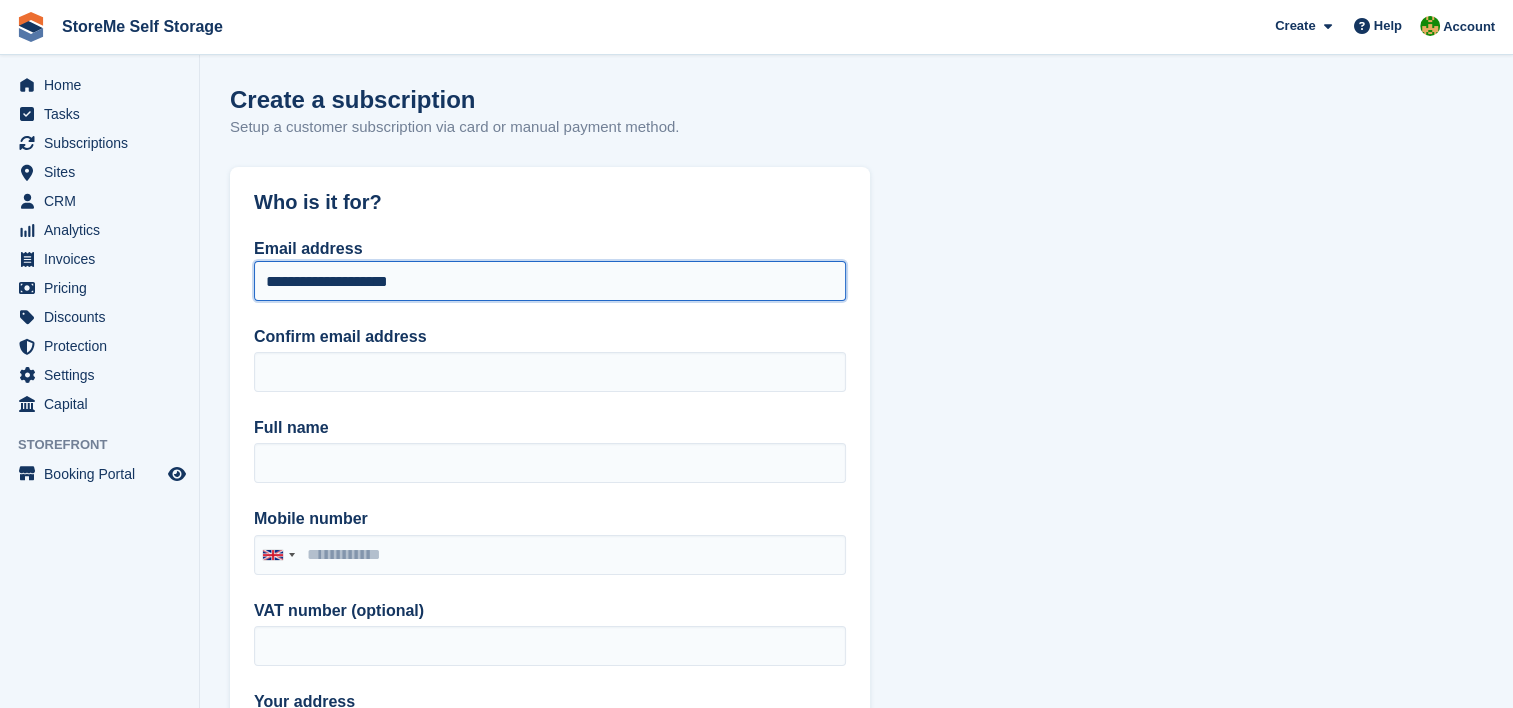 click on "**********" at bounding box center (550, 281) 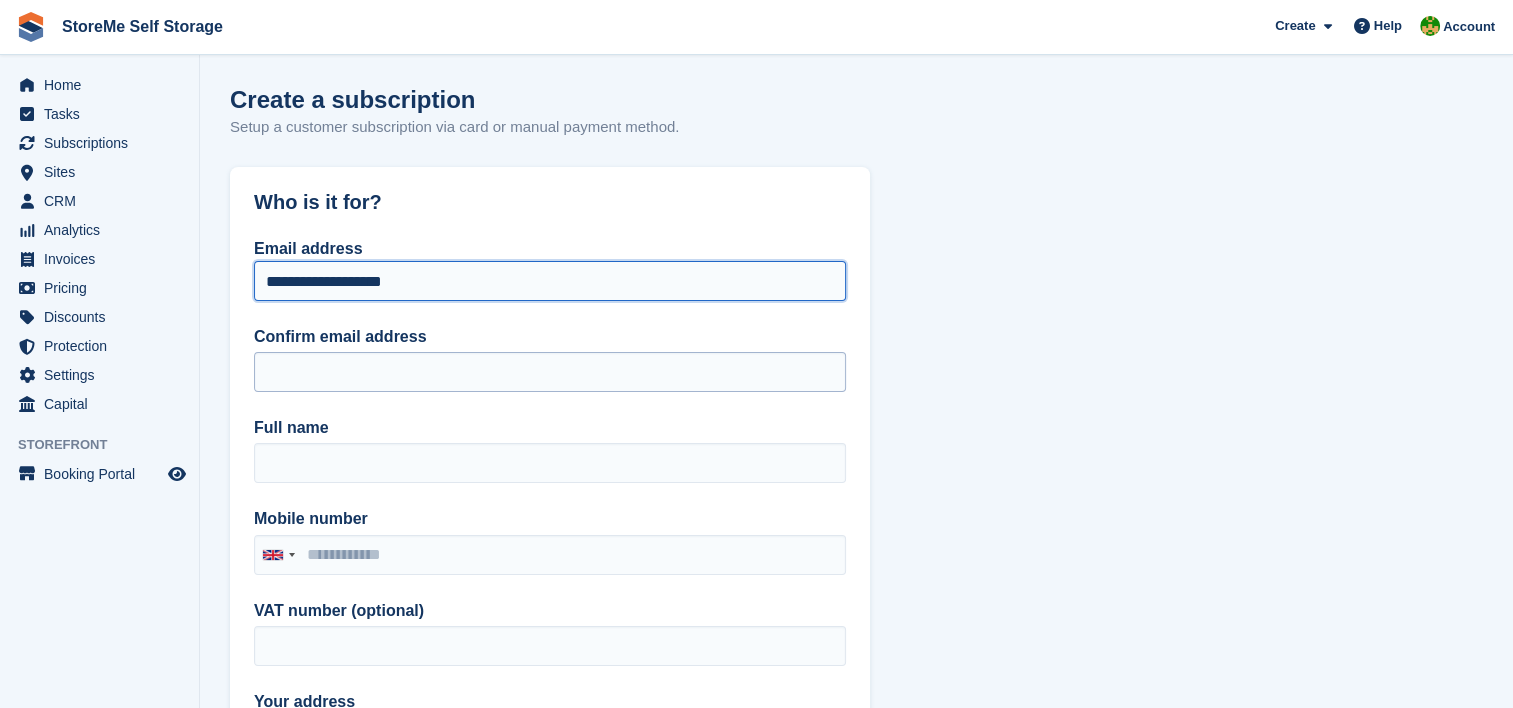 type on "**********" 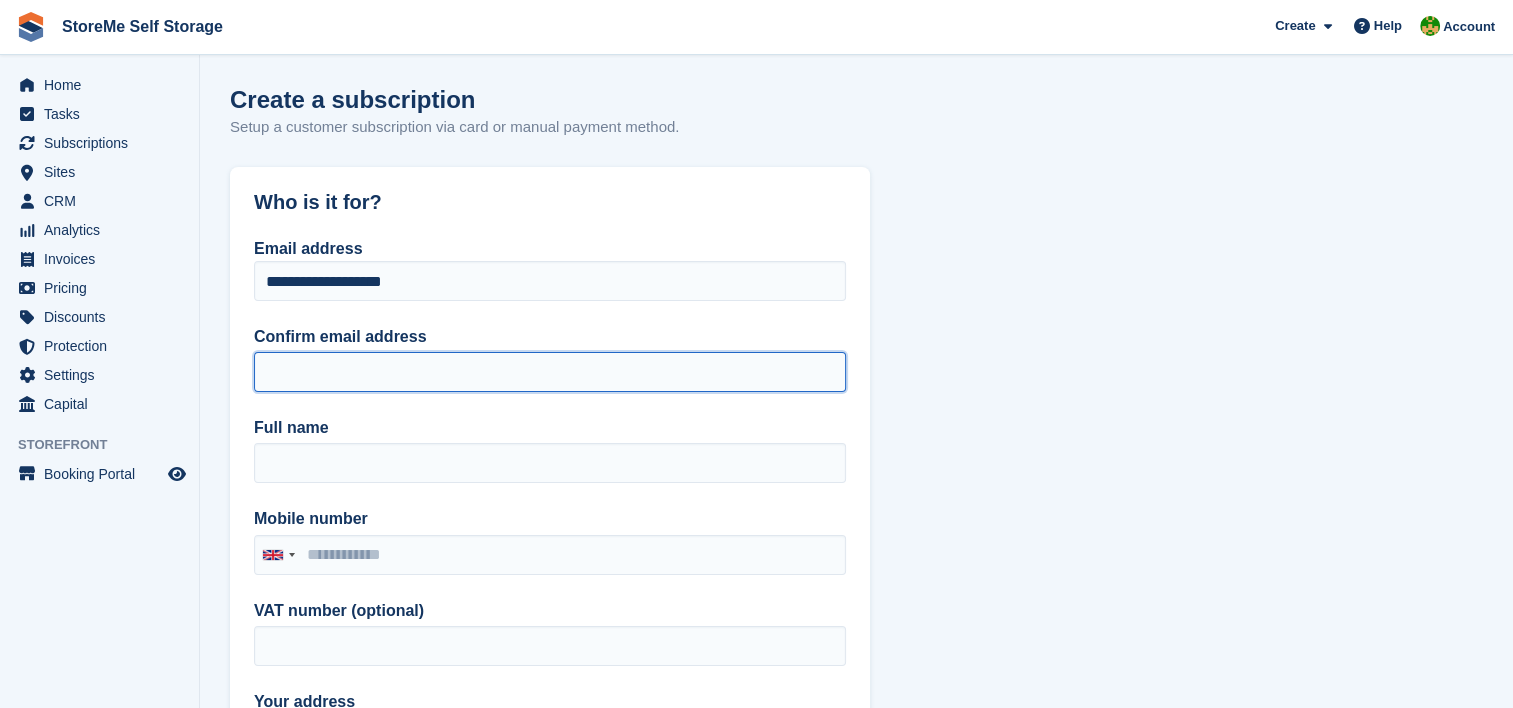 click on "Confirm email address" at bounding box center (550, 372) 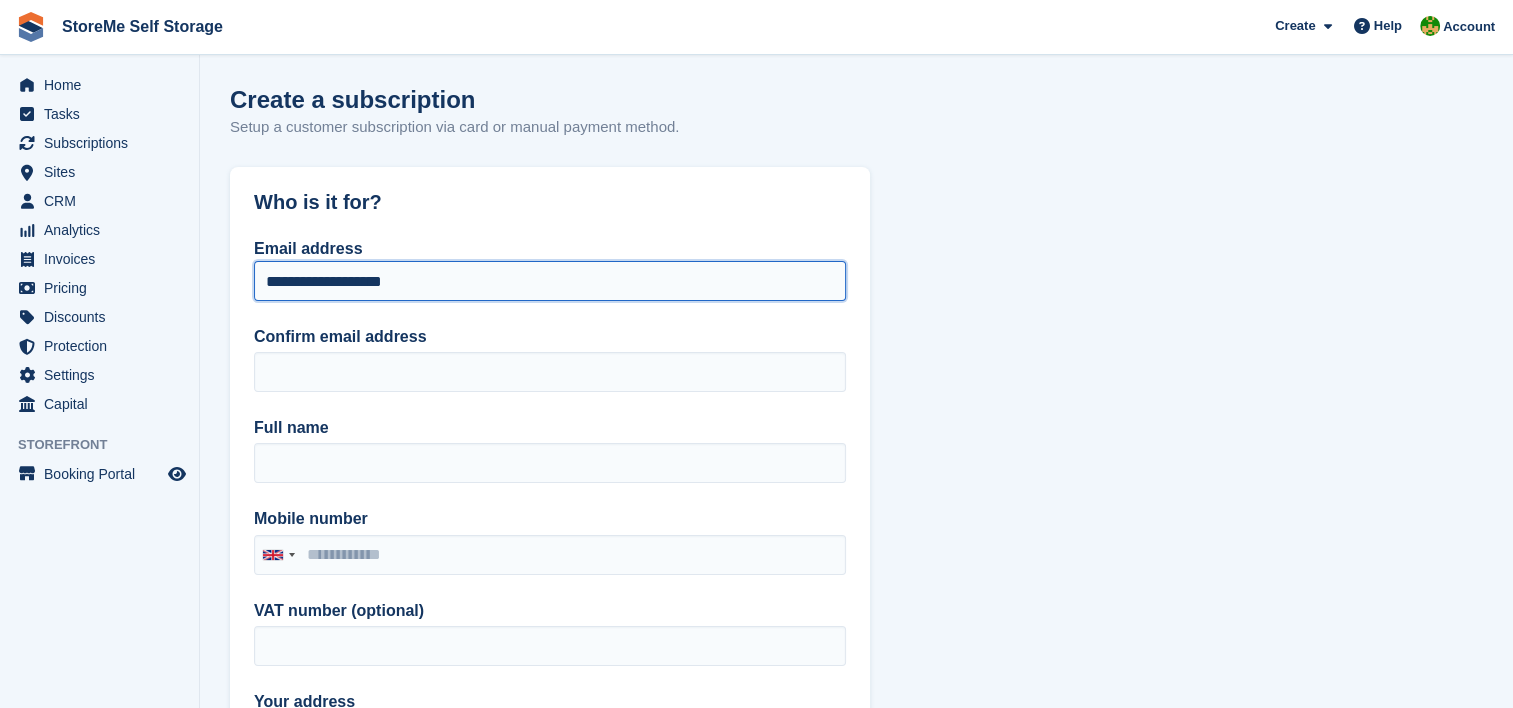 drag, startPoint x: 422, startPoint y: 266, endPoint x: 260, endPoint y: 277, distance: 162.37303 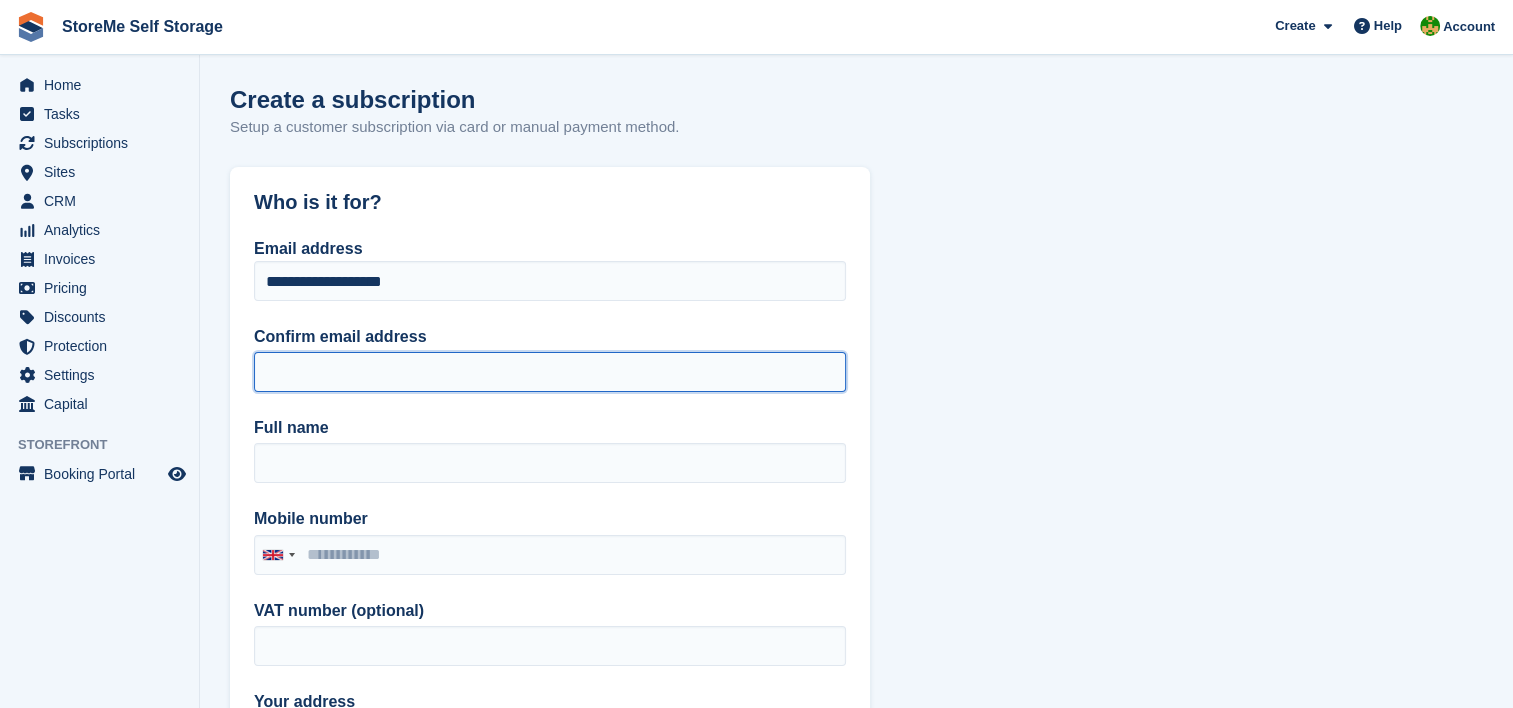 click on "Confirm email address" at bounding box center [550, 372] 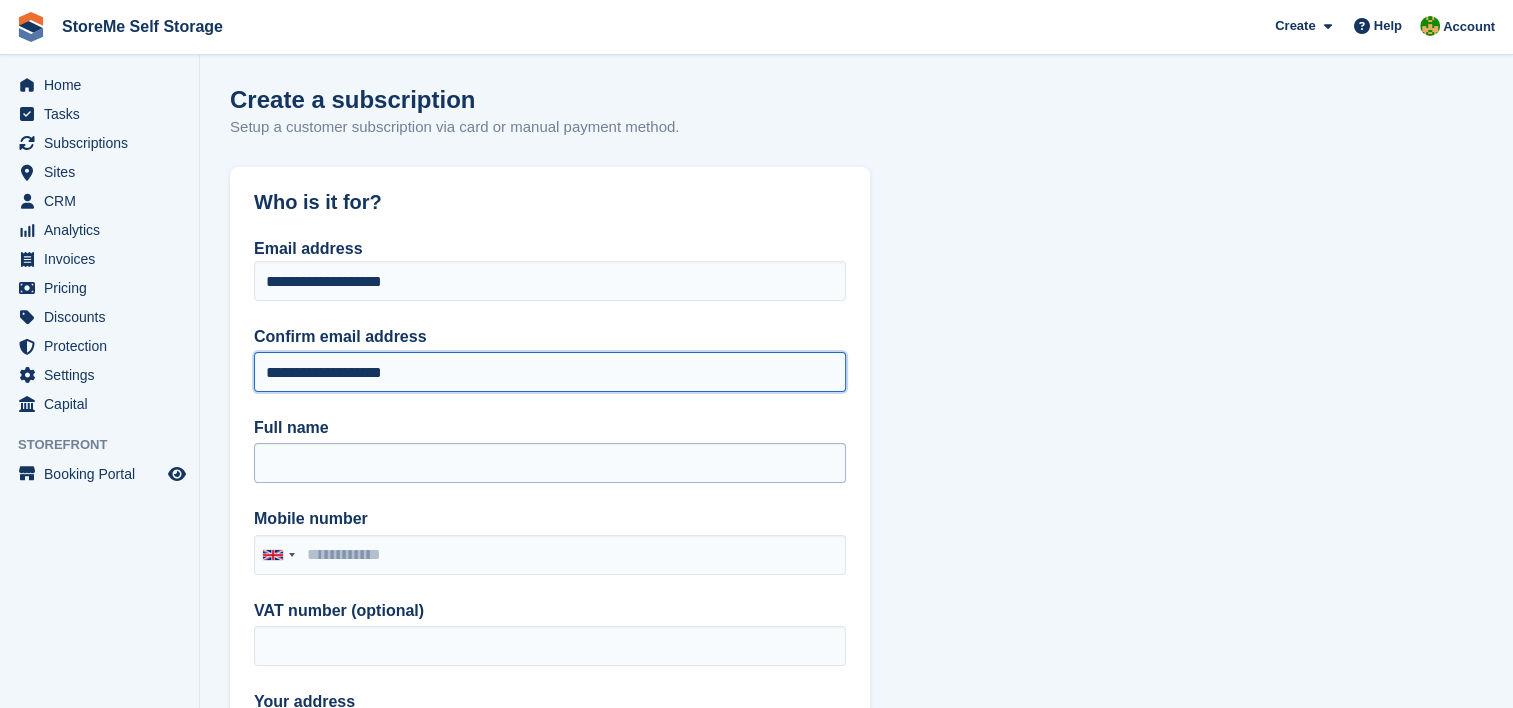 type on "**********" 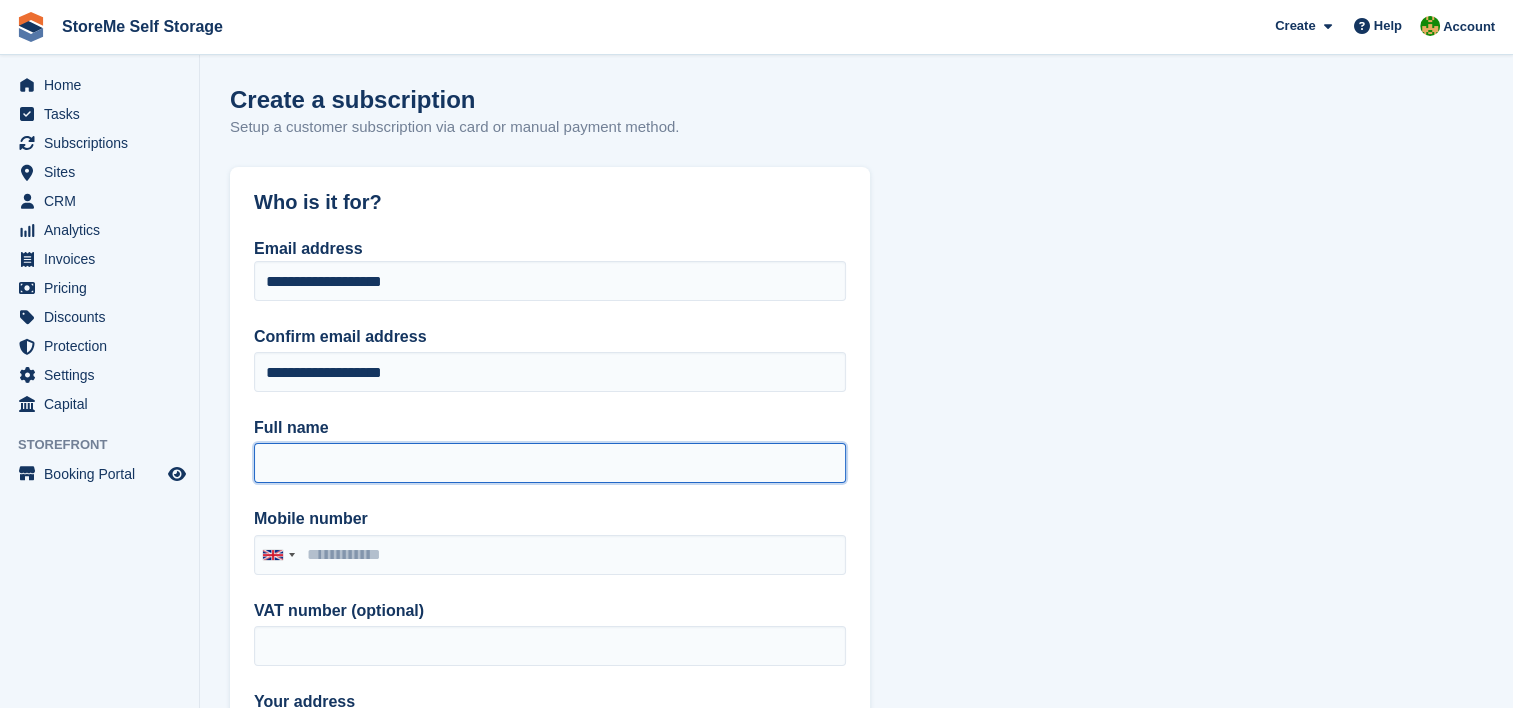 click on "Full name" at bounding box center [550, 463] 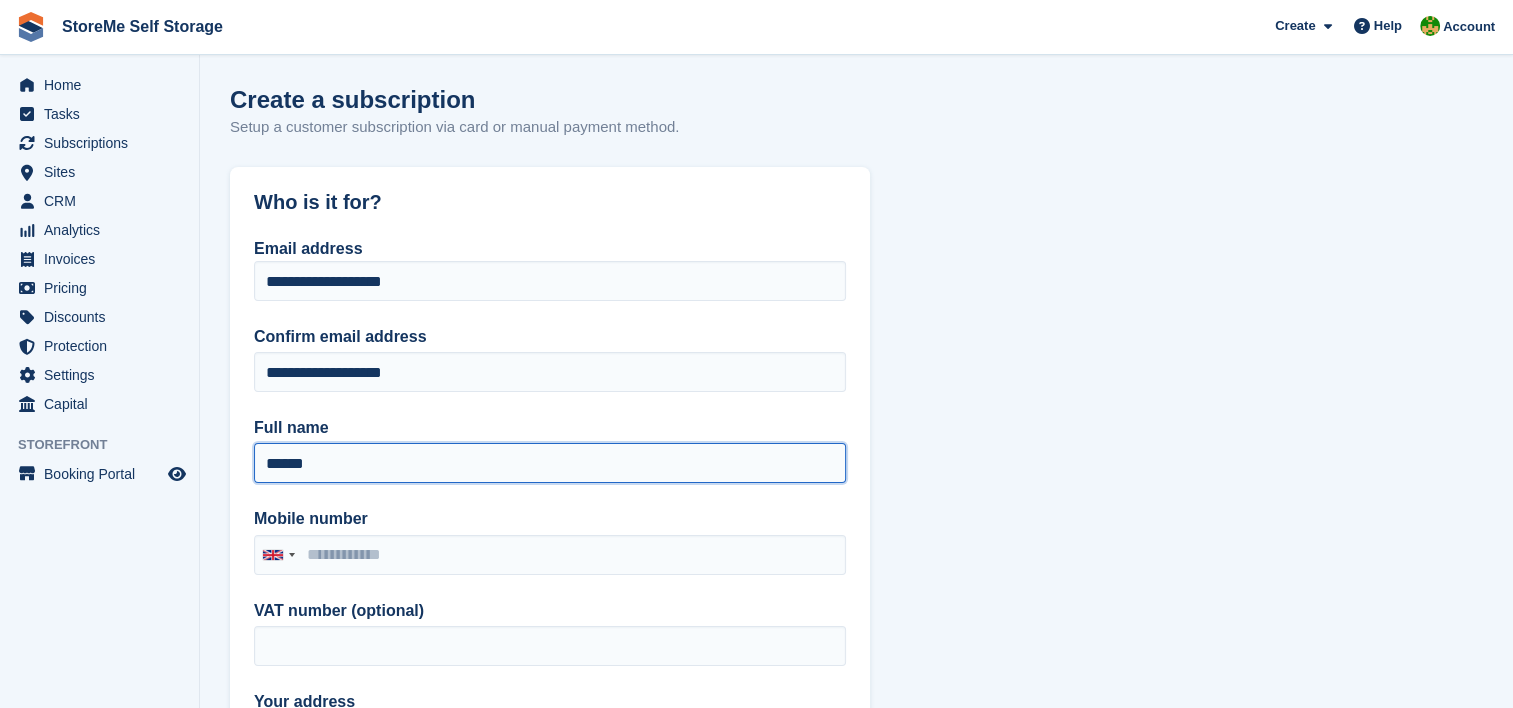 click on "*****" at bounding box center [550, 463] 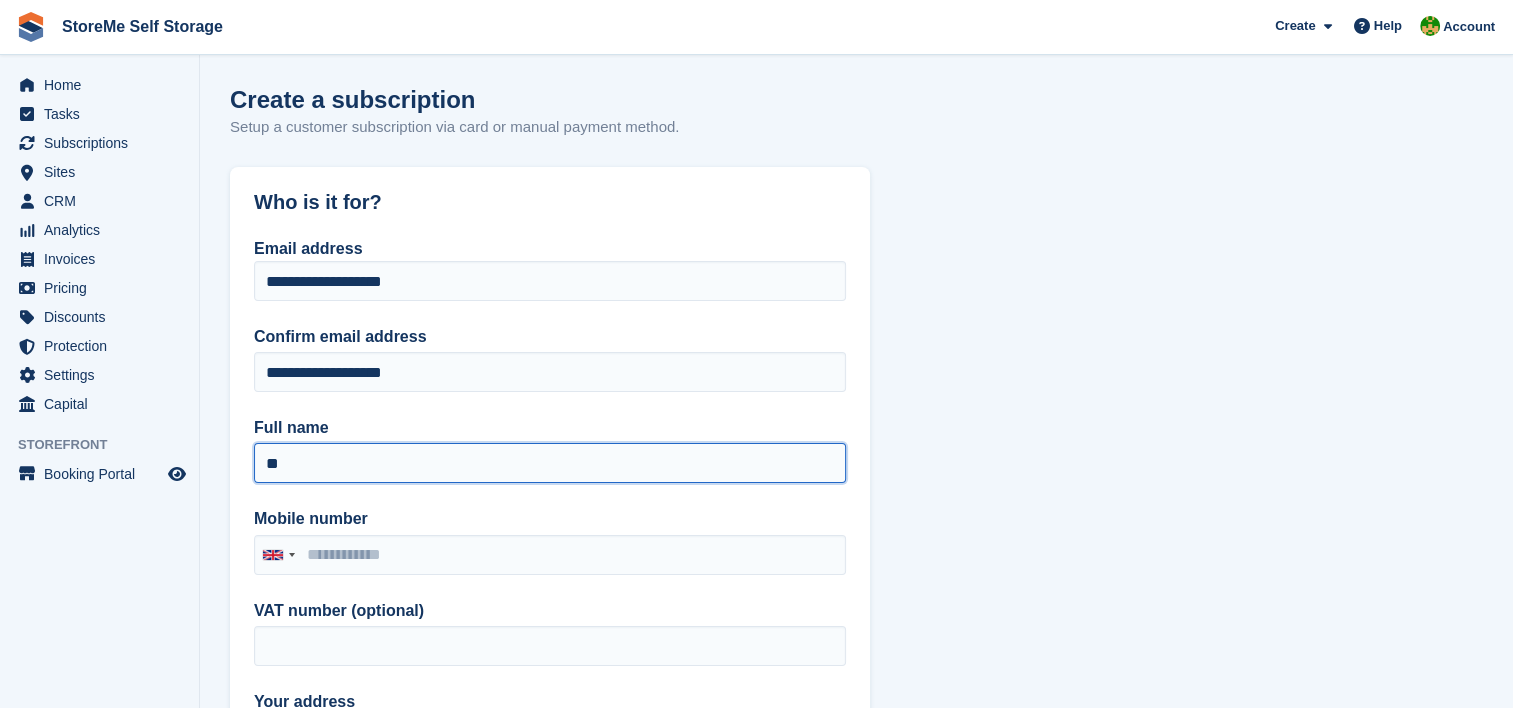 type on "*" 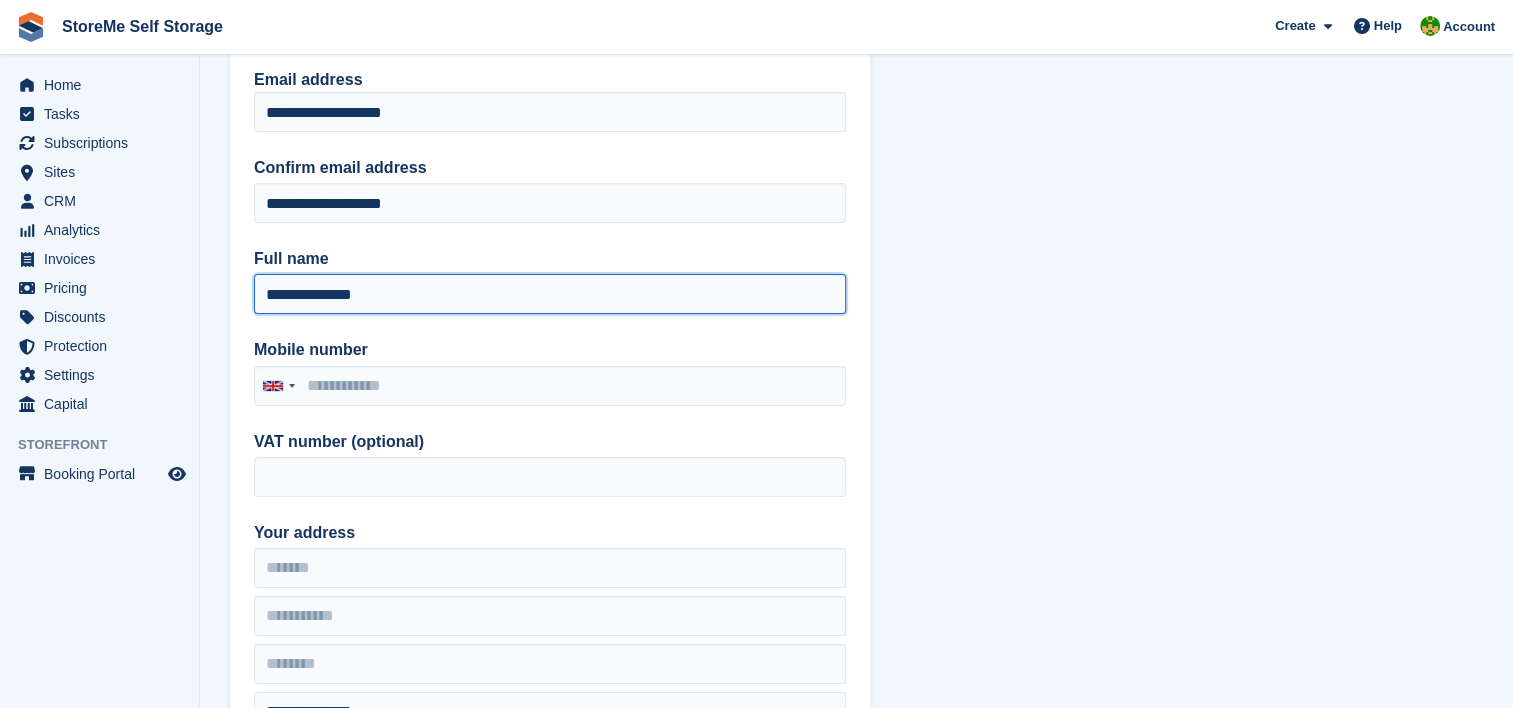scroll, scrollTop: 200, scrollLeft: 0, axis: vertical 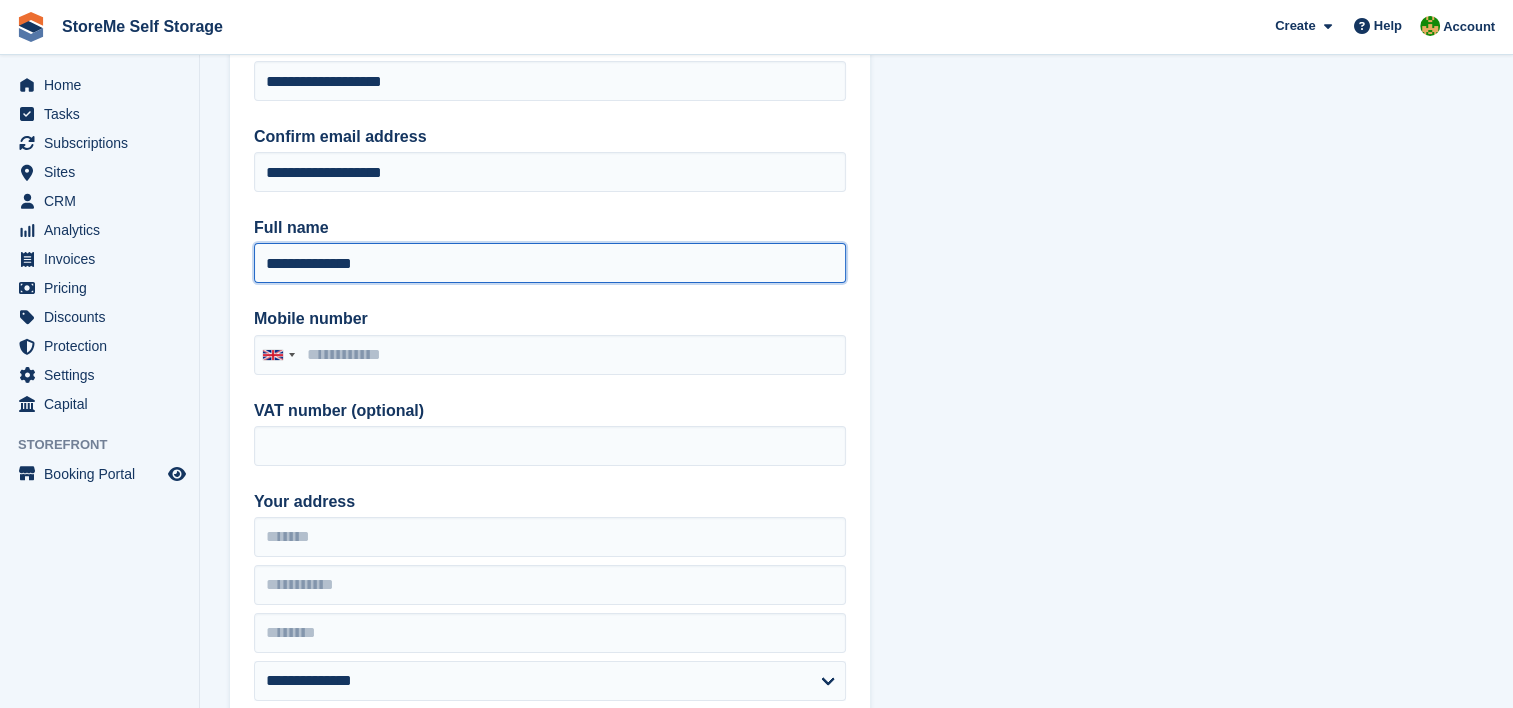 type on "**********" 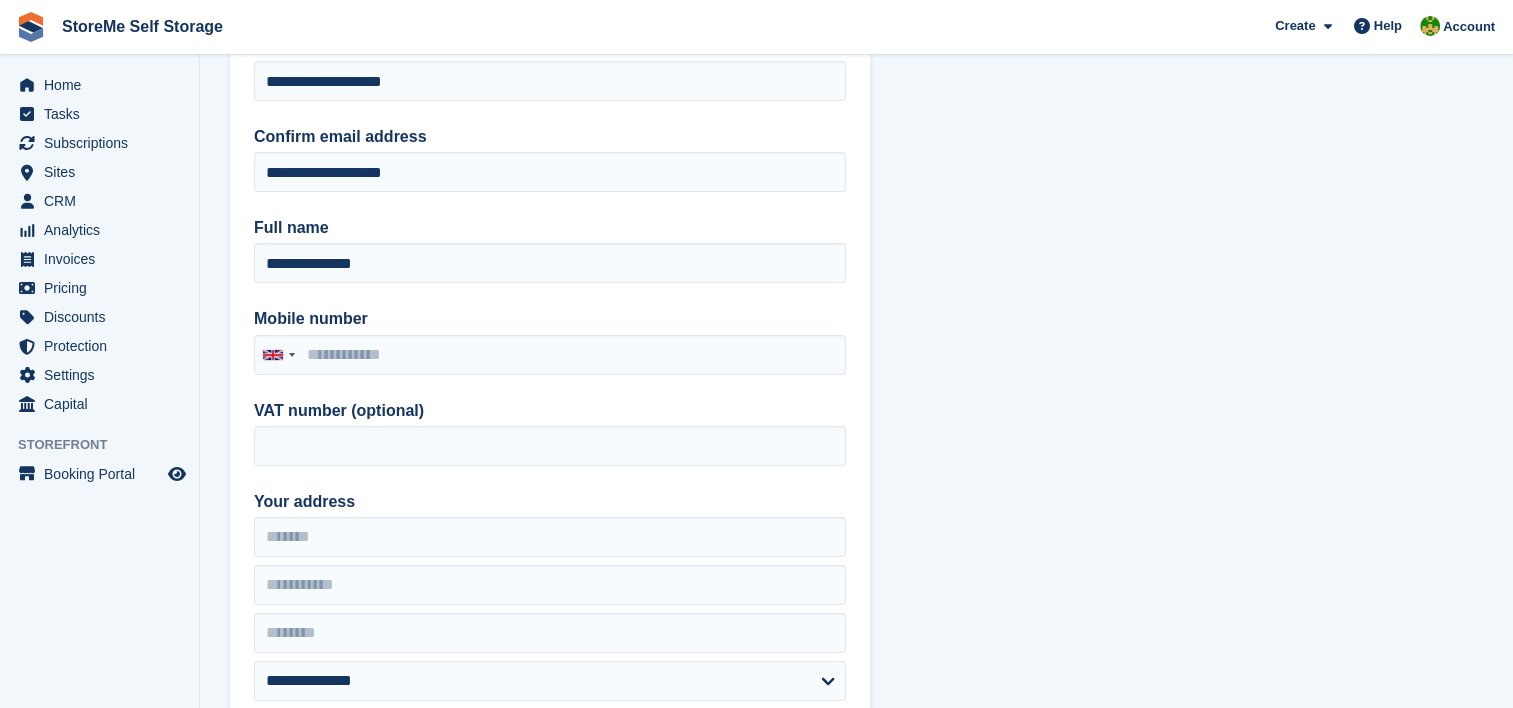 click on "**********" at bounding box center (550, 396) 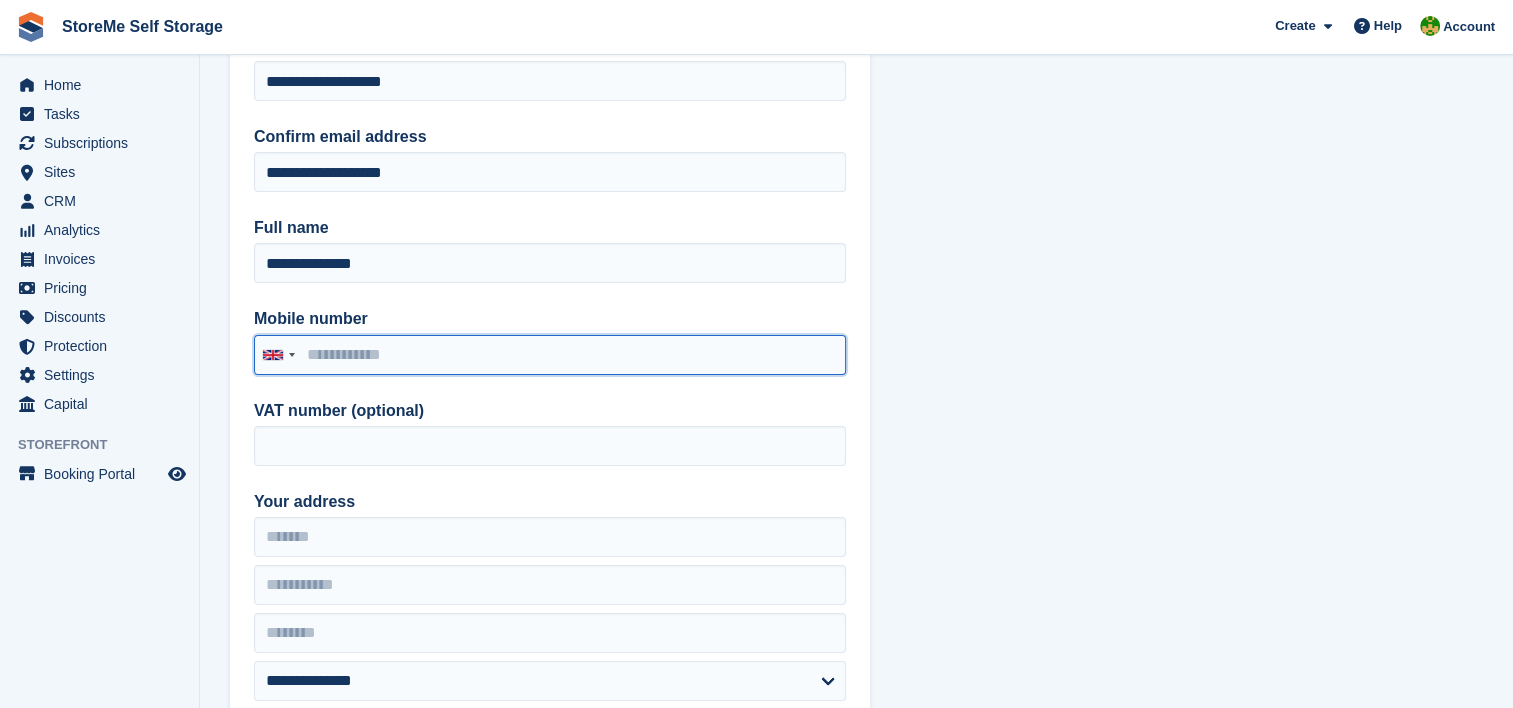 click on "Mobile number" at bounding box center [550, 355] 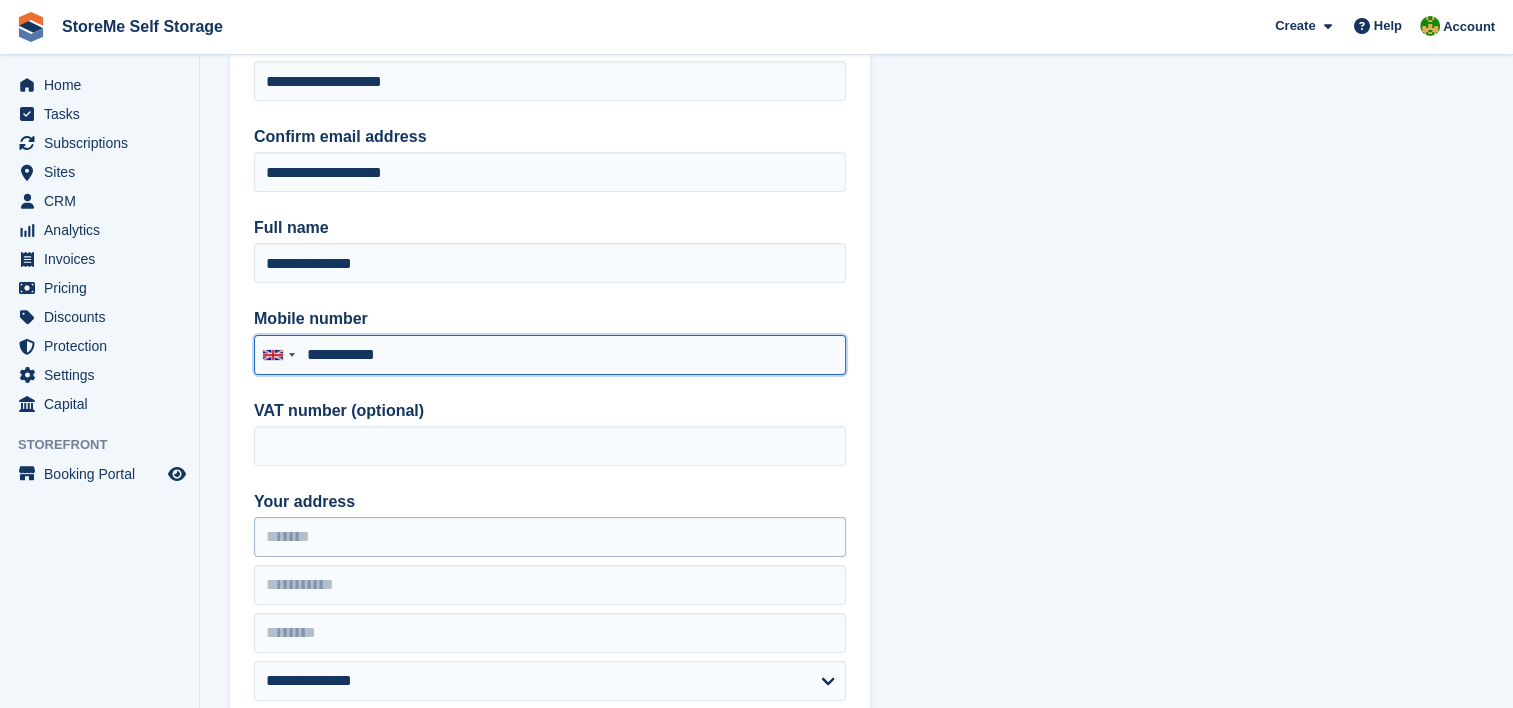type on "**********" 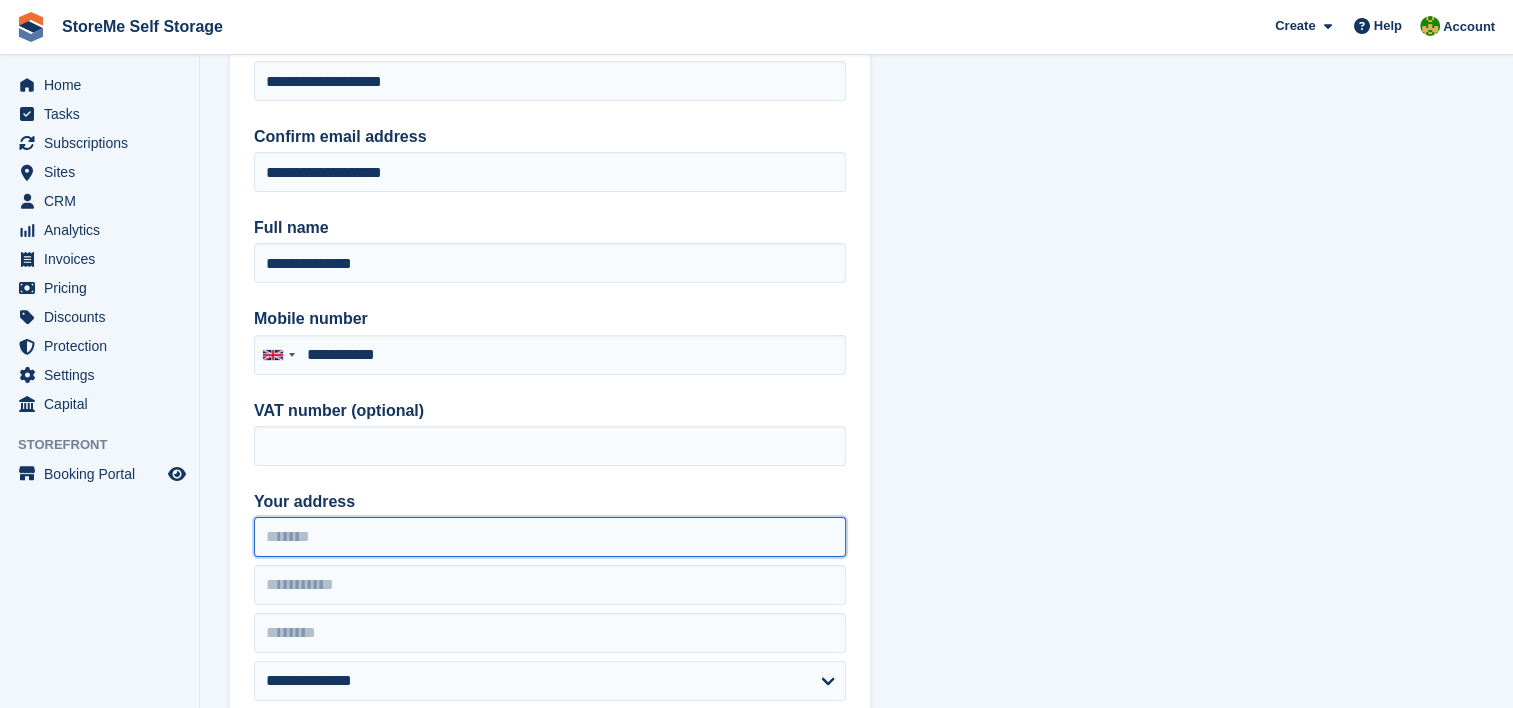 click on "Your address" at bounding box center [550, 537] 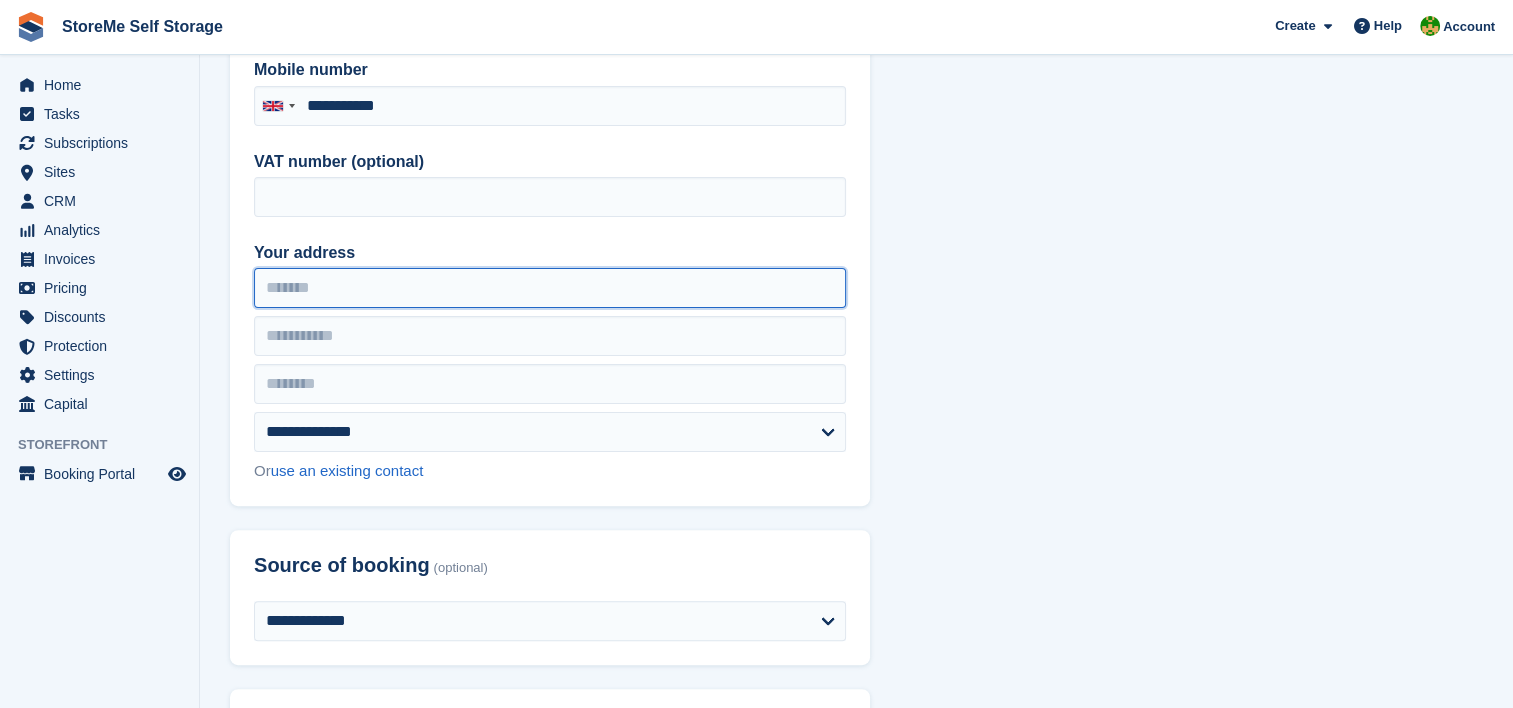 scroll, scrollTop: 500, scrollLeft: 0, axis: vertical 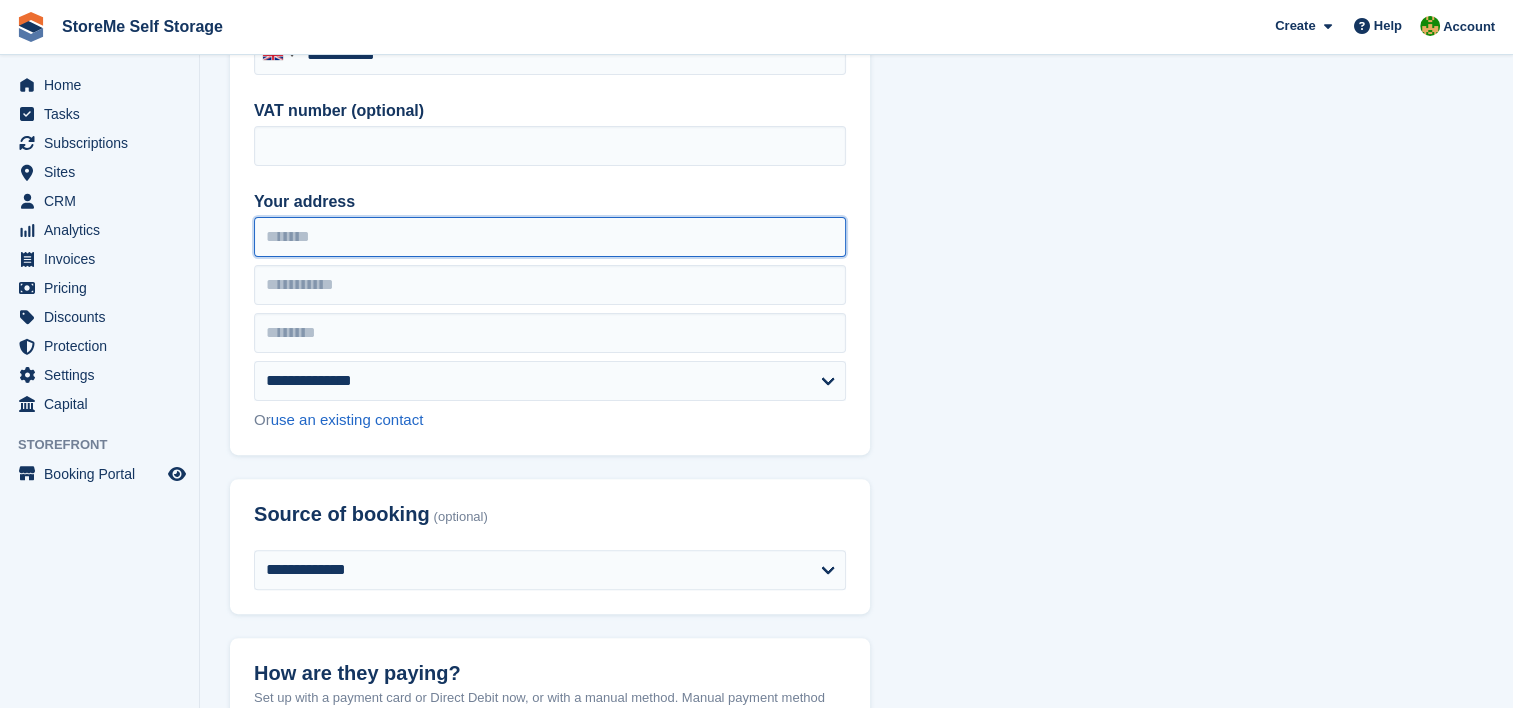 click on "Your address" at bounding box center [550, 237] 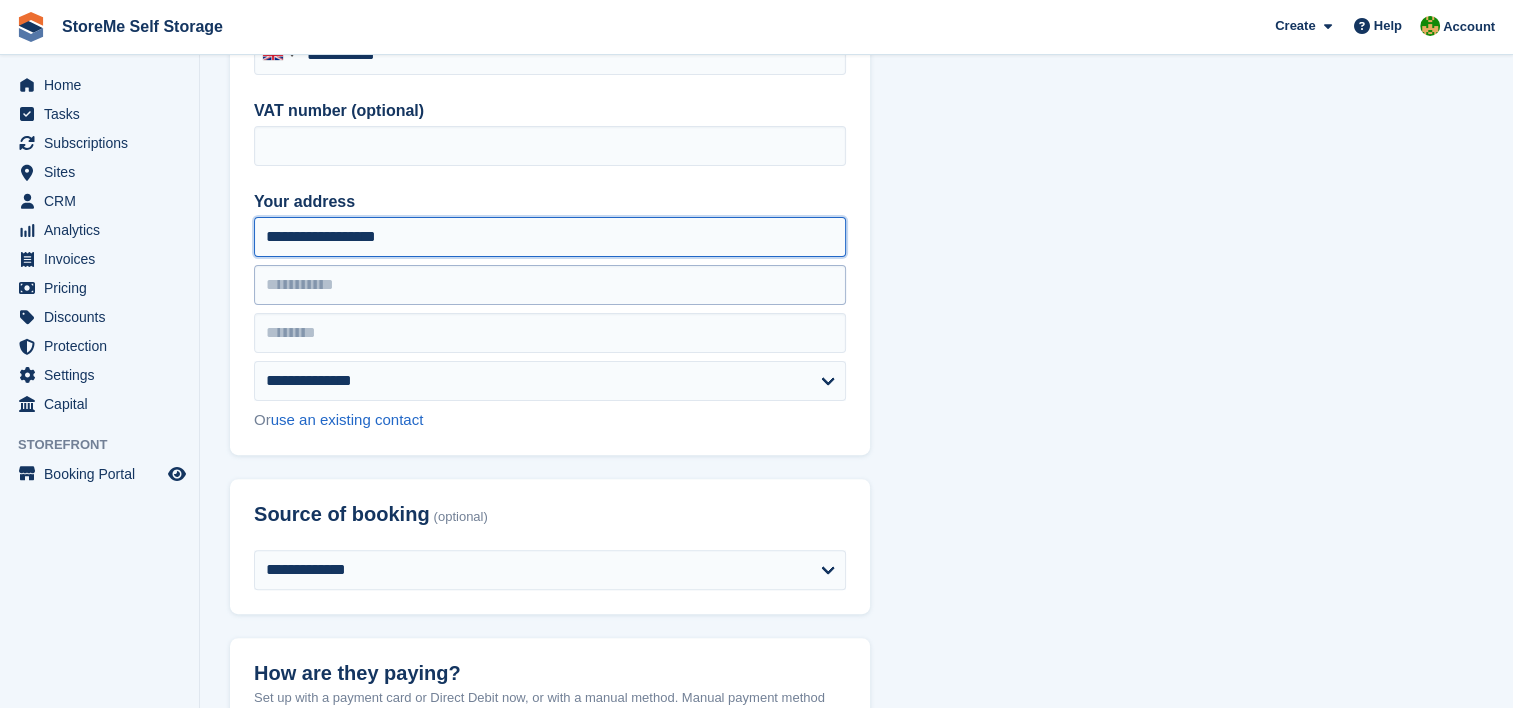 type on "**********" 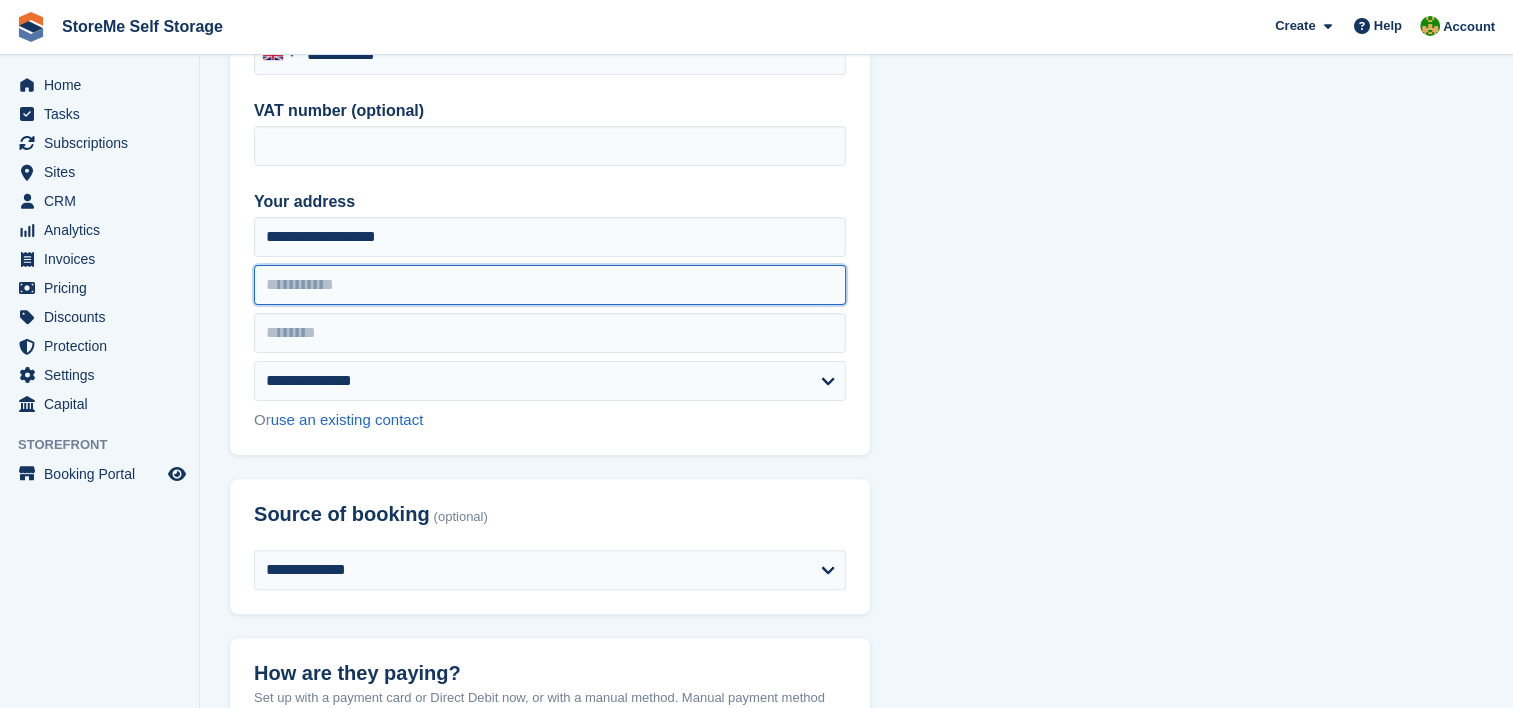 click at bounding box center (550, 285) 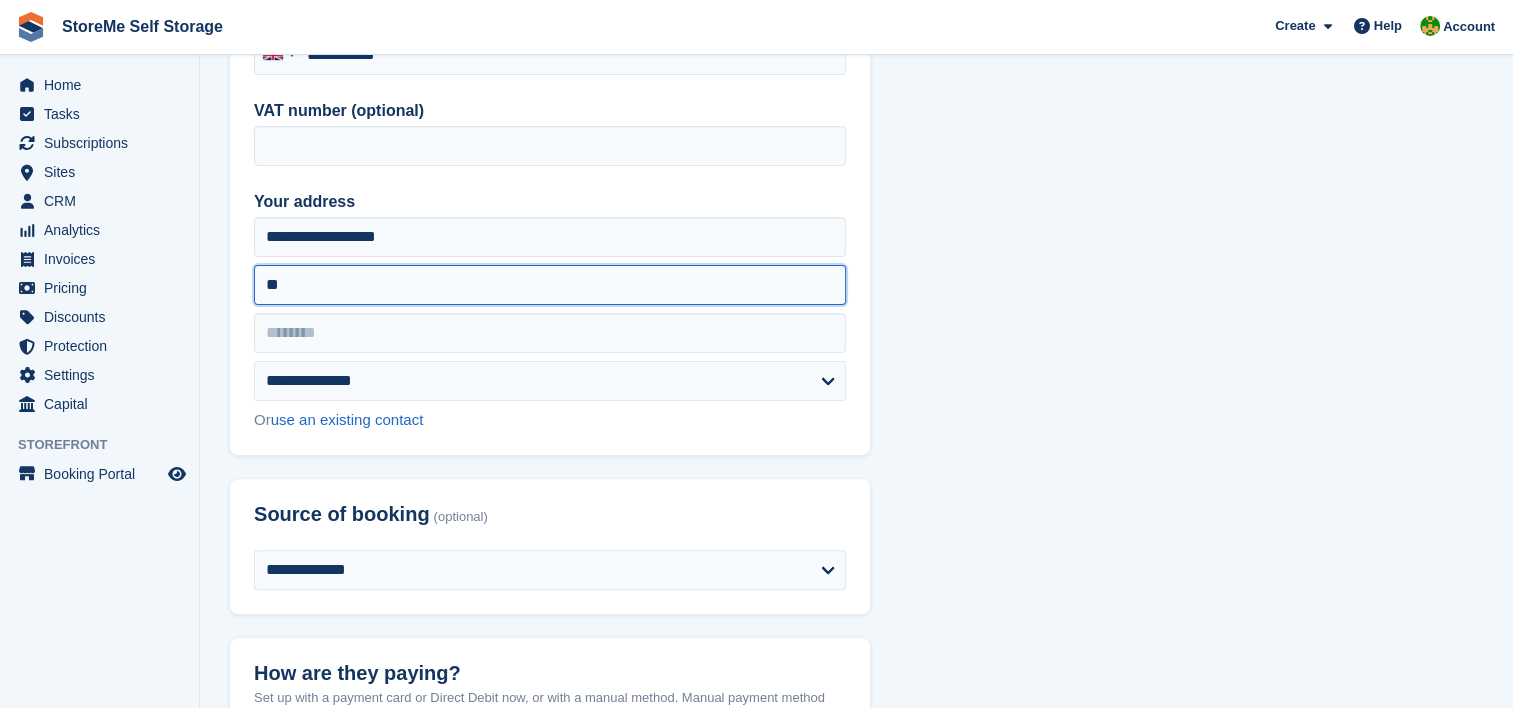 type on "*" 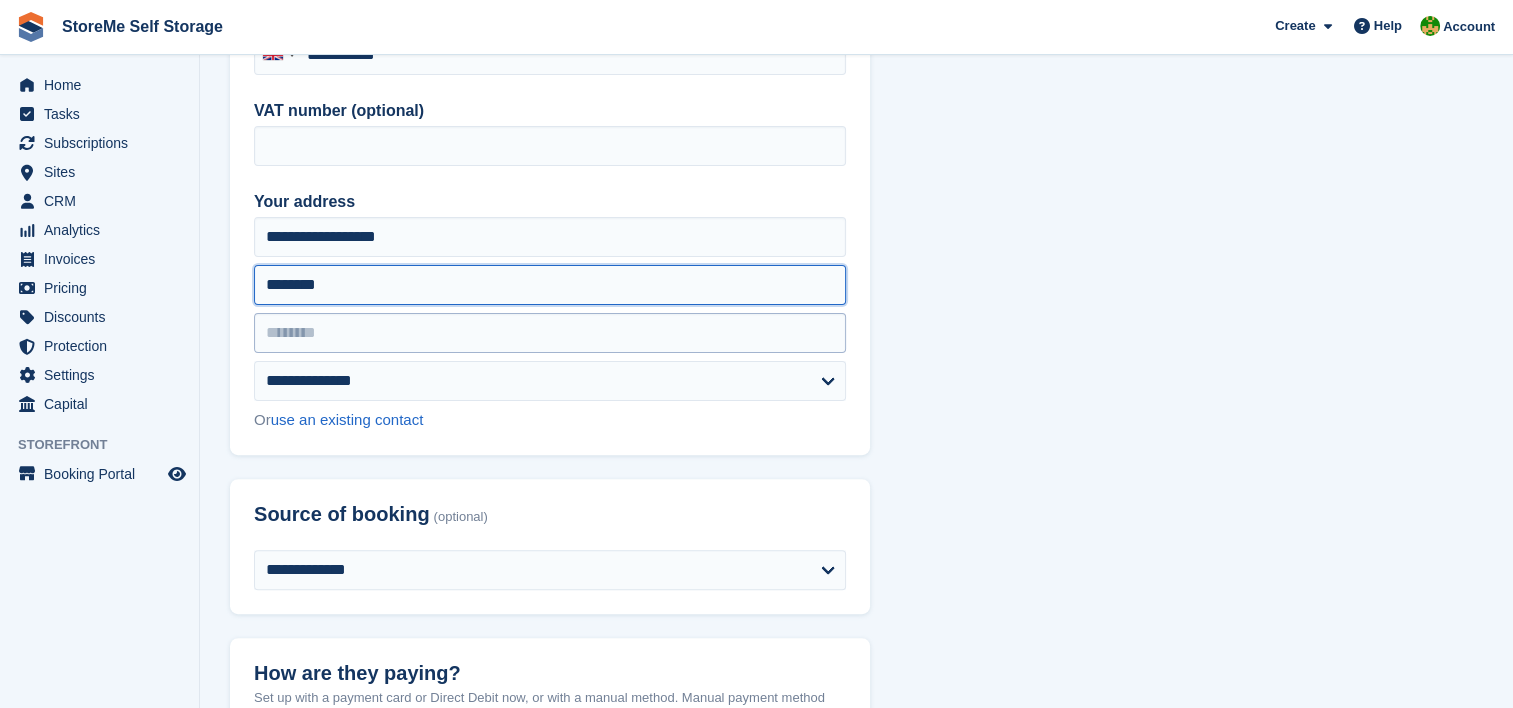 type on "********" 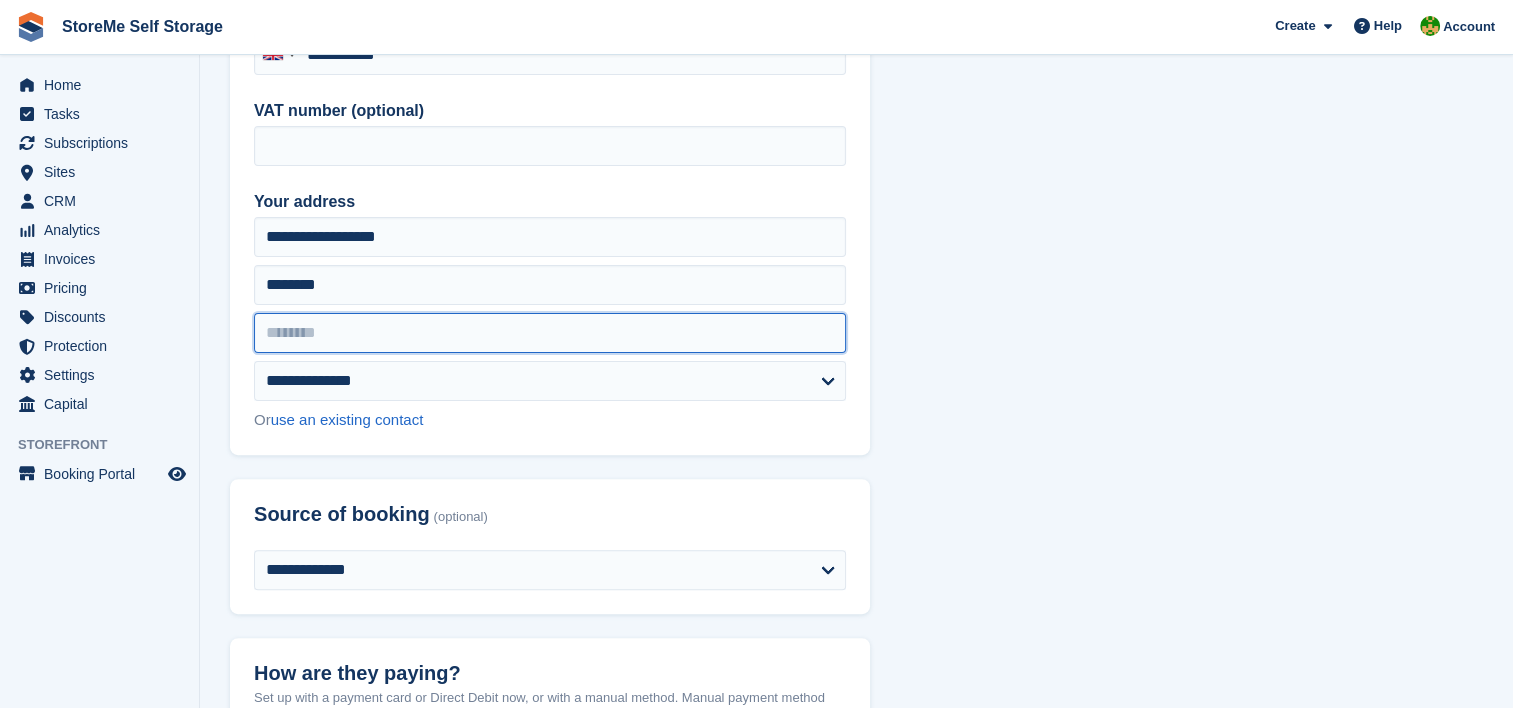 click at bounding box center [550, 333] 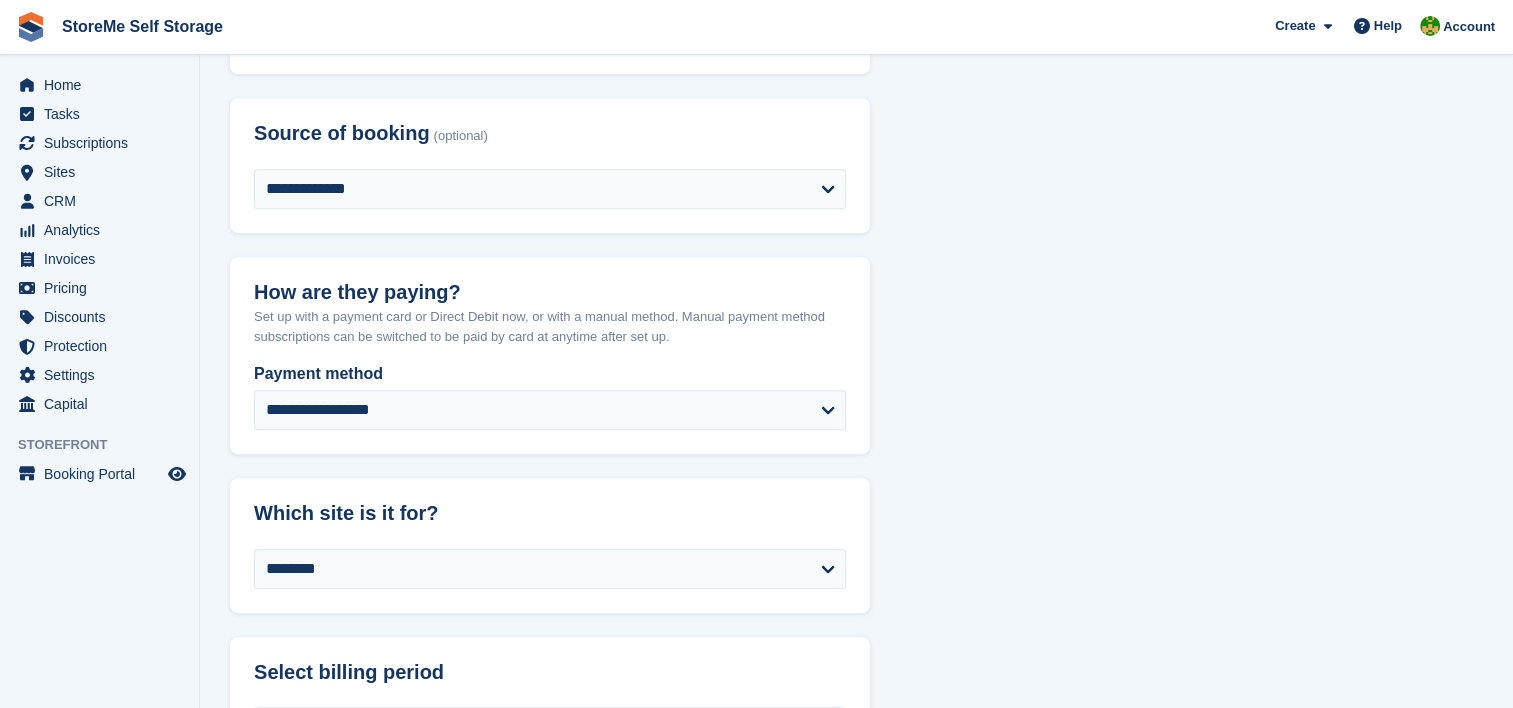 scroll, scrollTop: 900, scrollLeft: 0, axis: vertical 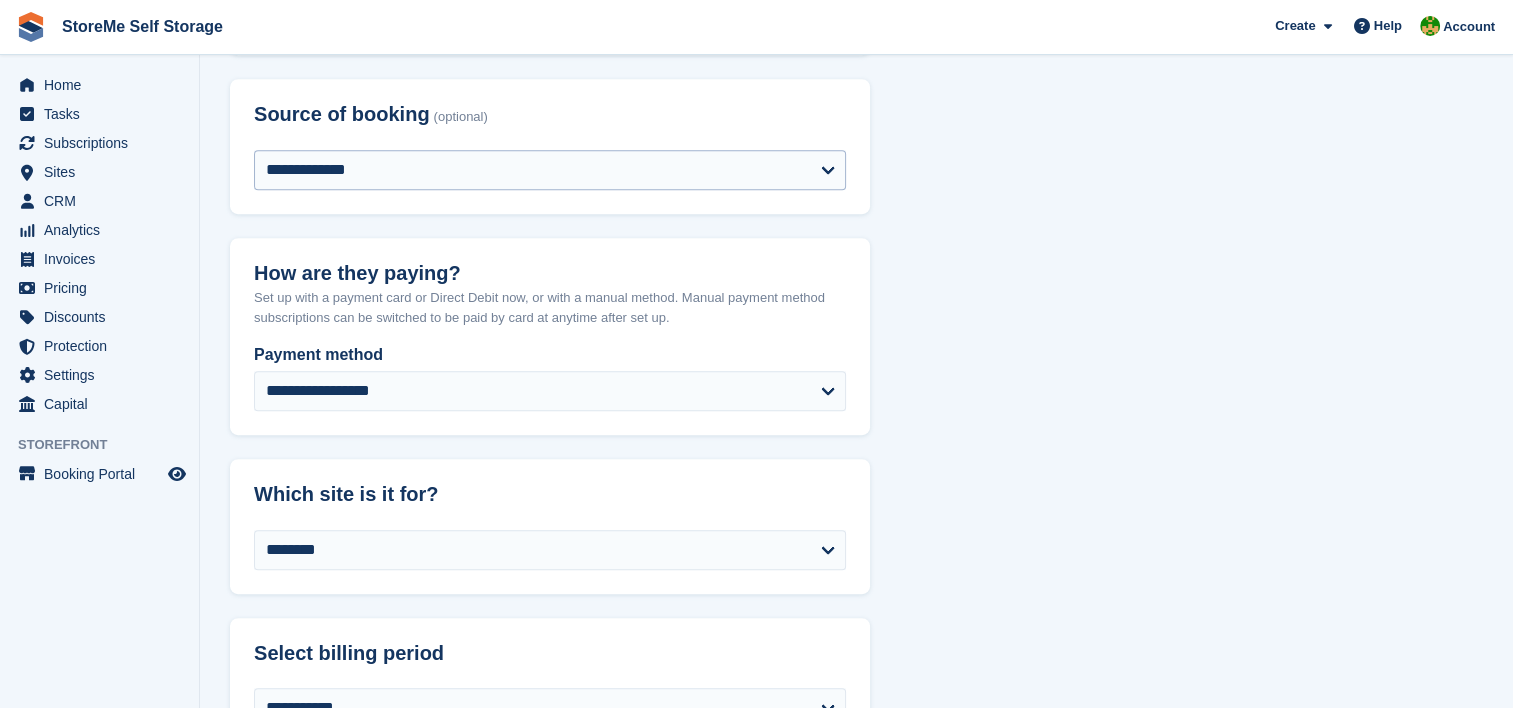 type on "*******" 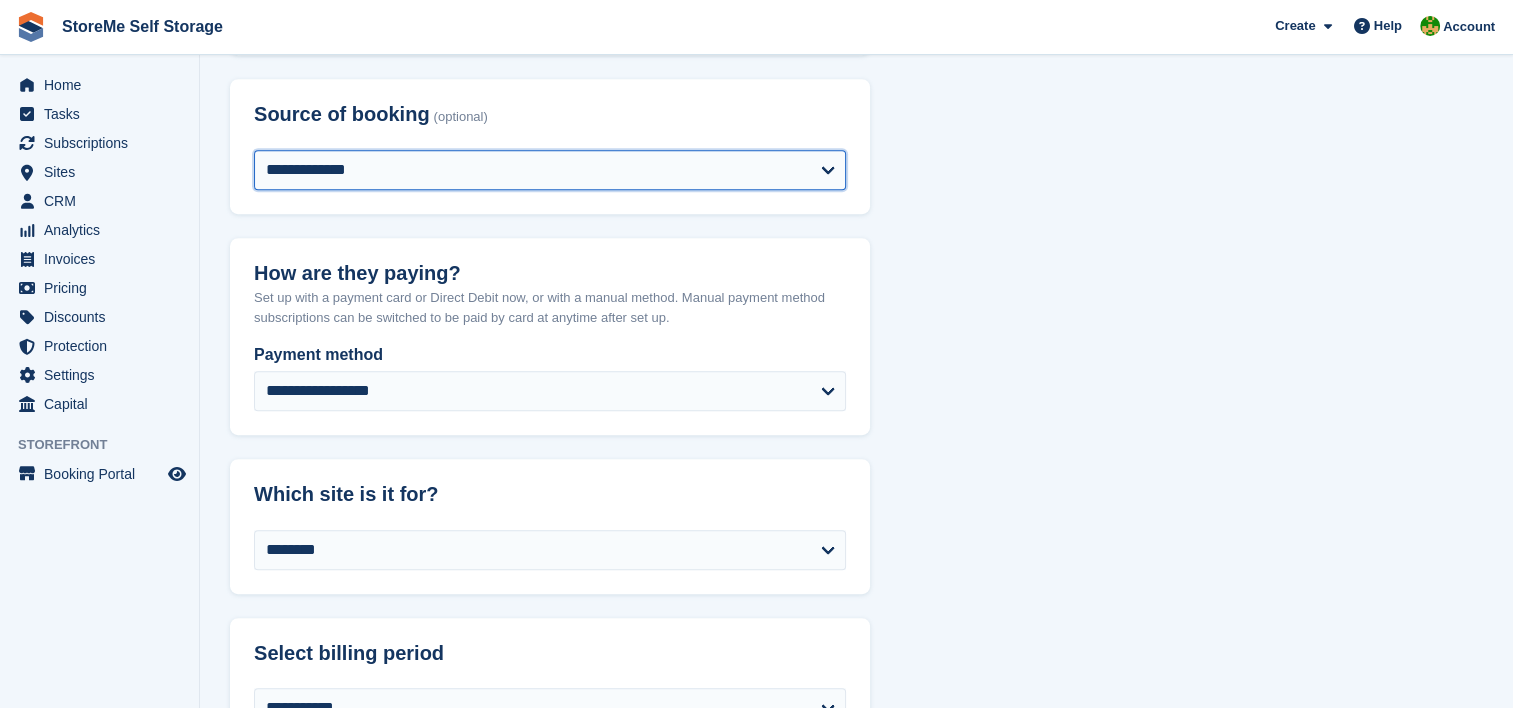 click on "**********" at bounding box center (550, 170) 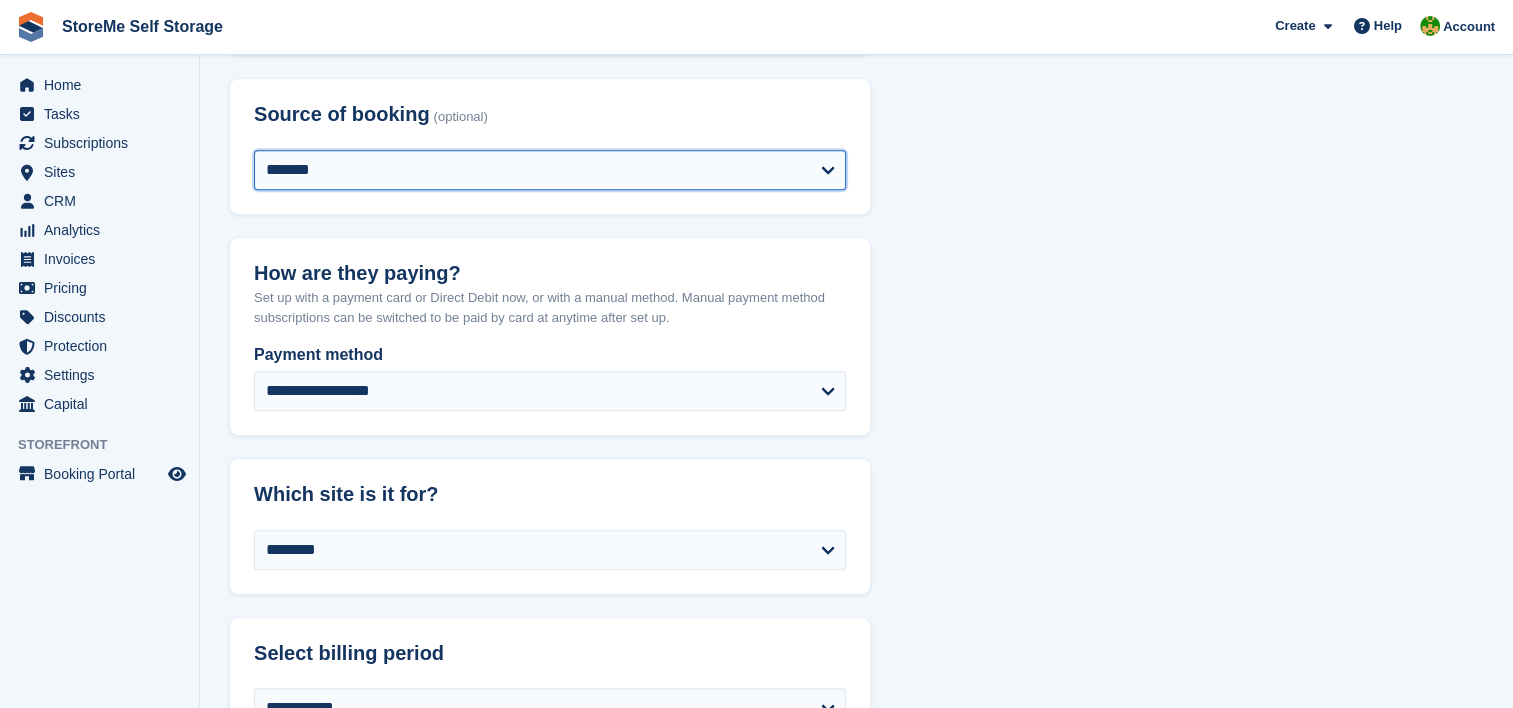 click on "**********" at bounding box center [550, 170] 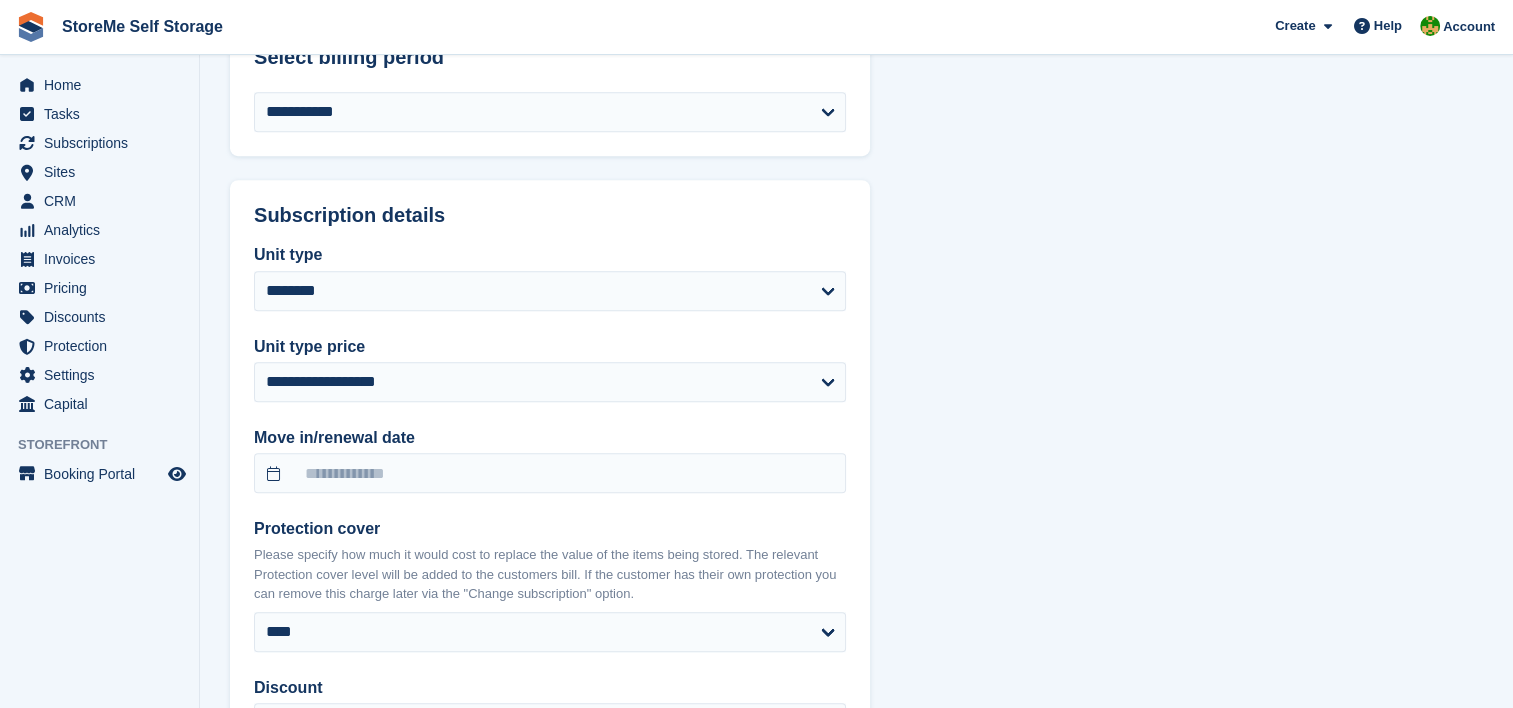 scroll, scrollTop: 1500, scrollLeft: 0, axis: vertical 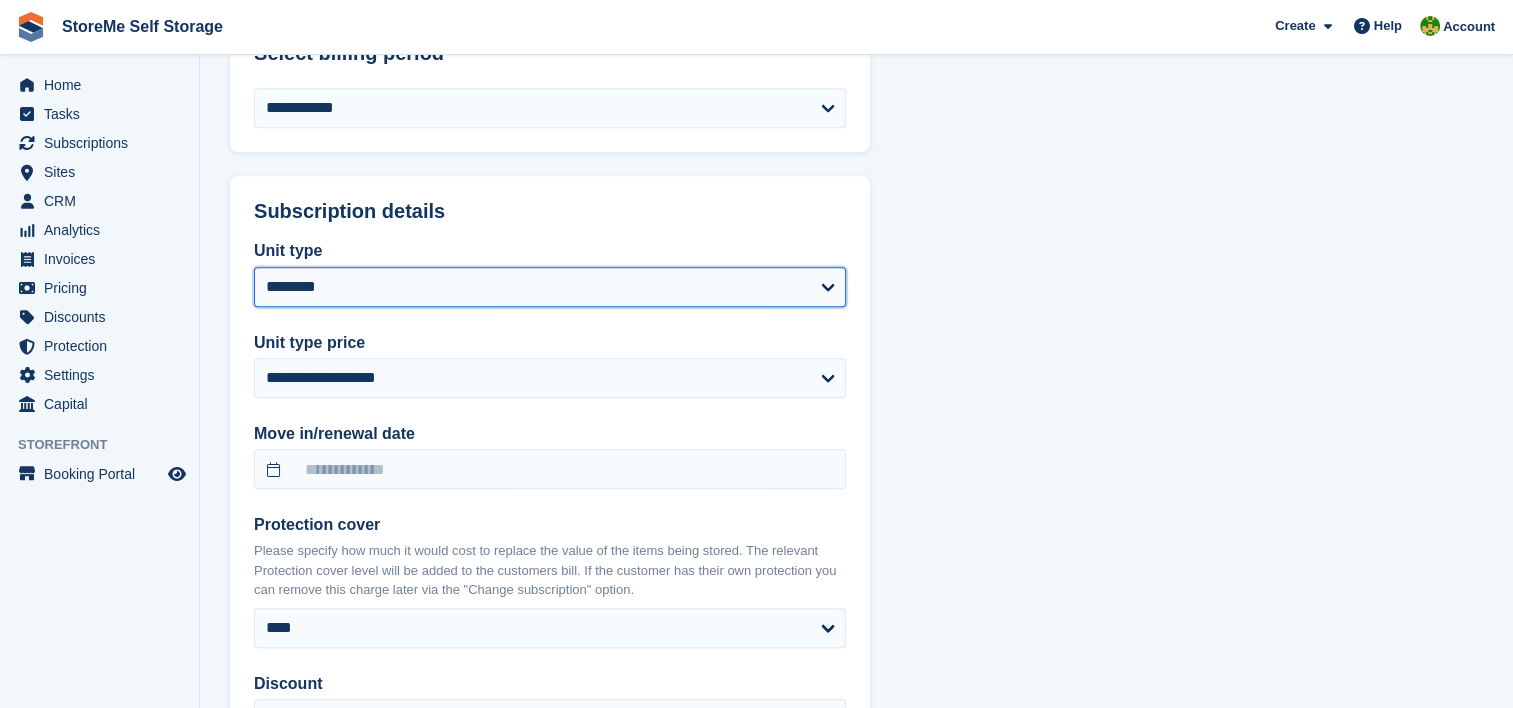 click on "**********" at bounding box center (550, 287) 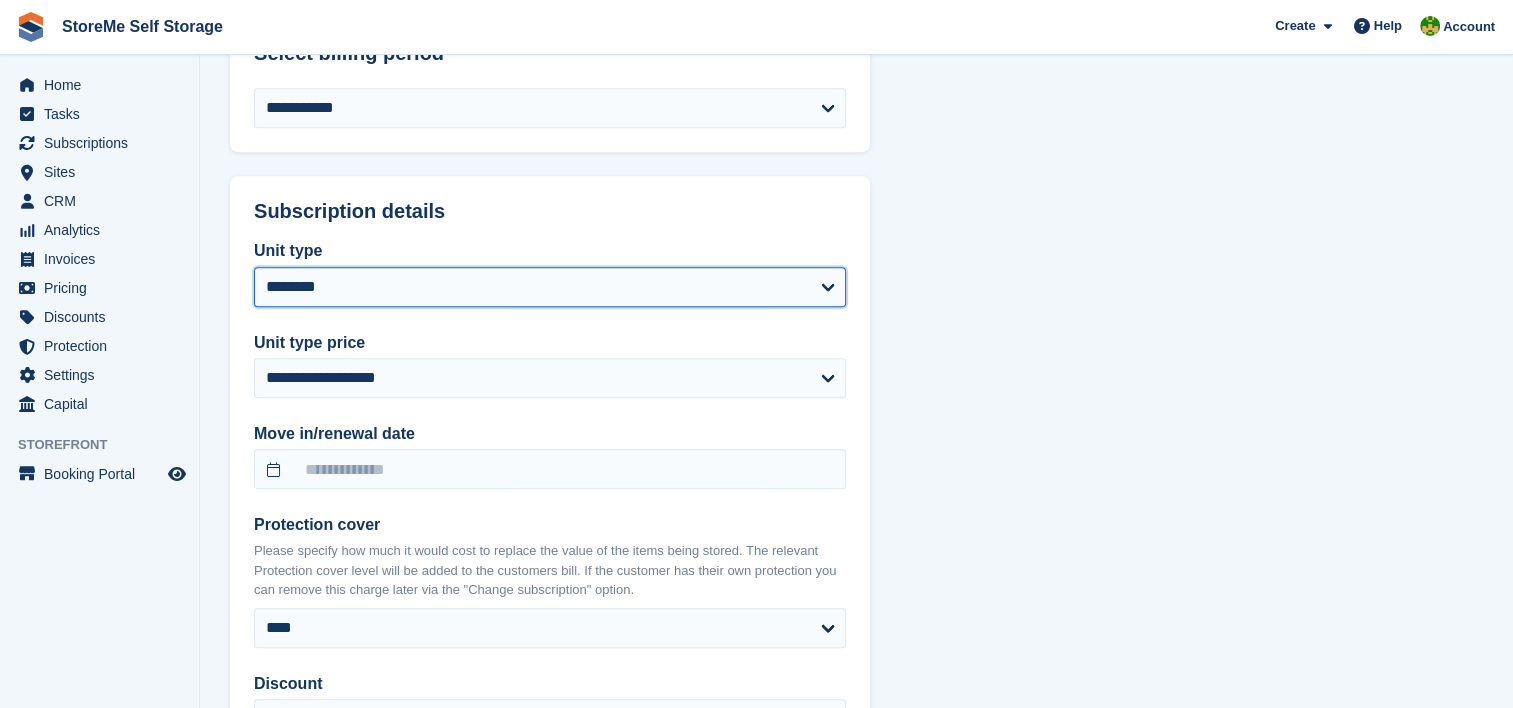 select on "***" 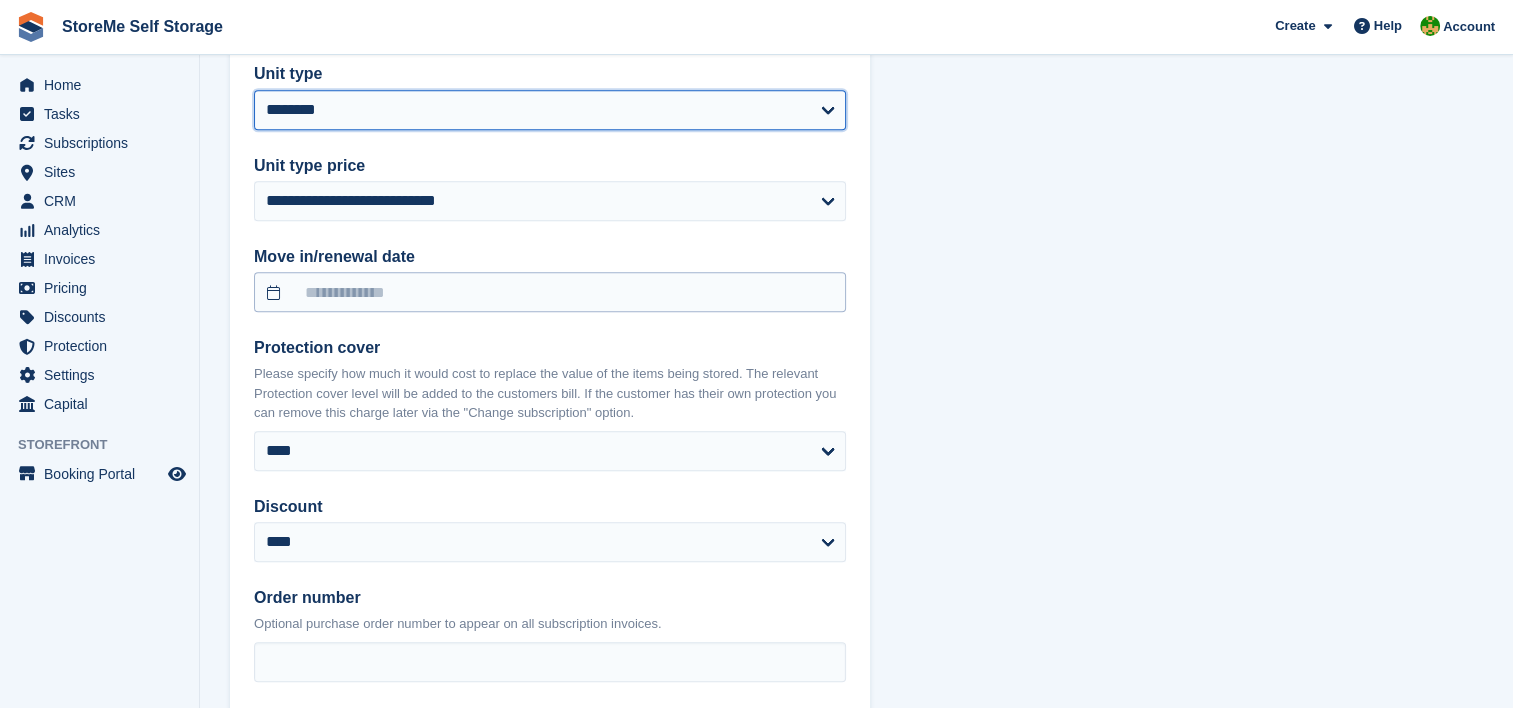 scroll, scrollTop: 1700, scrollLeft: 0, axis: vertical 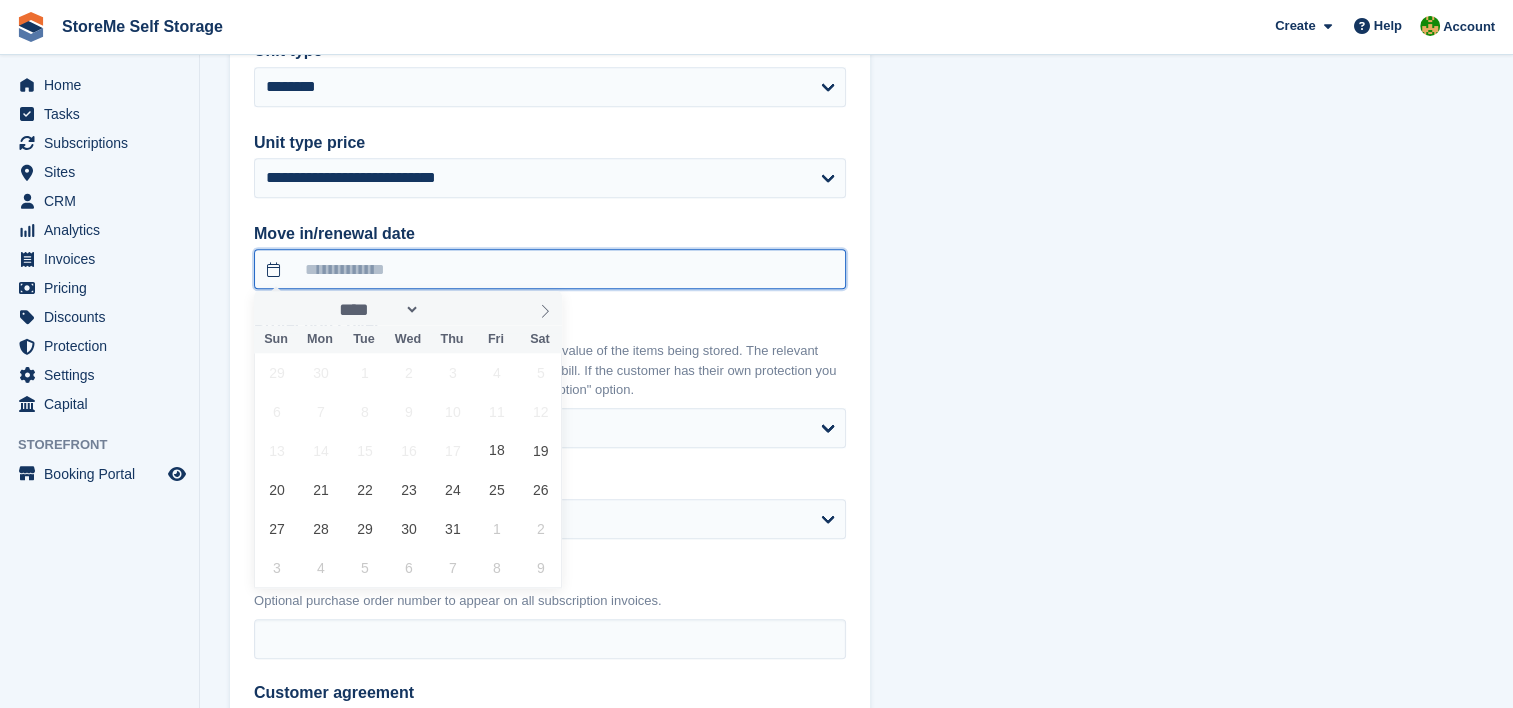 click at bounding box center (550, 269) 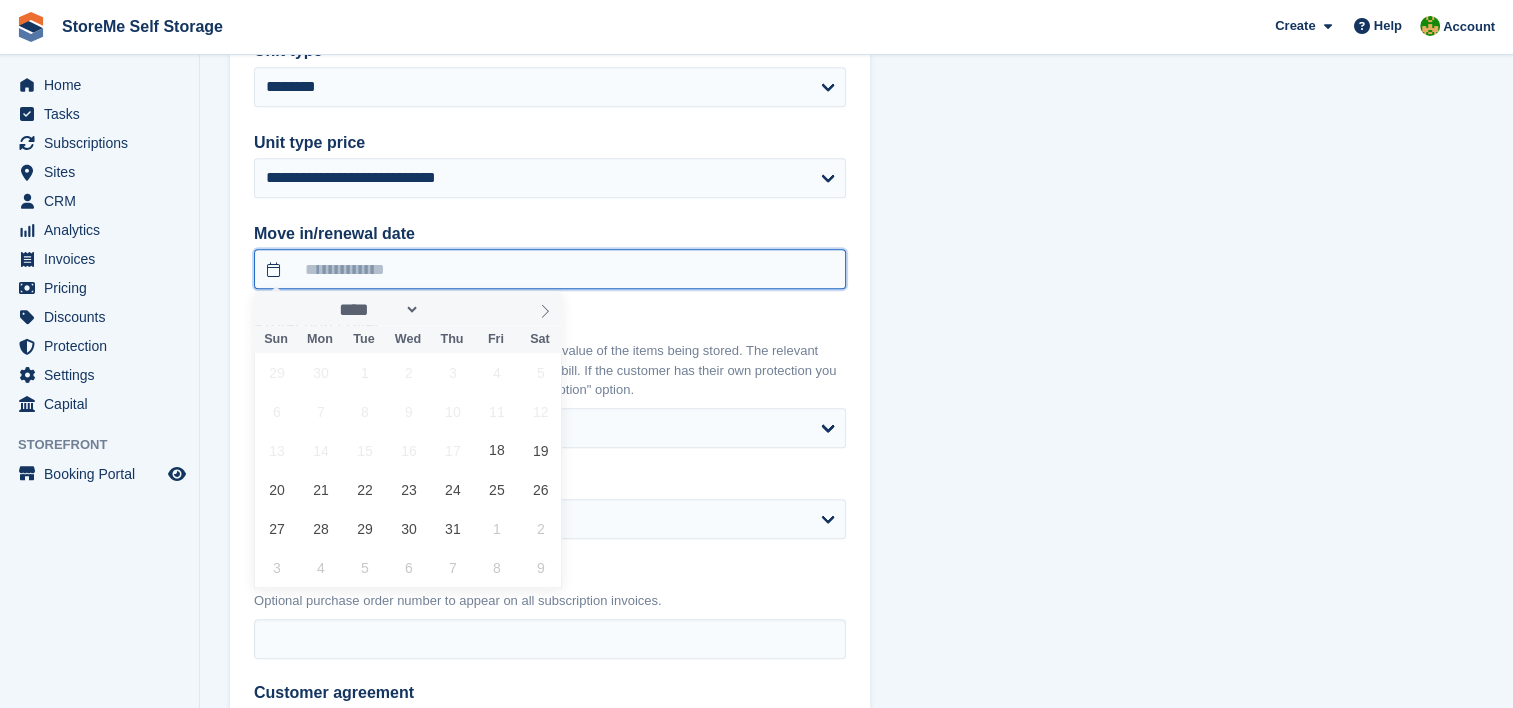 click at bounding box center (550, 269) 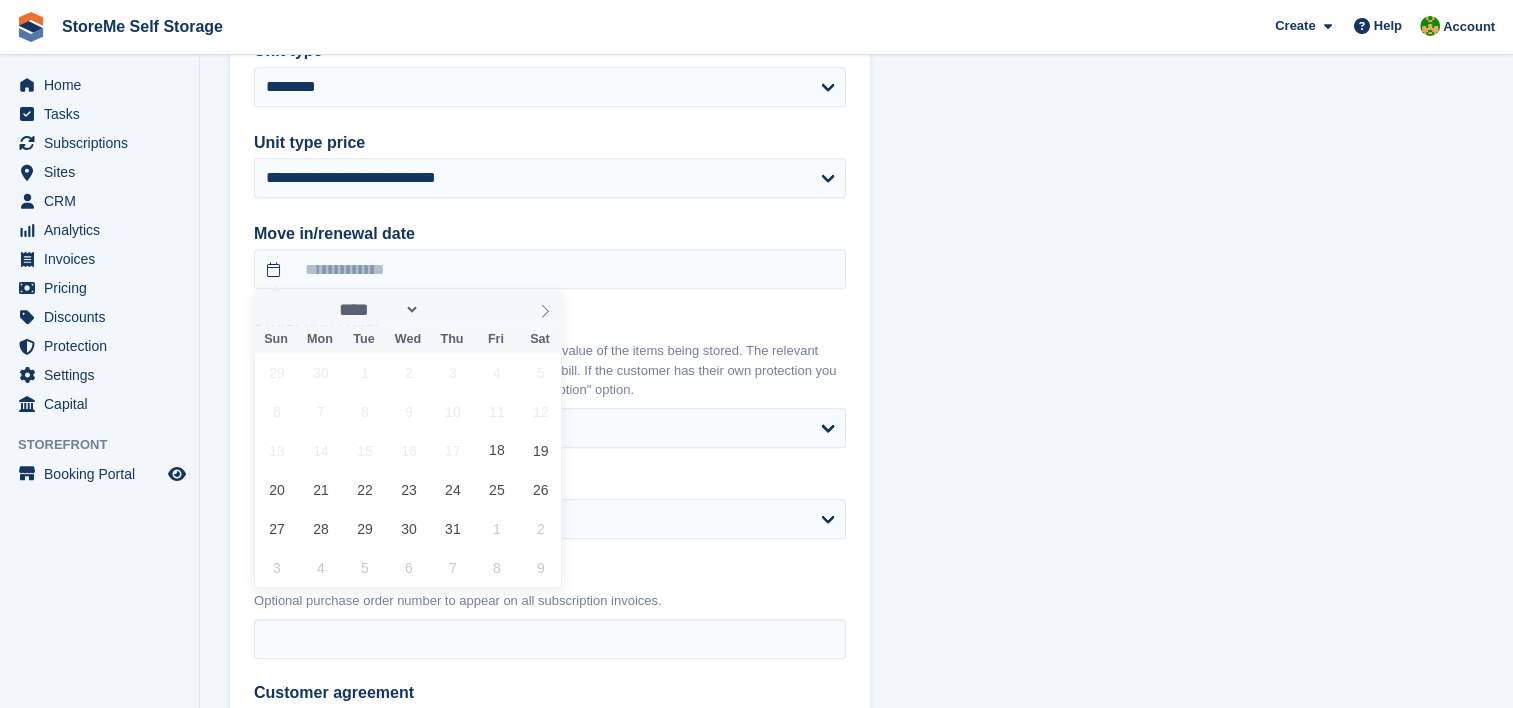 click on "**********" at bounding box center (550, 390) 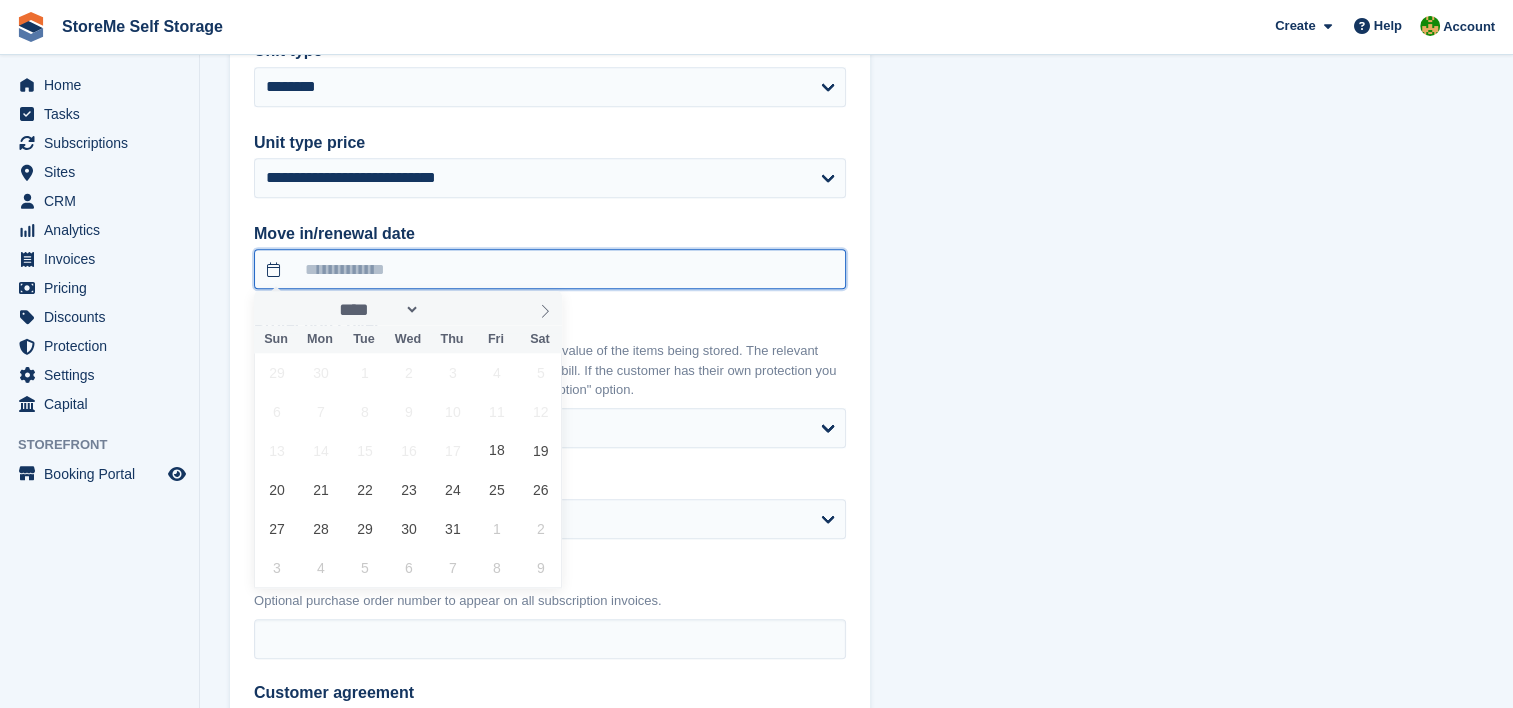 click at bounding box center [550, 269] 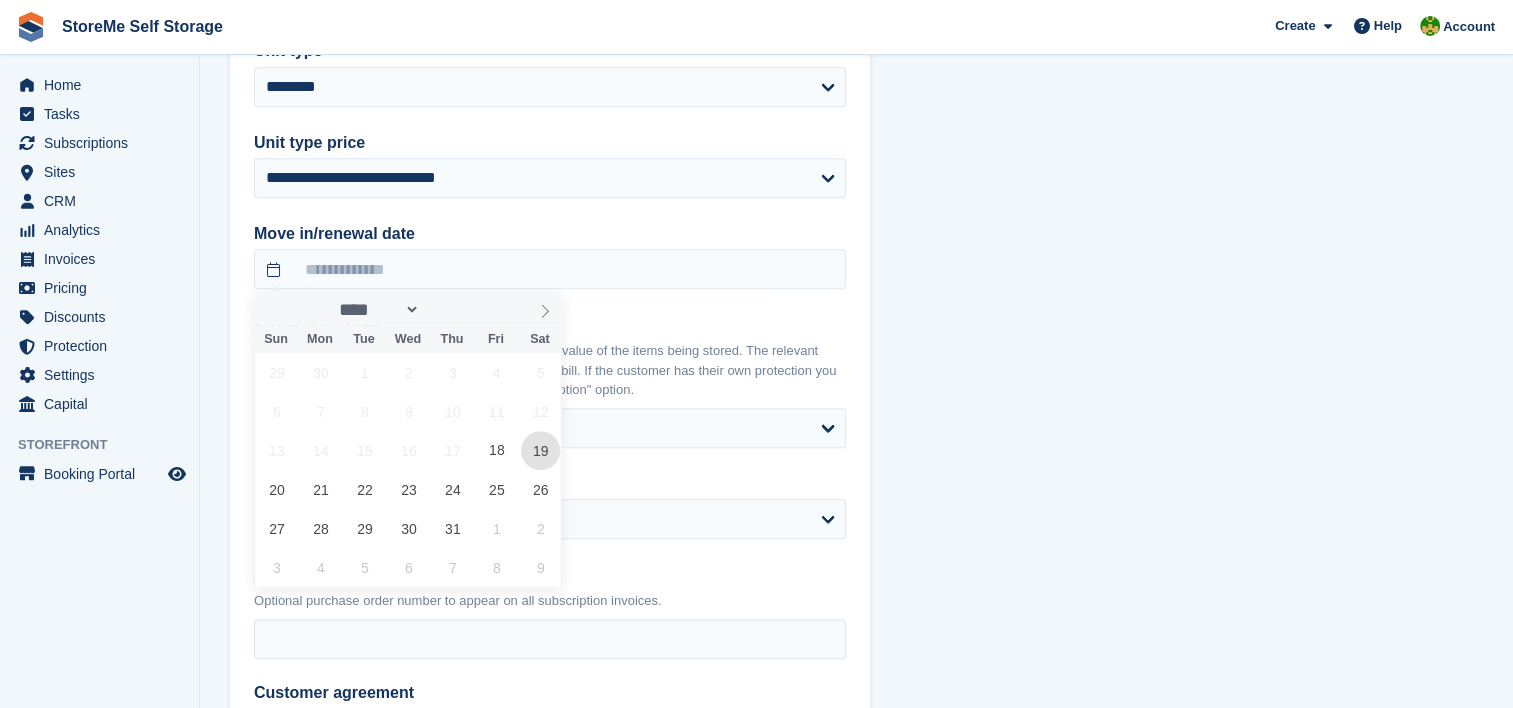 click on "19" at bounding box center [540, 450] 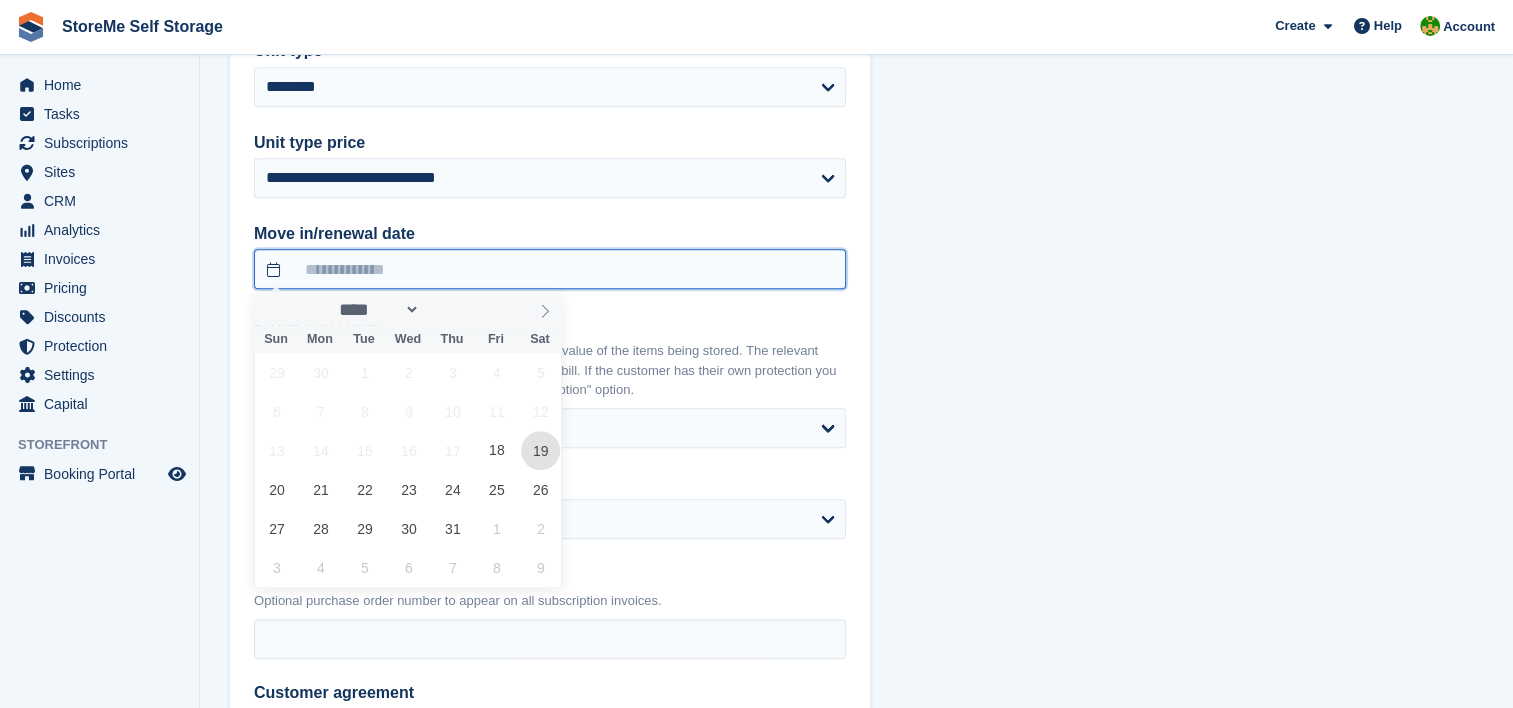 type on "**********" 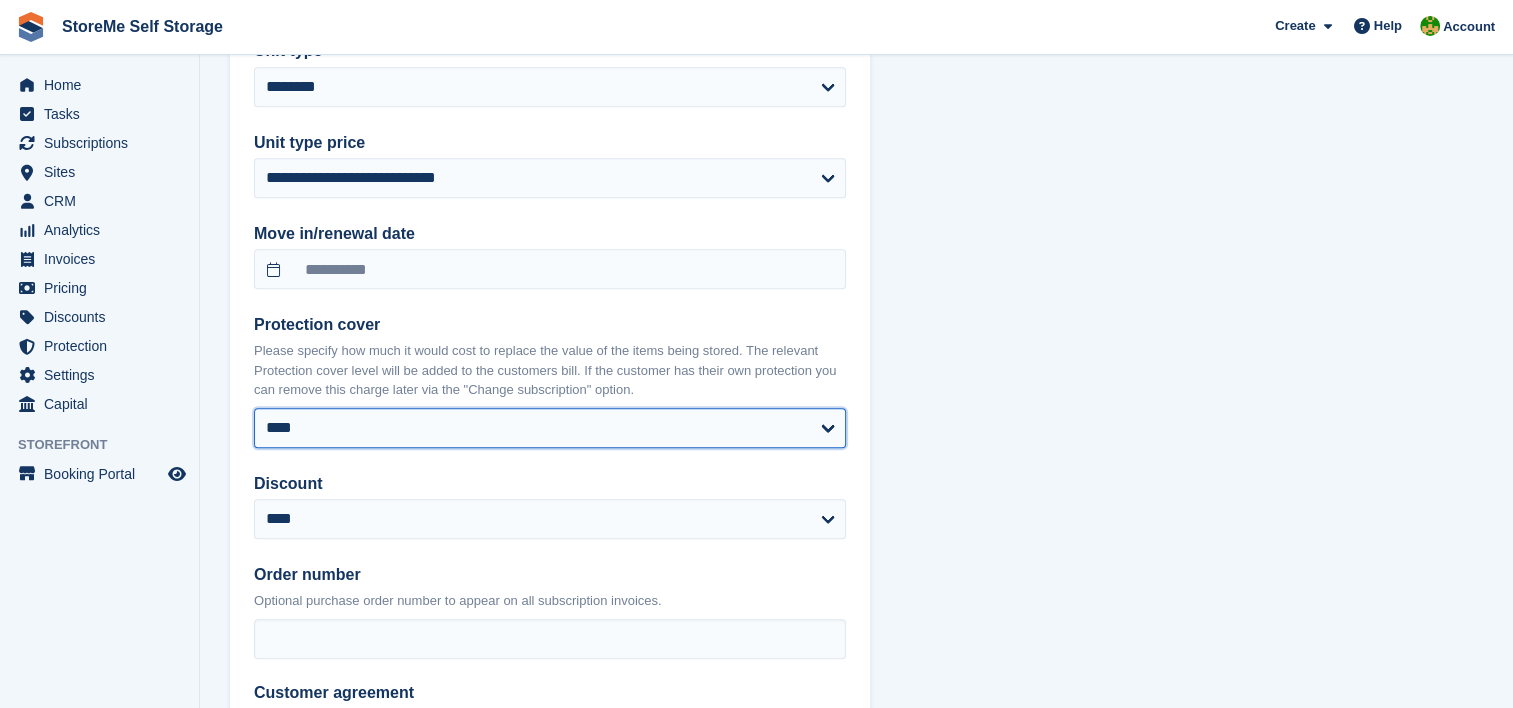 click on "****
******
******
******
******
******
******
******
******
******
******
******
*******
*******
*******
*******
*******
*******
*******
*******
*******
*******
*******
*******
*******" at bounding box center [550, 428] 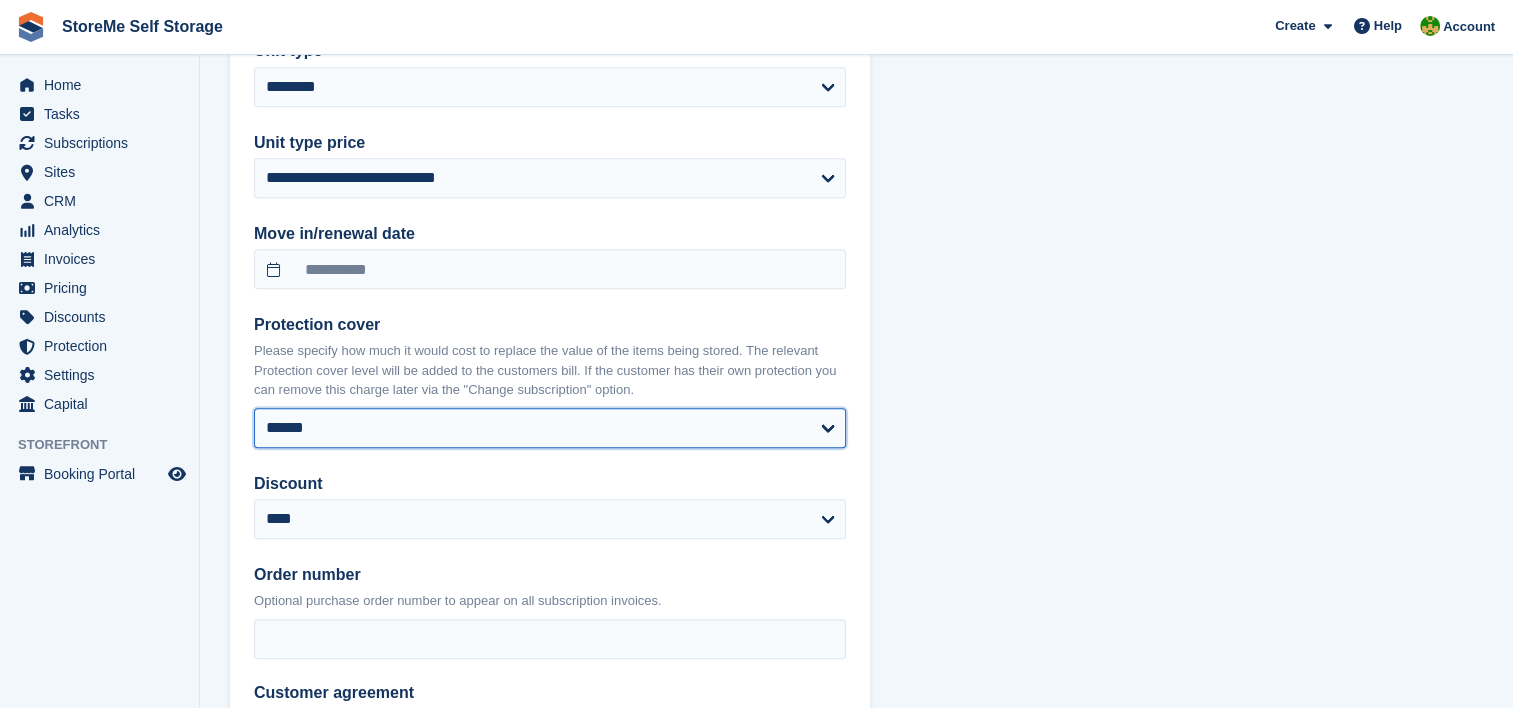 click on "****
******
******
******
******
******
******
******
******
******
******
******
*******
*******
*******
*******
*******
*******
*******
*******
*******
*******
*******
*******
*******" at bounding box center (550, 428) 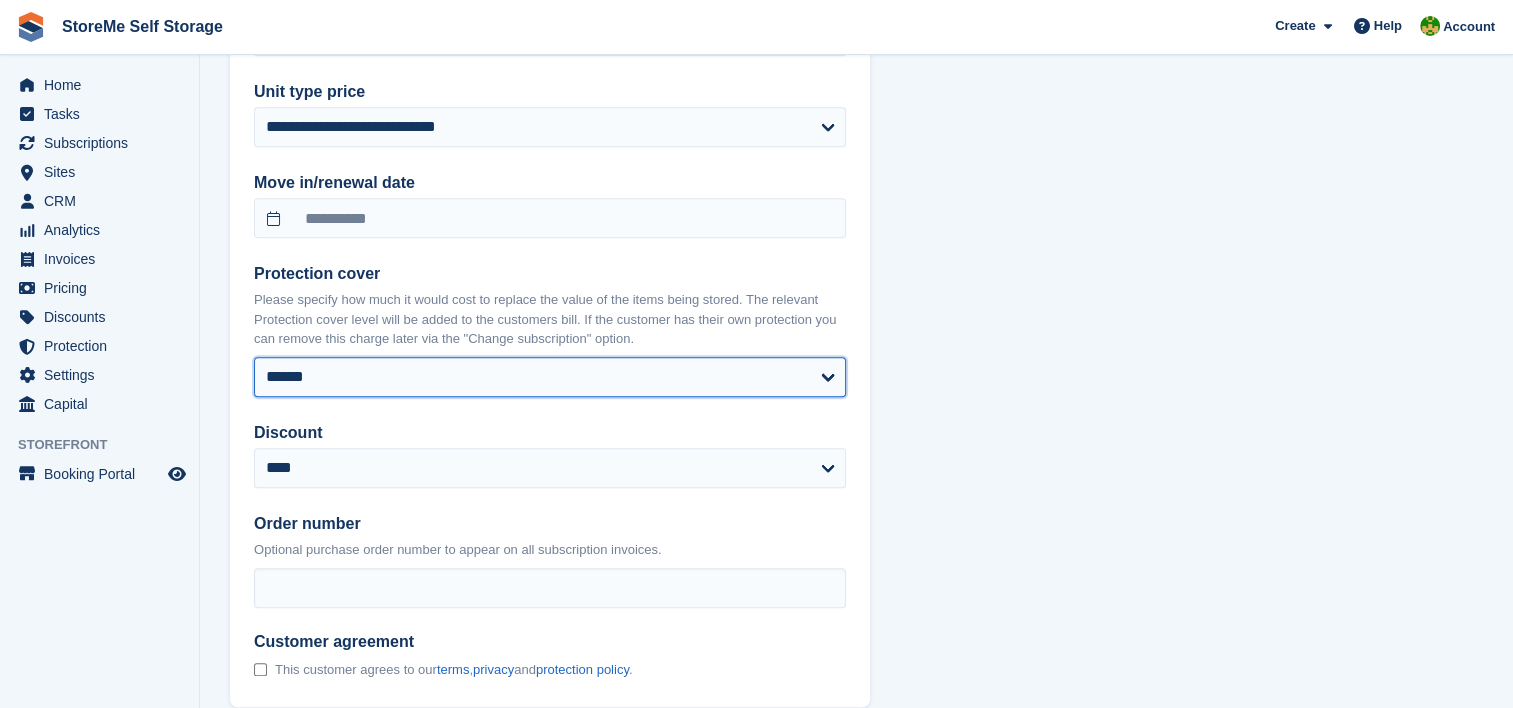 select on "**********" 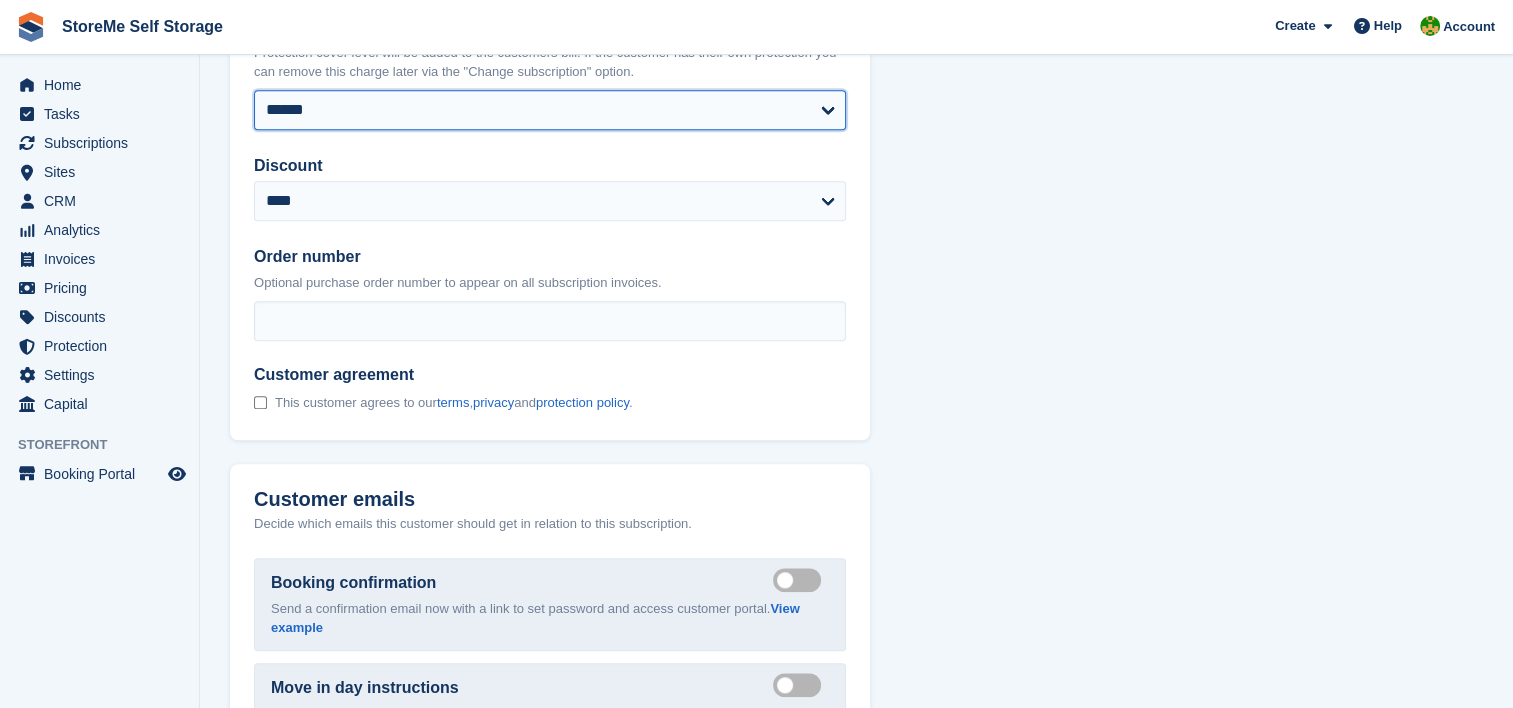 scroll, scrollTop: 2100, scrollLeft: 0, axis: vertical 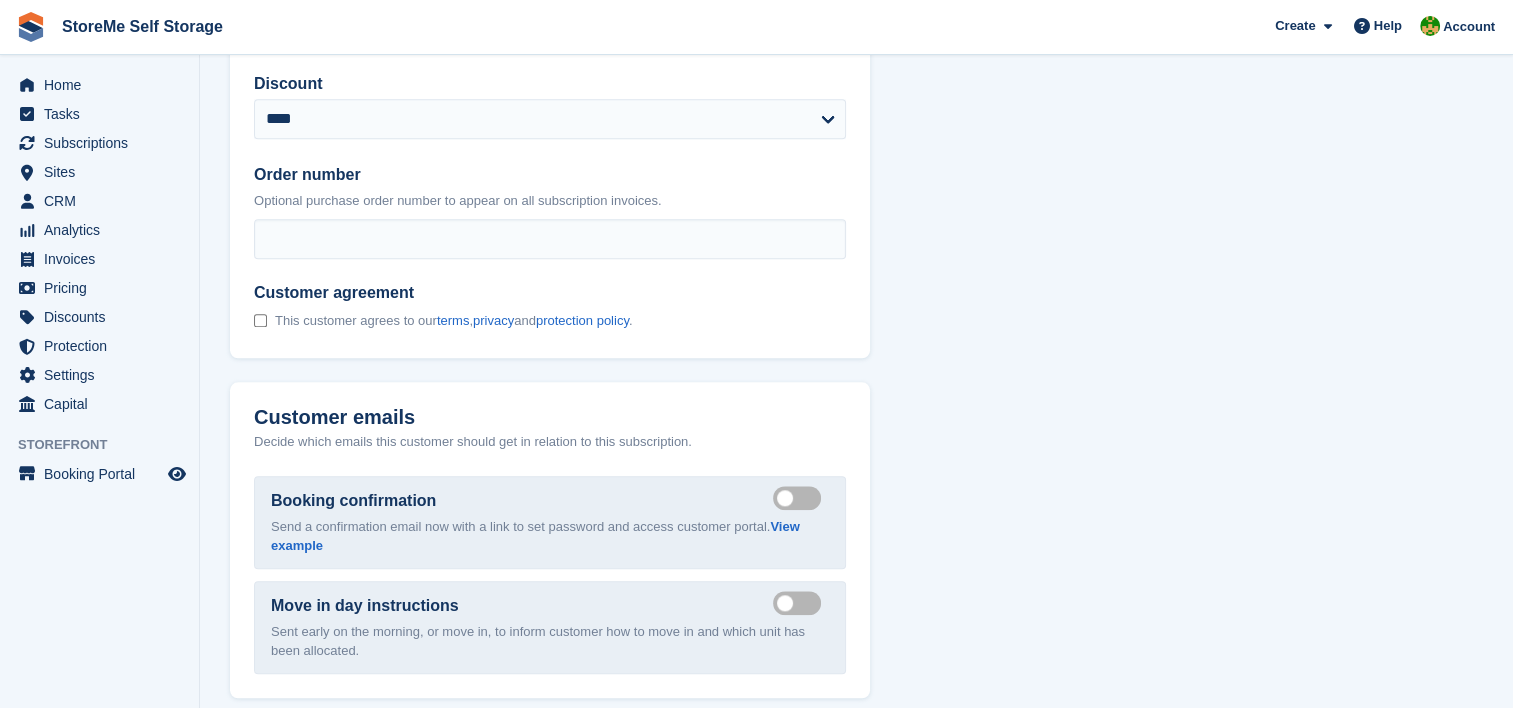 click on "Discount" at bounding box center [550, 84] 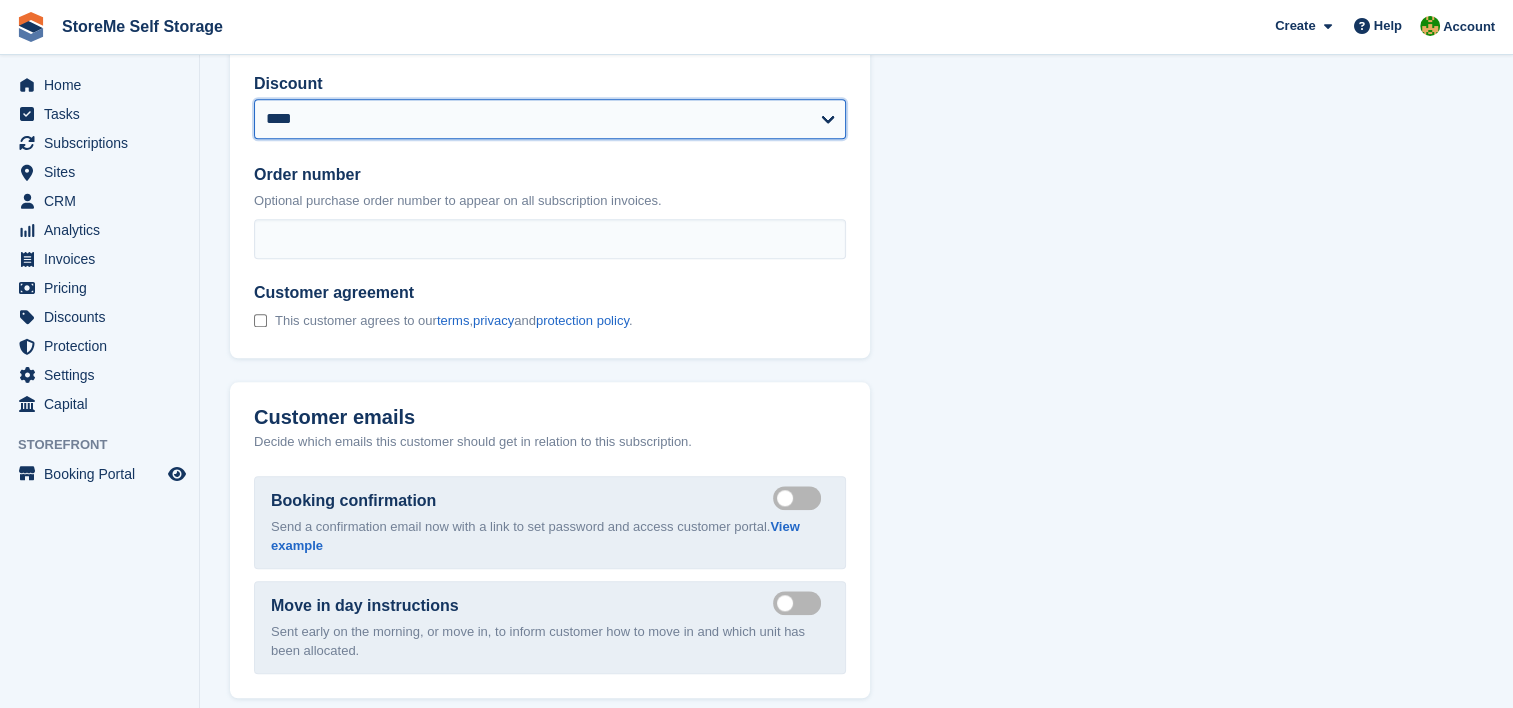 click on "**********" at bounding box center (550, 119) 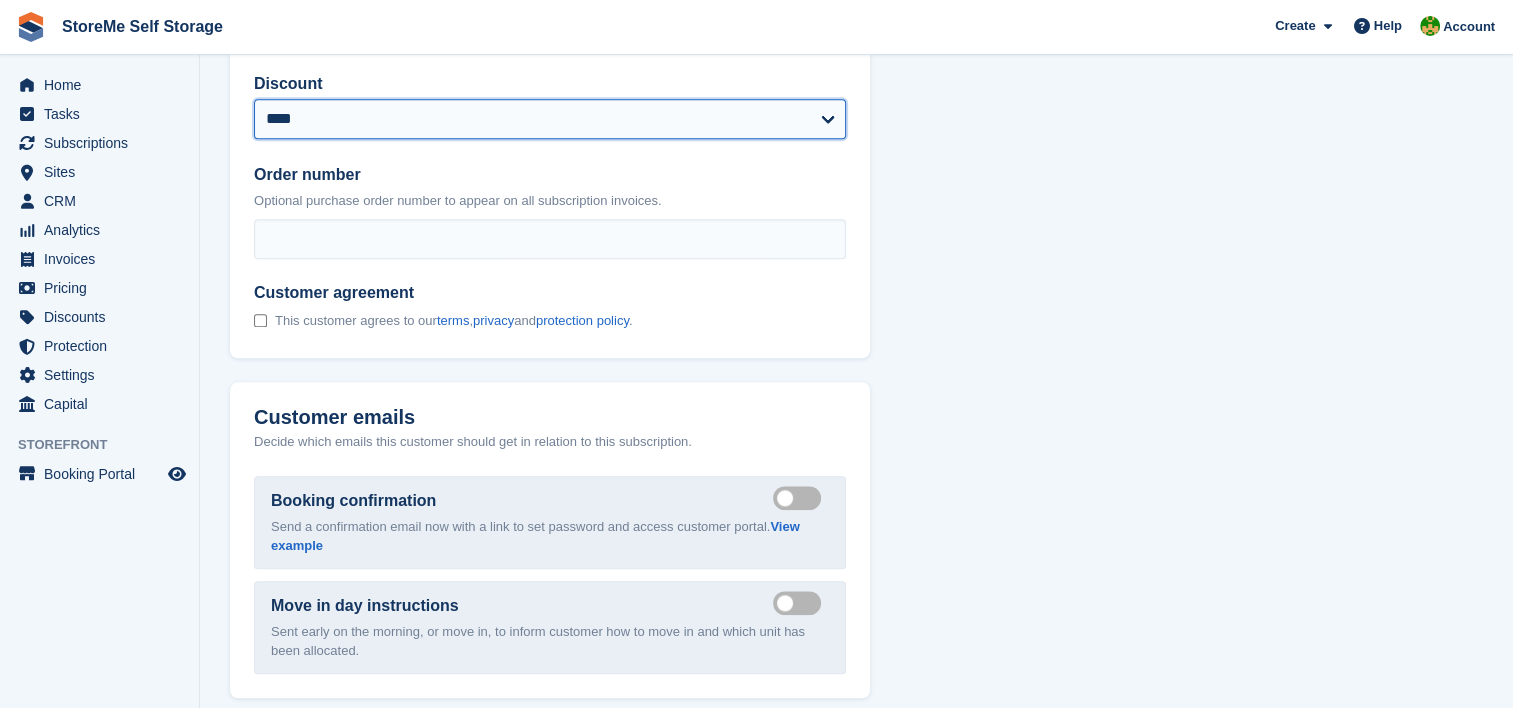 select on "****" 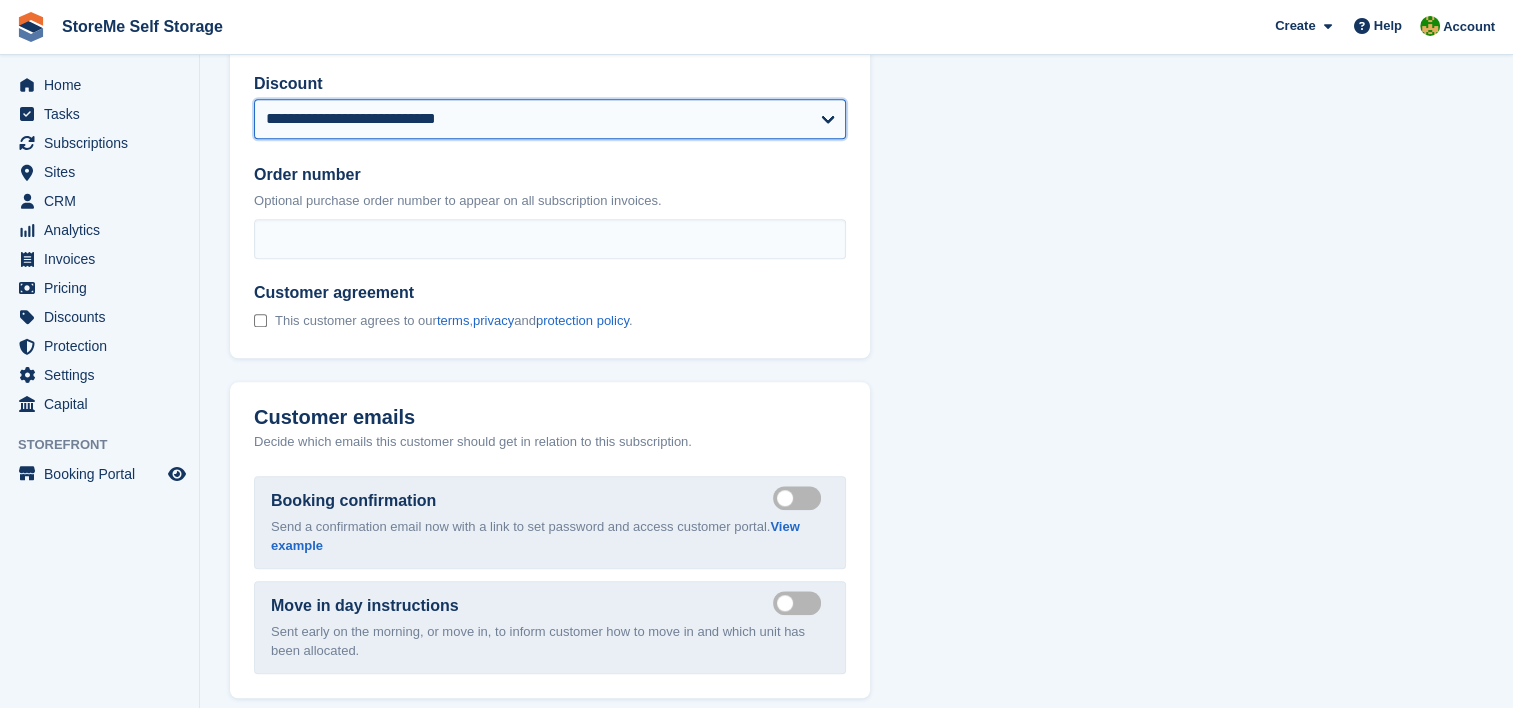 click on "**********" at bounding box center (550, 119) 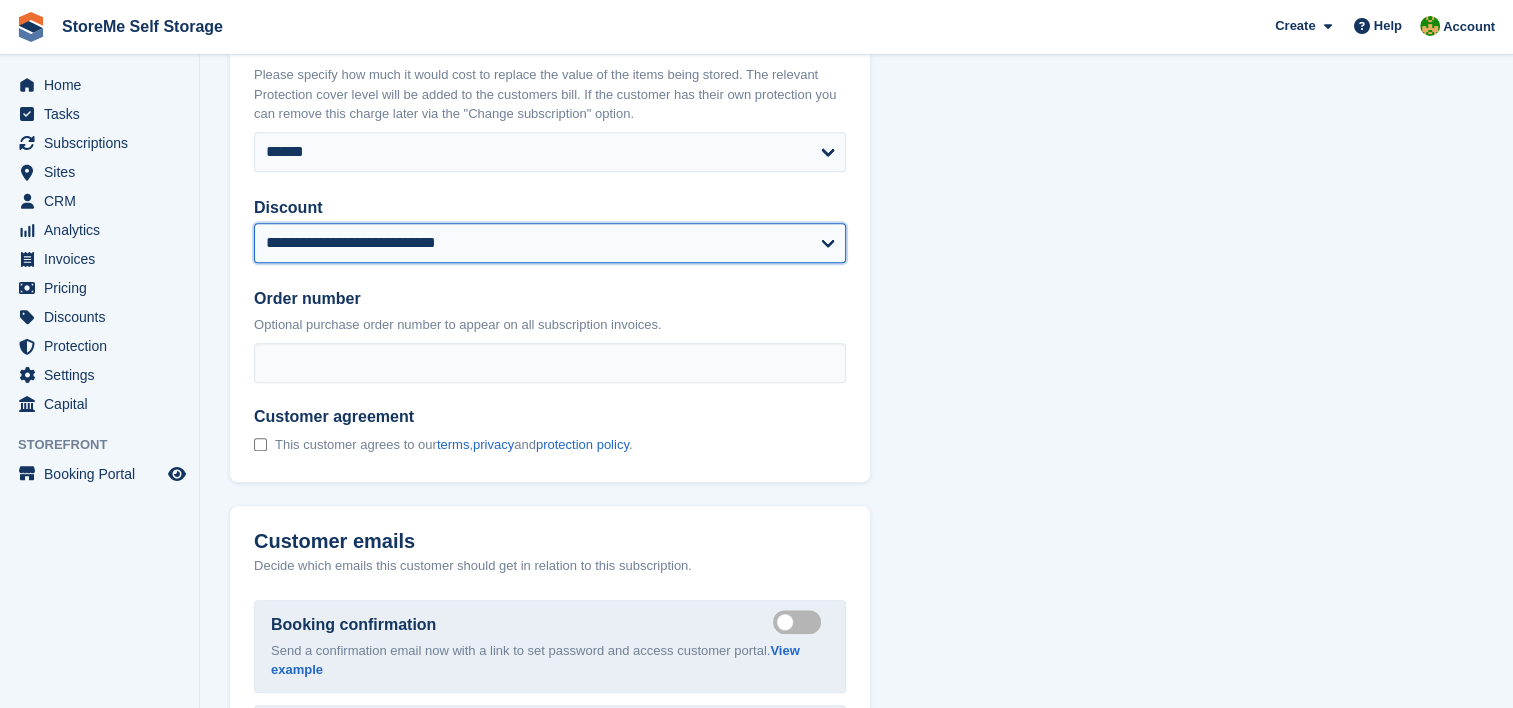 scroll, scrollTop: 1951, scrollLeft: 0, axis: vertical 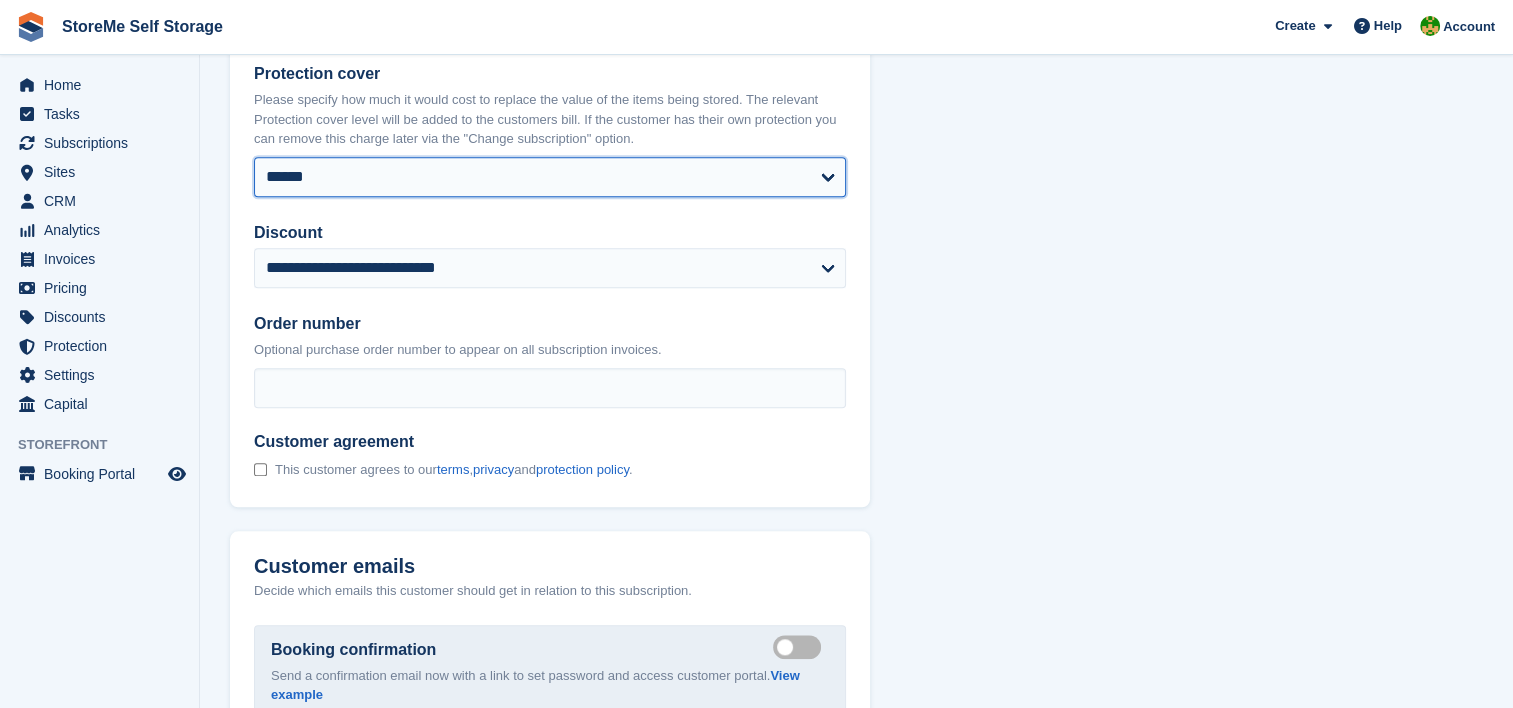 click on "****
******
******
******
******
******
******
******
******
******
******
******
*******
*******
*******
*******
*******
*******
*******
*******
*******
*******
*******
*******
*******" at bounding box center [550, 177] 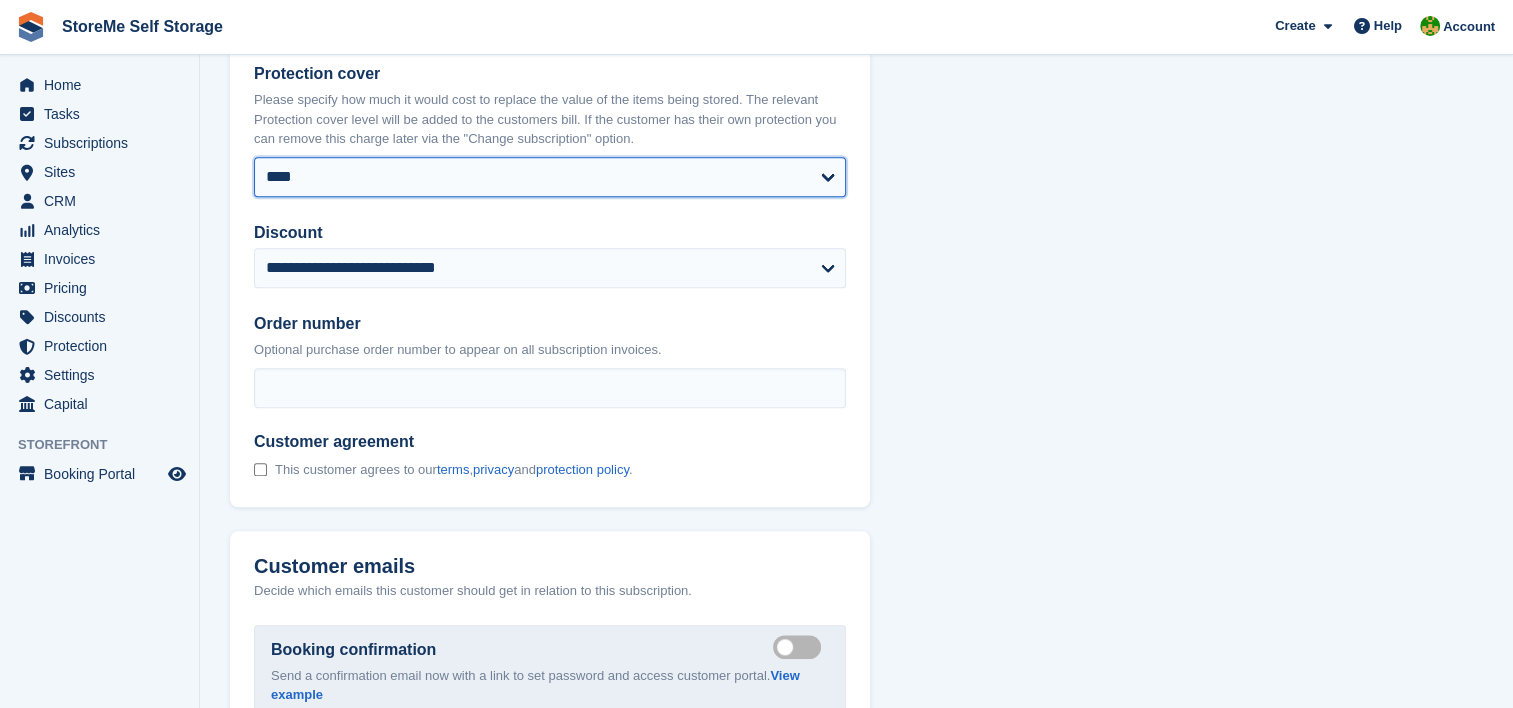 click on "****
******
******
******
******
******
******
******
******
******
******
******
*******
*******
*******
*******
*******
*******
*******
*******
*******
*******
*******
*******
*******" at bounding box center (550, 177) 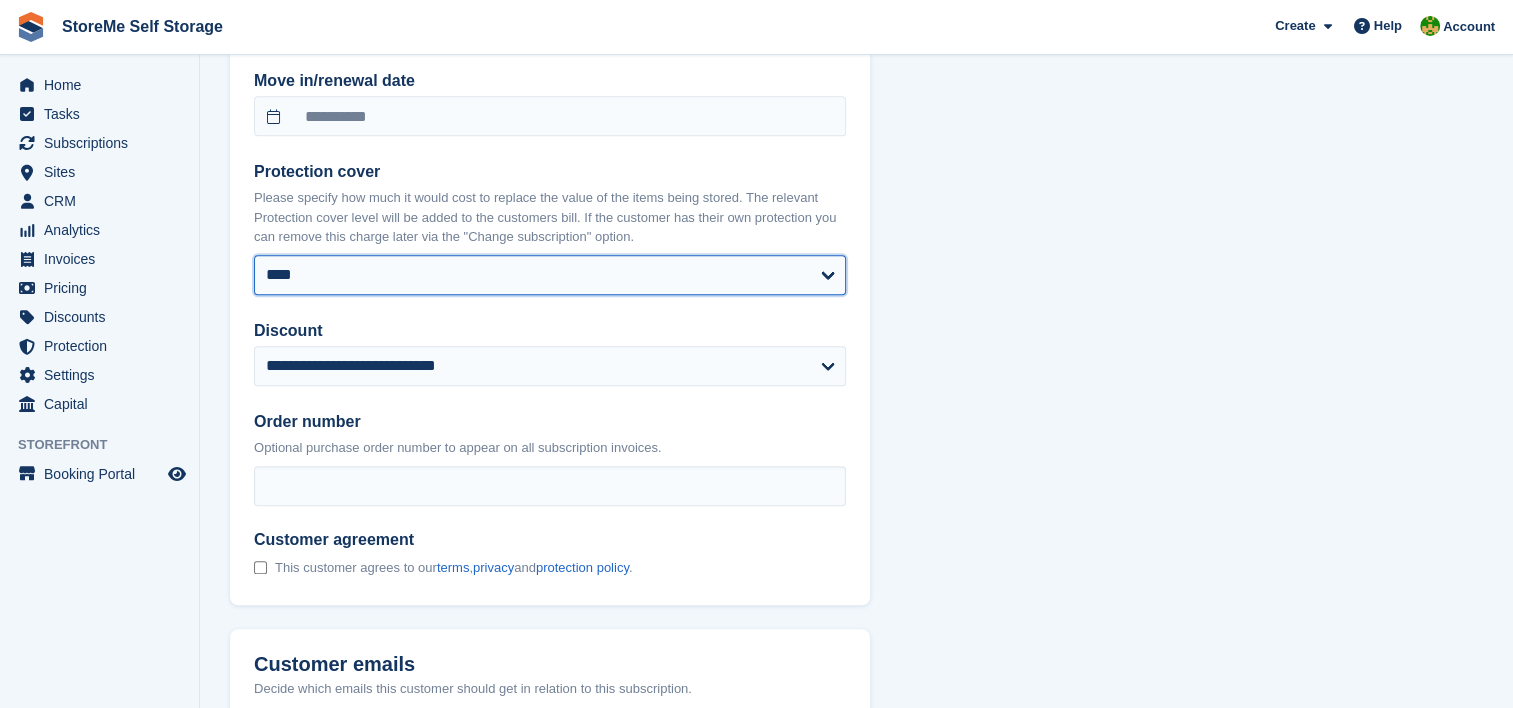 scroll, scrollTop: 2051, scrollLeft: 0, axis: vertical 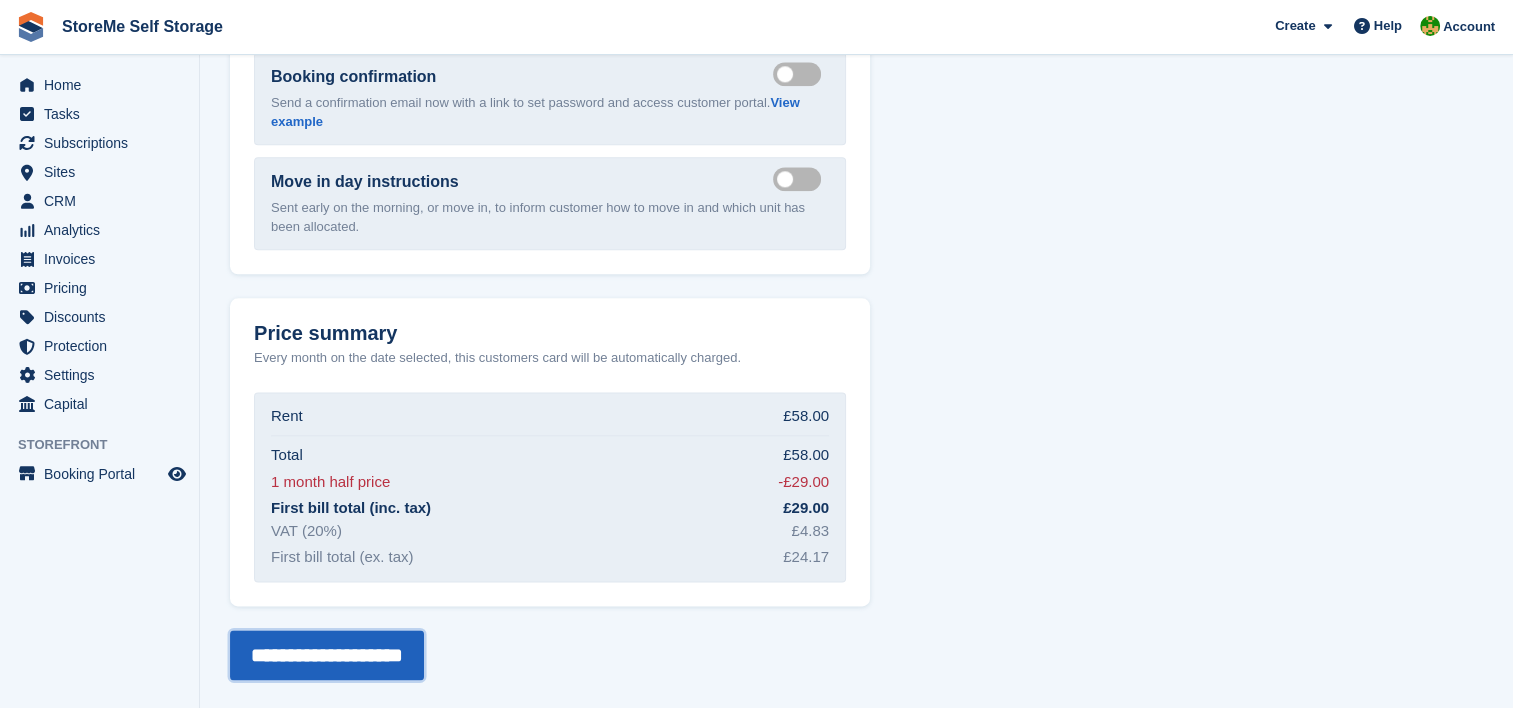 click on "**********" at bounding box center [327, 655] 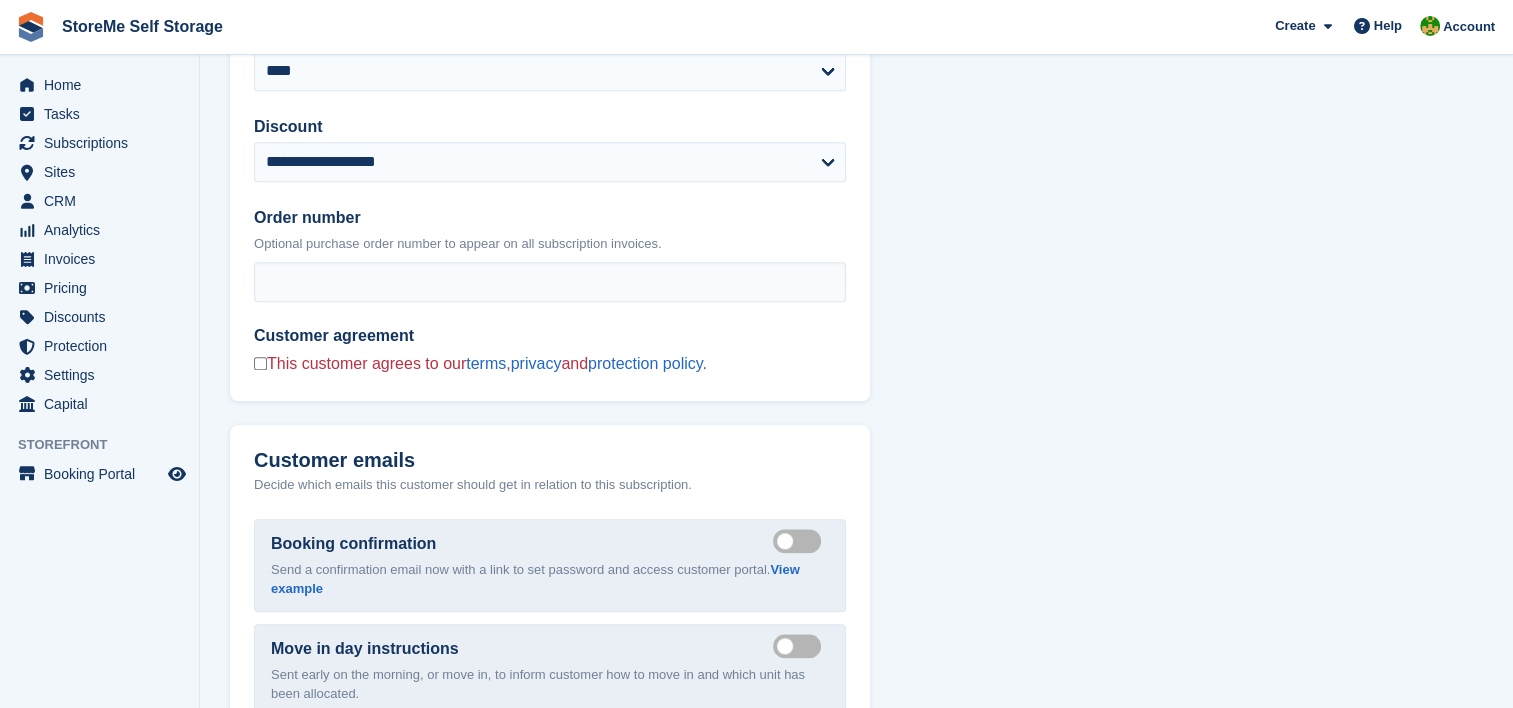 scroll, scrollTop: 2200, scrollLeft: 0, axis: vertical 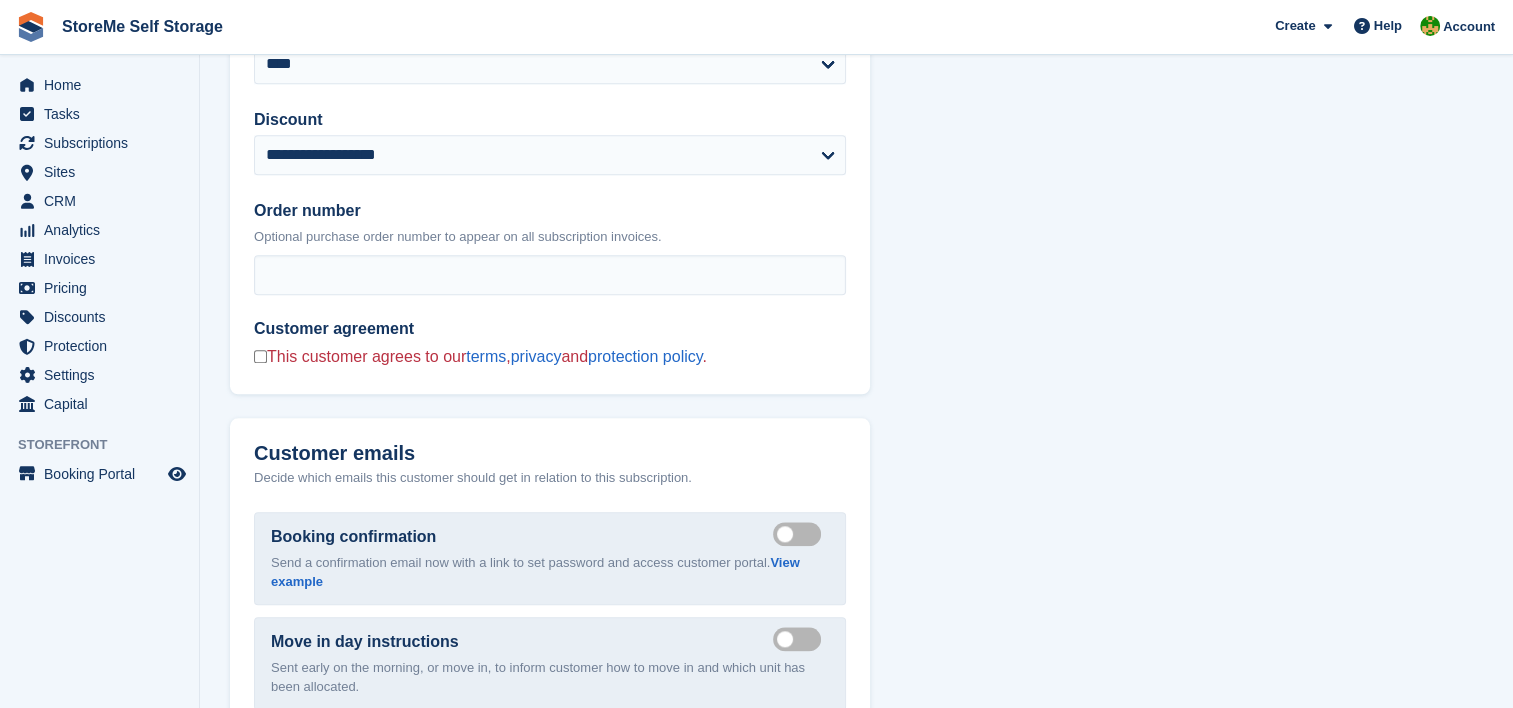 click on "This customer agrees to our  terms ,  privacy  and  protection policy ." at bounding box center (487, 357) 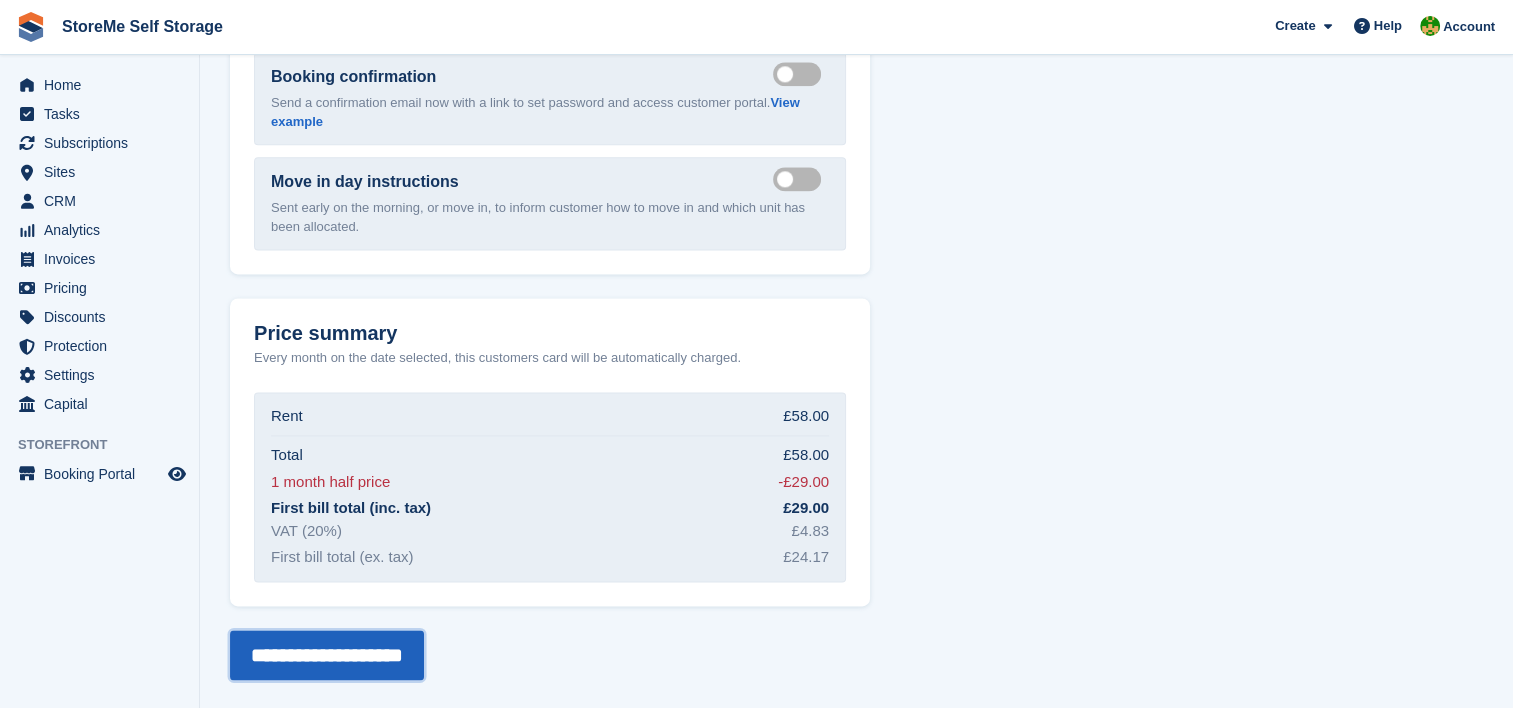 click on "**********" at bounding box center (327, 655) 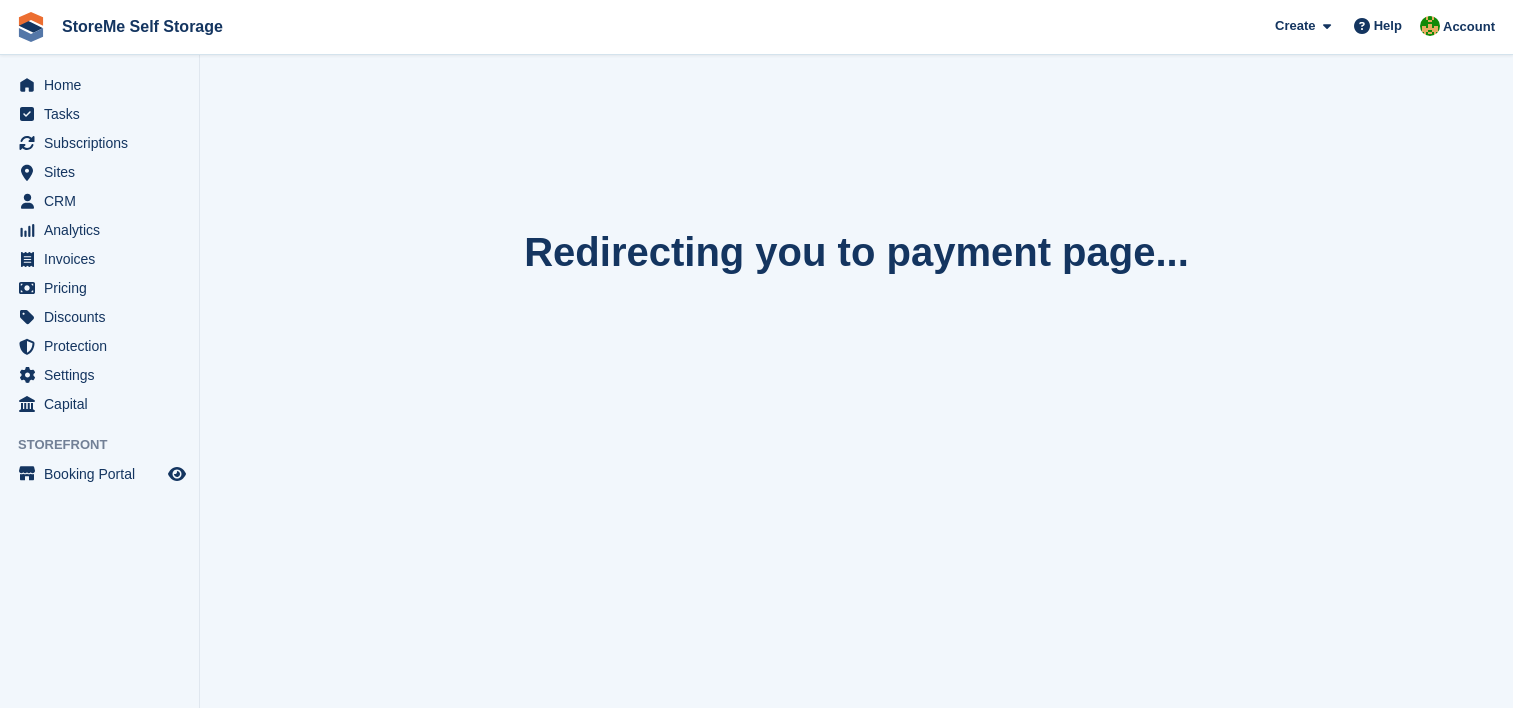 scroll, scrollTop: 0, scrollLeft: 0, axis: both 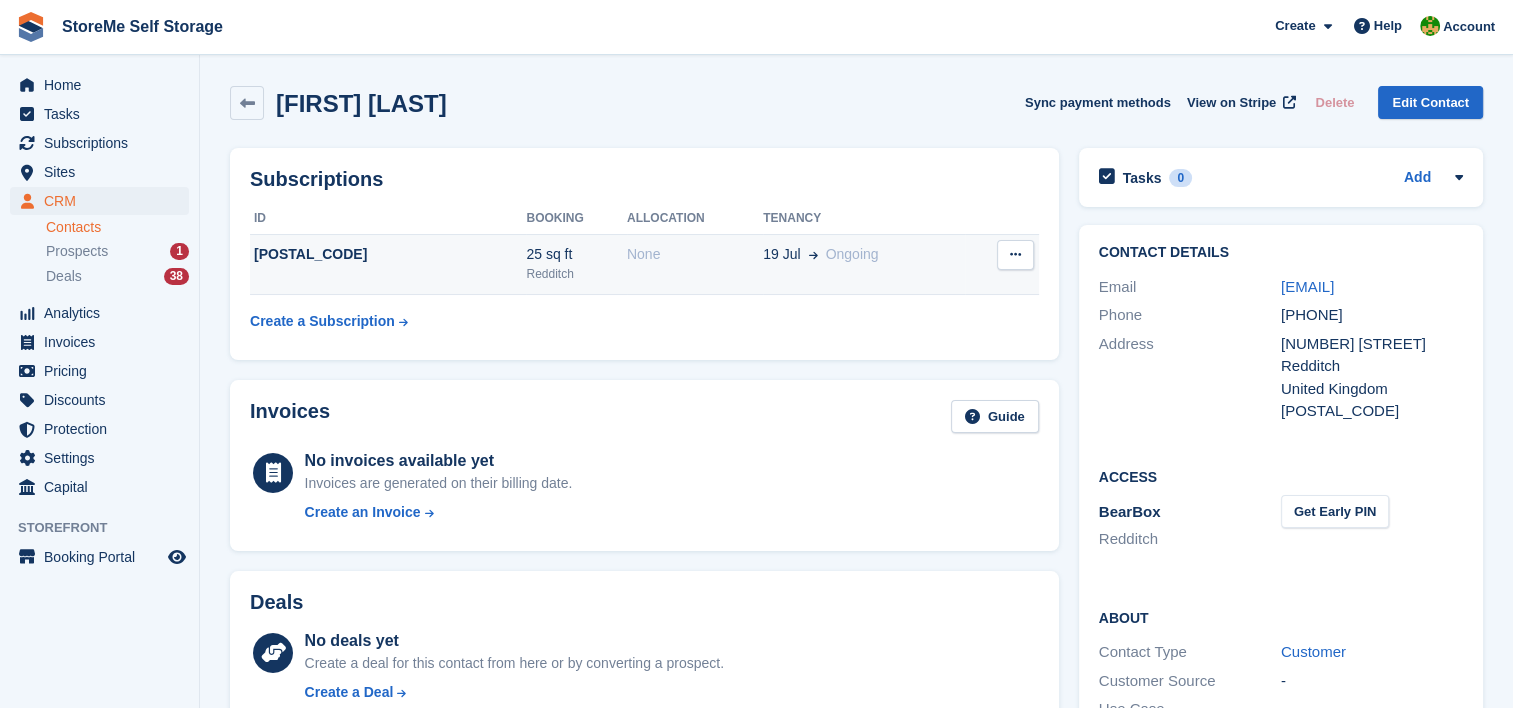 click at bounding box center [1015, 254] 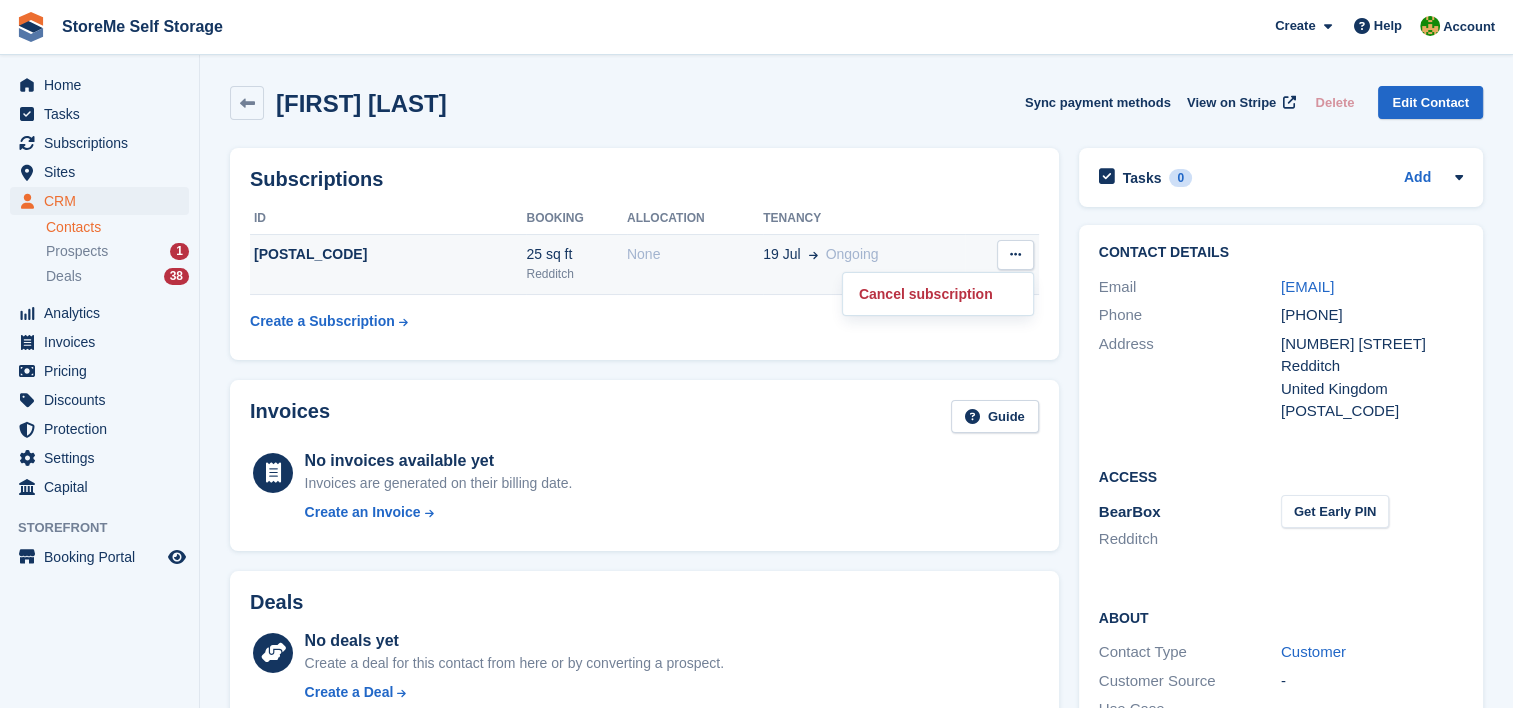 click on "[DATE]
Ongoing" at bounding box center (864, 264) 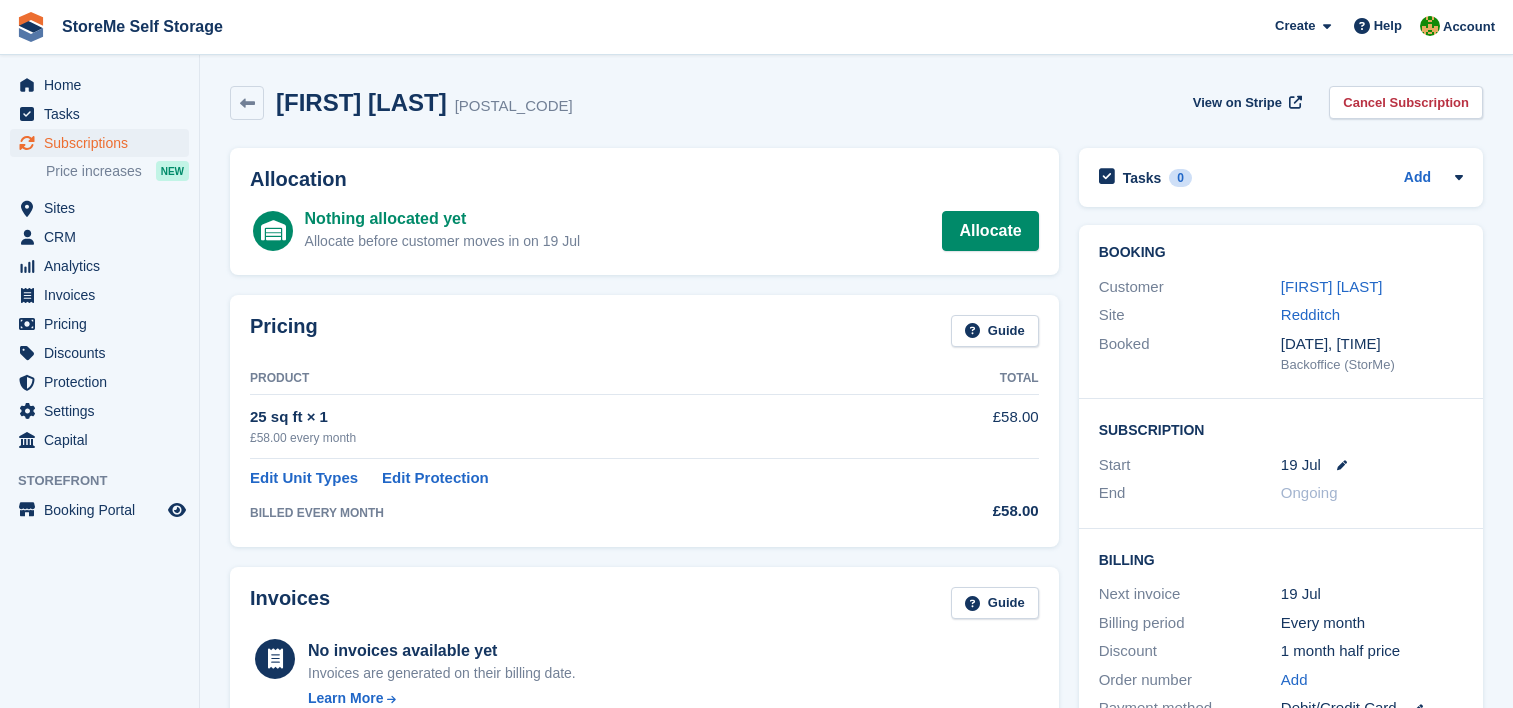 scroll, scrollTop: 0, scrollLeft: 0, axis: both 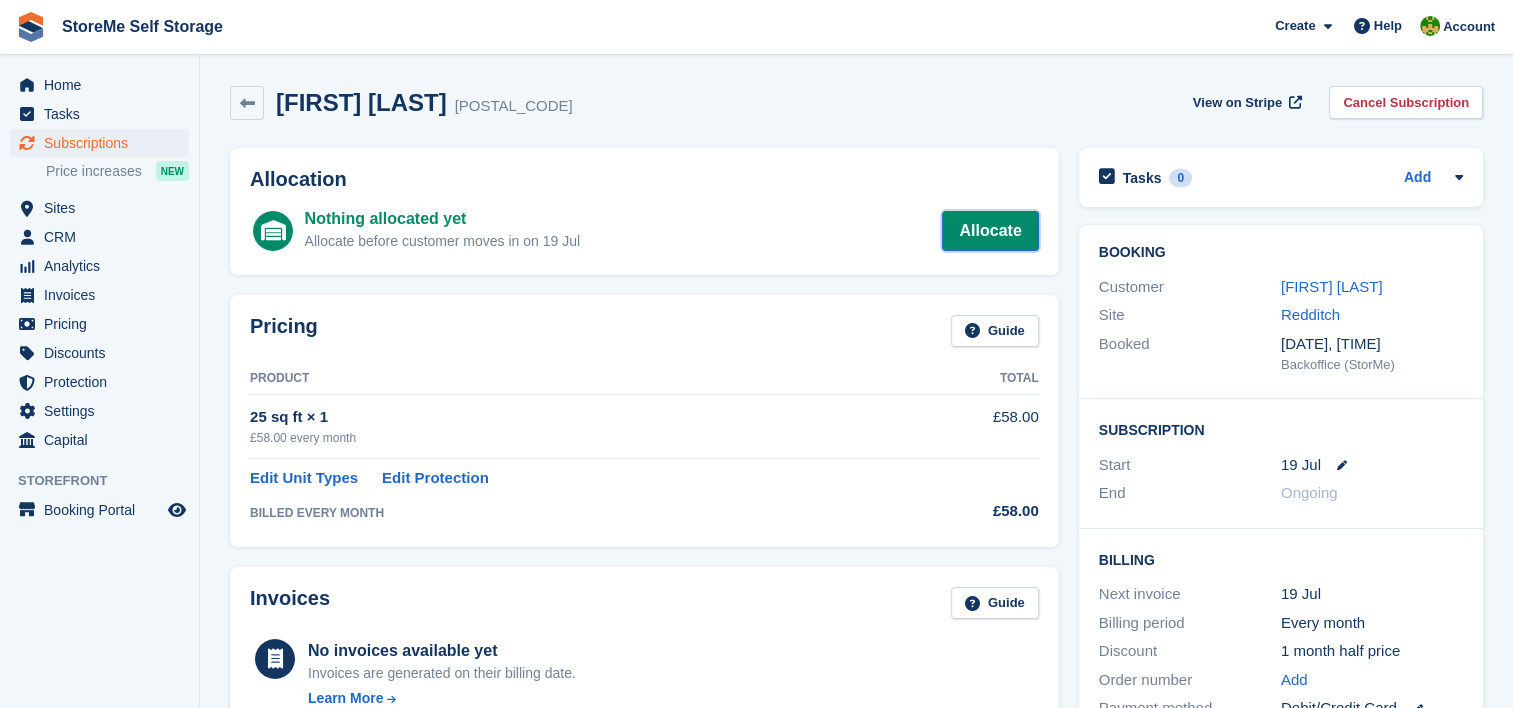 click on "Allocate" at bounding box center (990, 231) 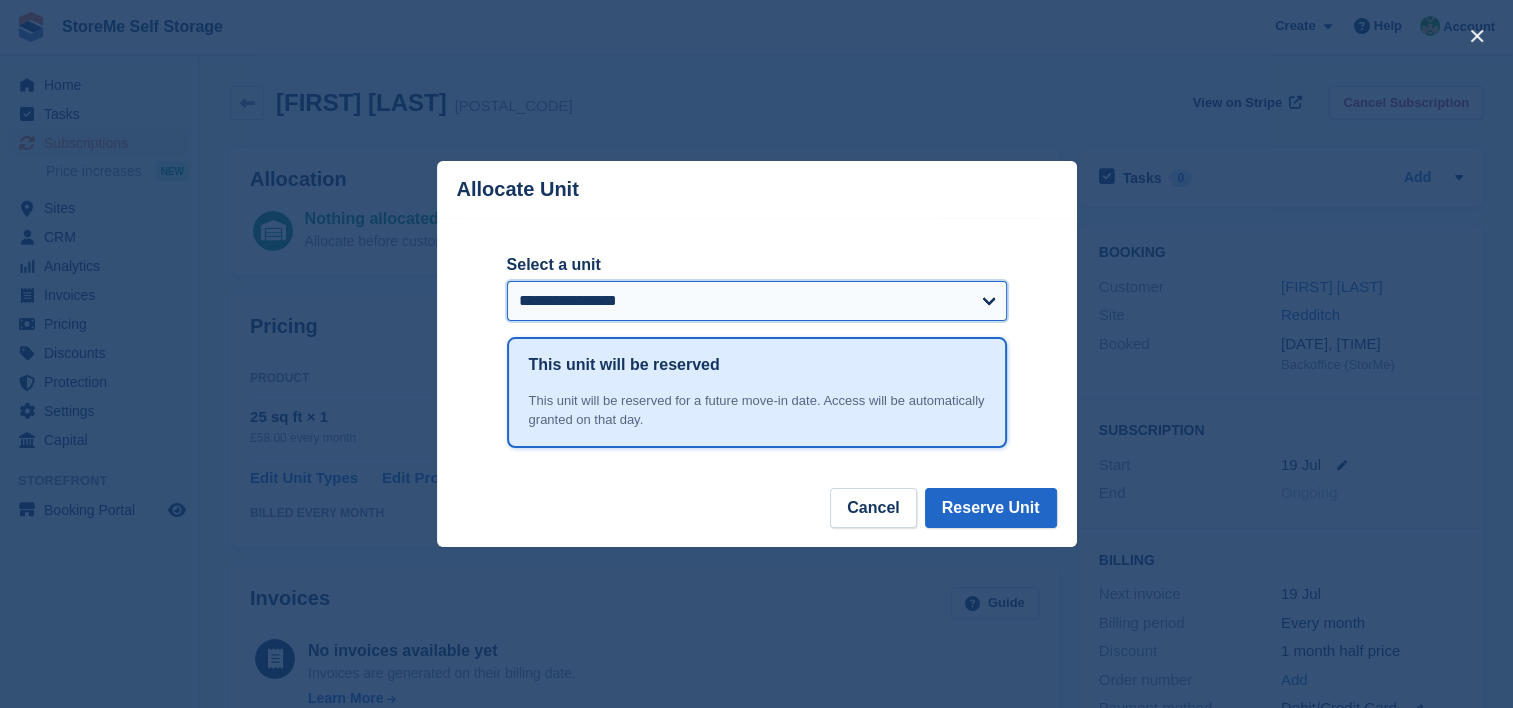click on "**********" at bounding box center (757, 301) 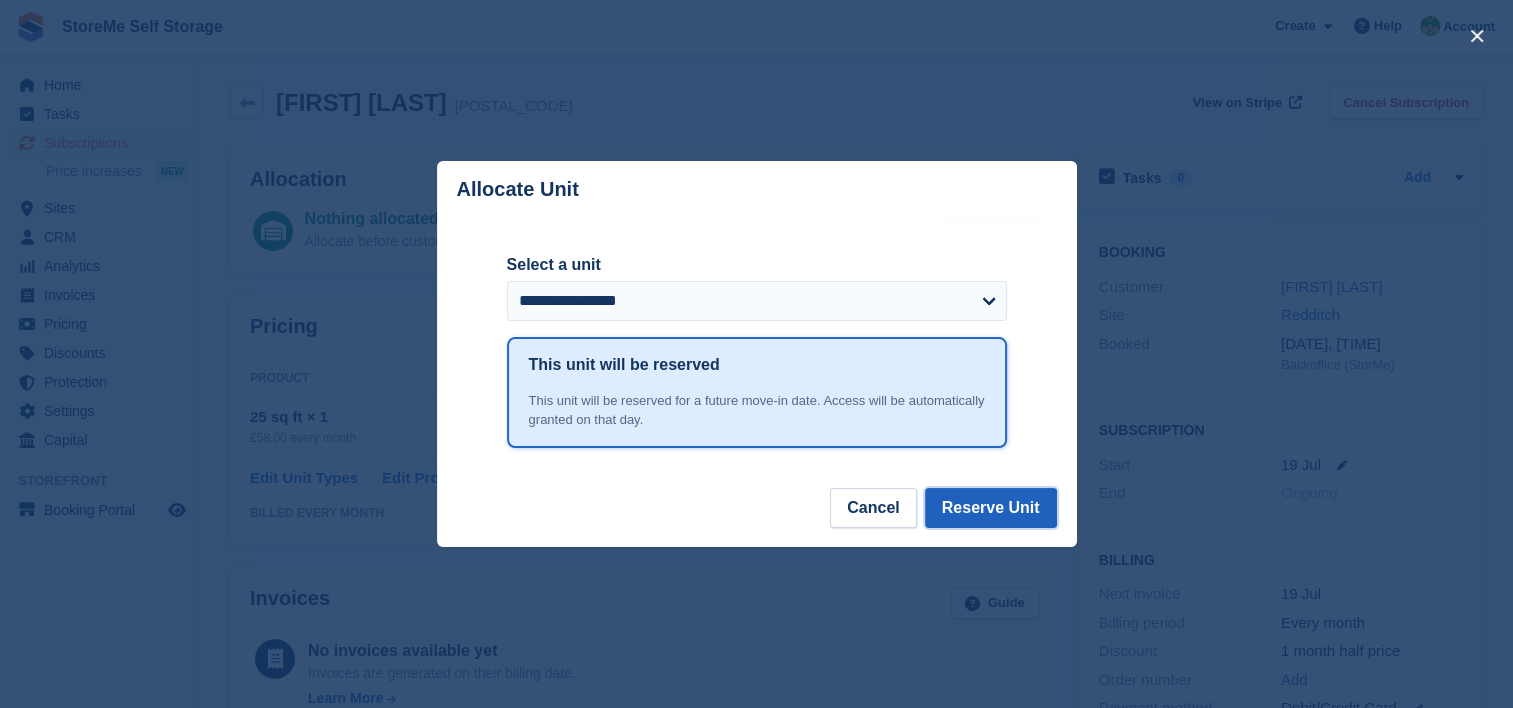 click on "Reserve Unit" at bounding box center [991, 508] 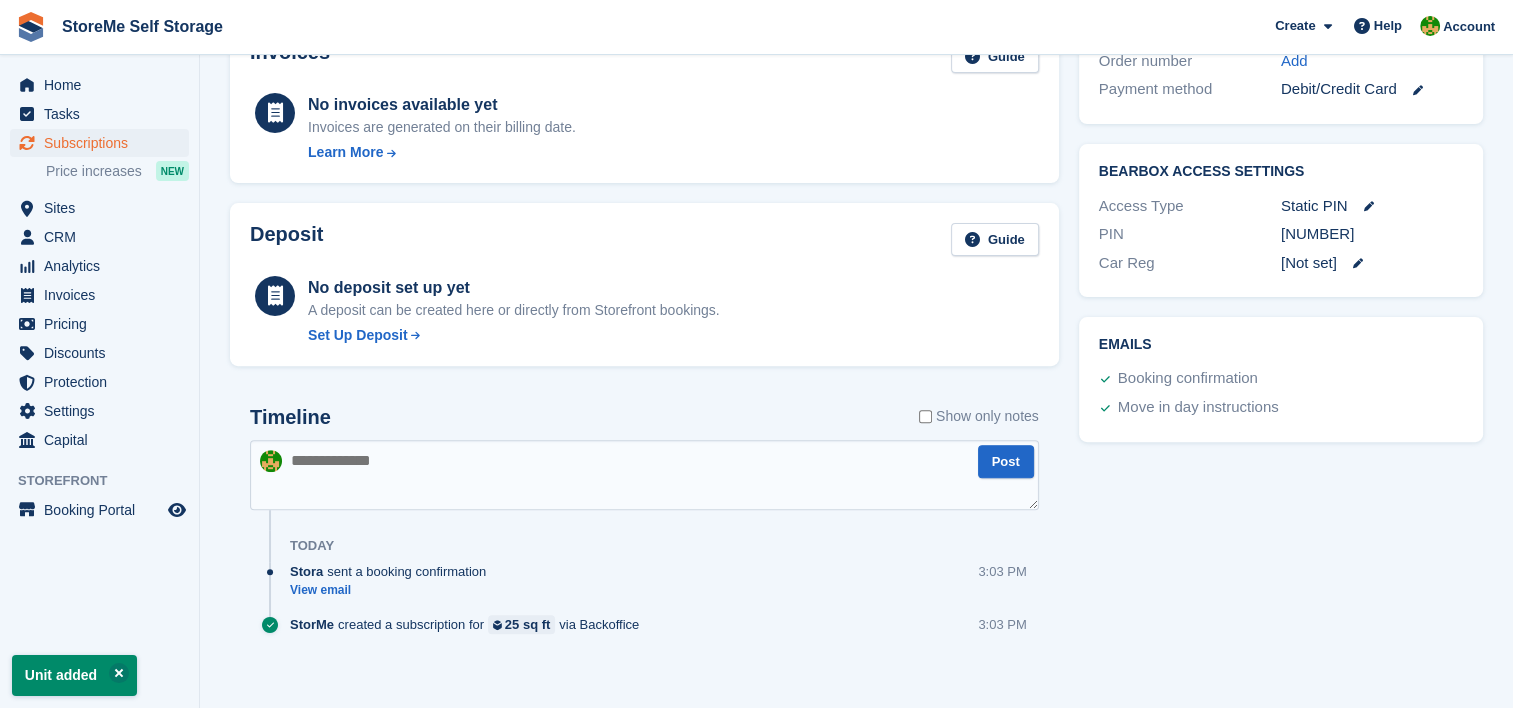 scroll, scrollTop: 630, scrollLeft: 0, axis: vertical 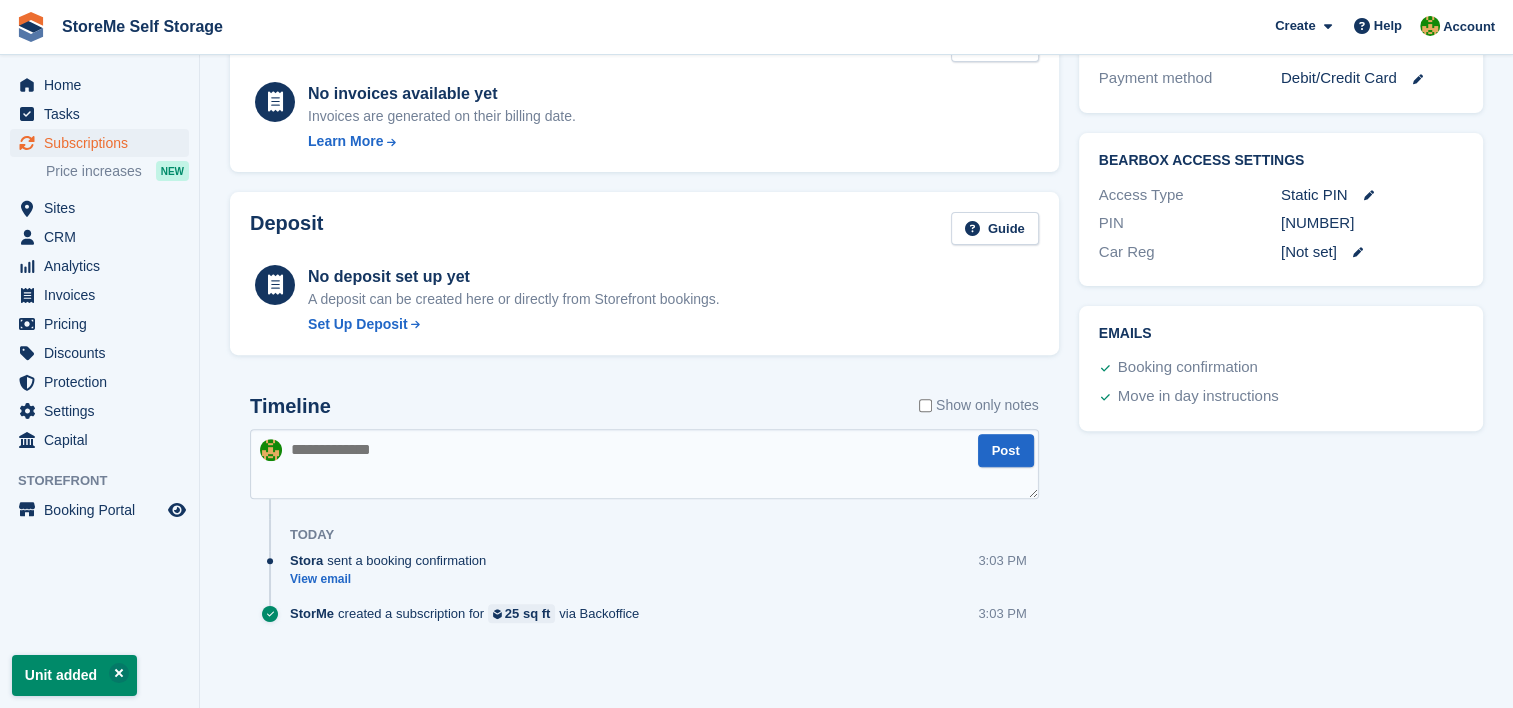 click at bounding box center [644, 464] 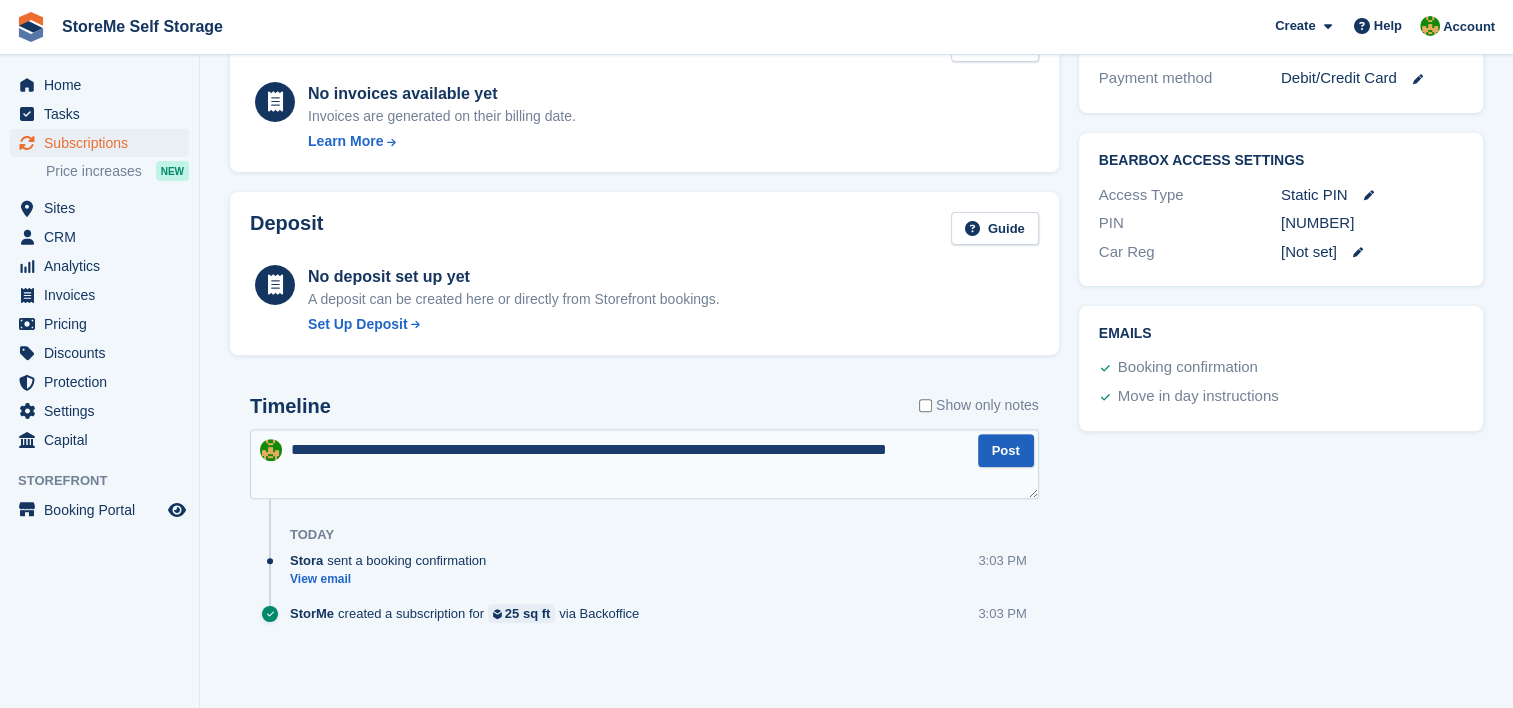 type on "**********" 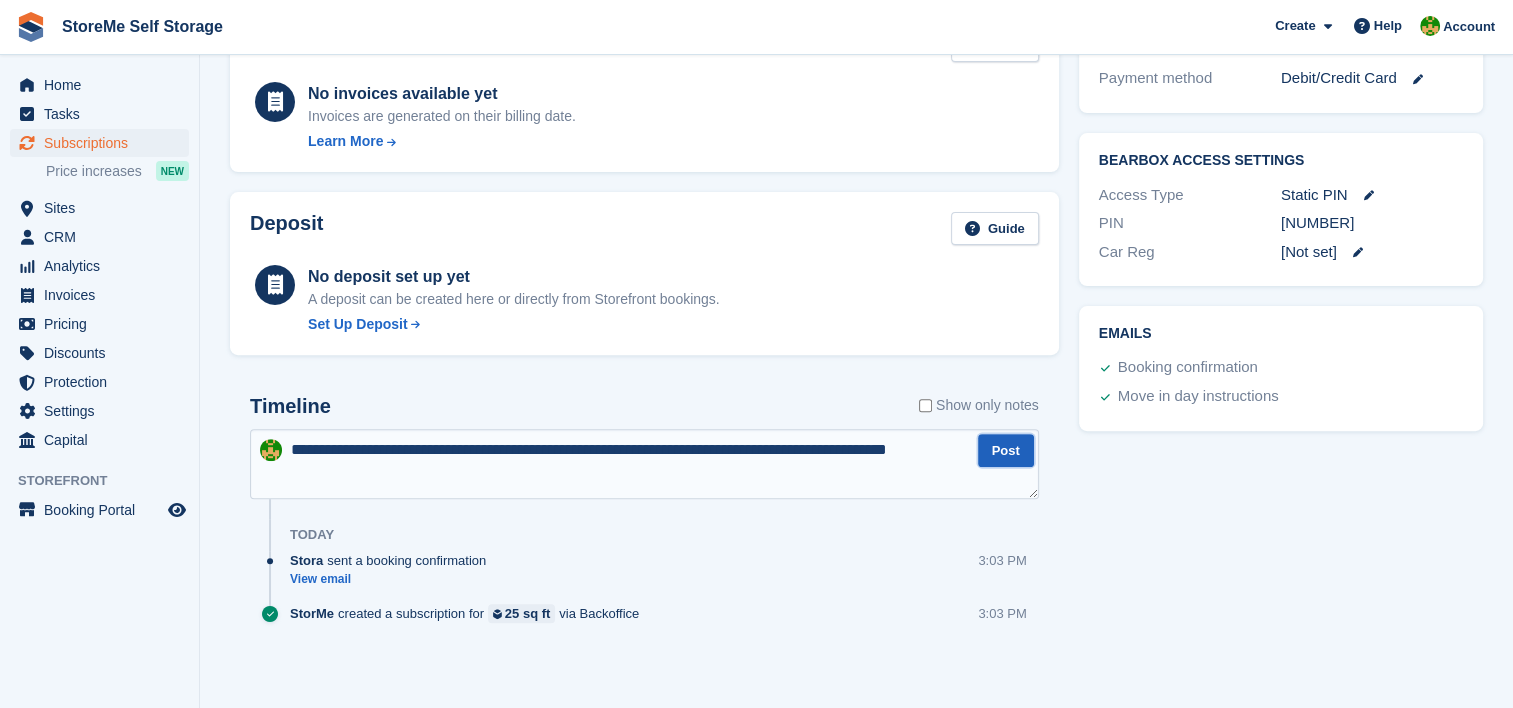 click on "Post" at bounding box center (1006, 450) 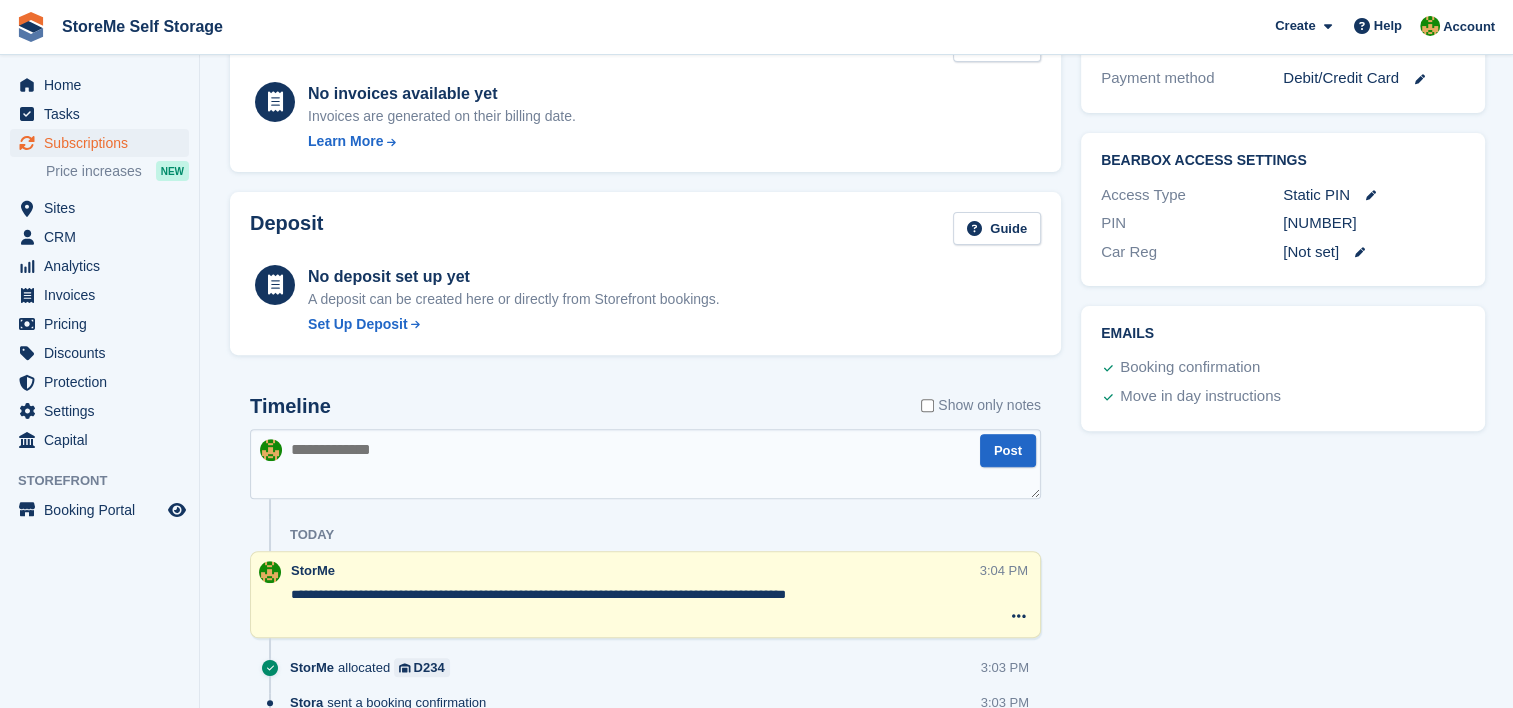 scroll, scrollTop: 0, scrollLeft: 0, axis: both 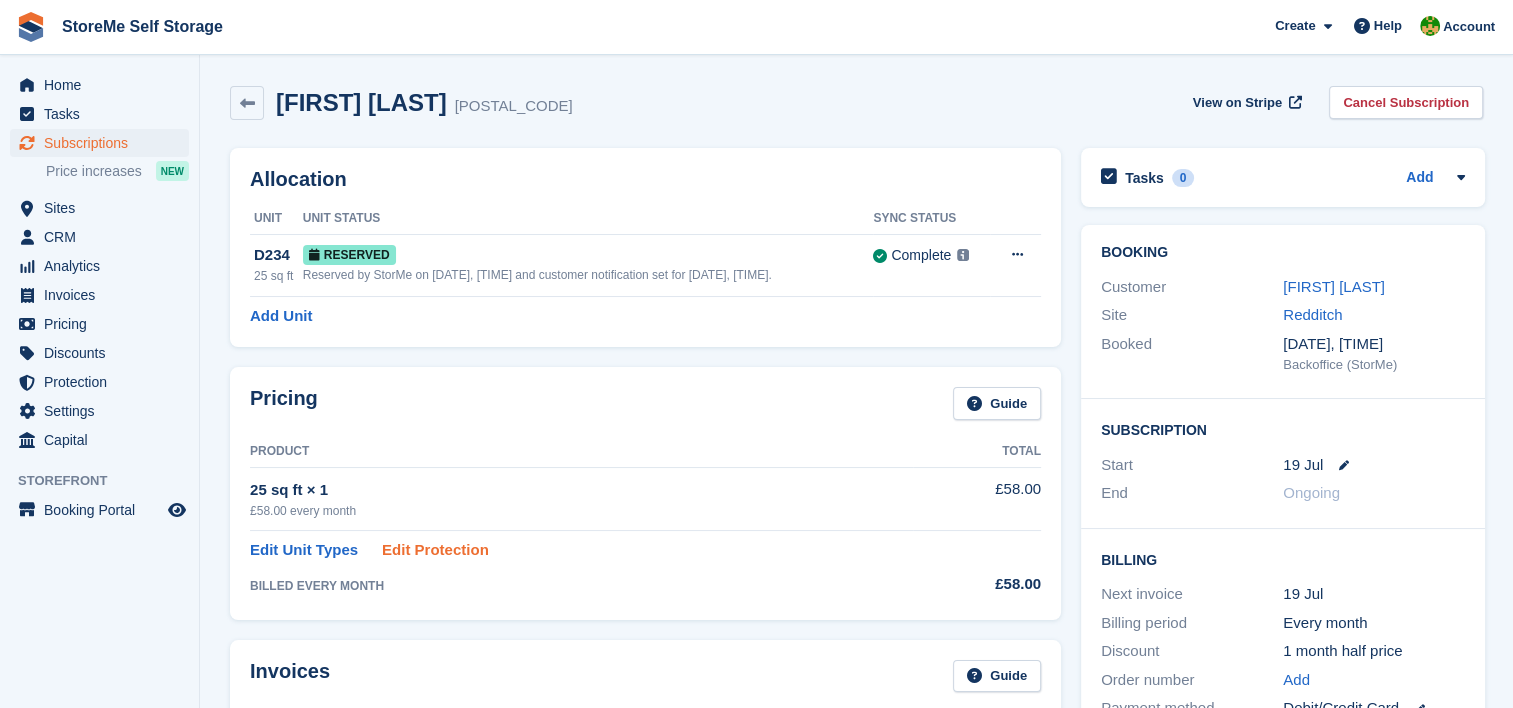 click on "Edit Protection" at bounding box center (435, 550) 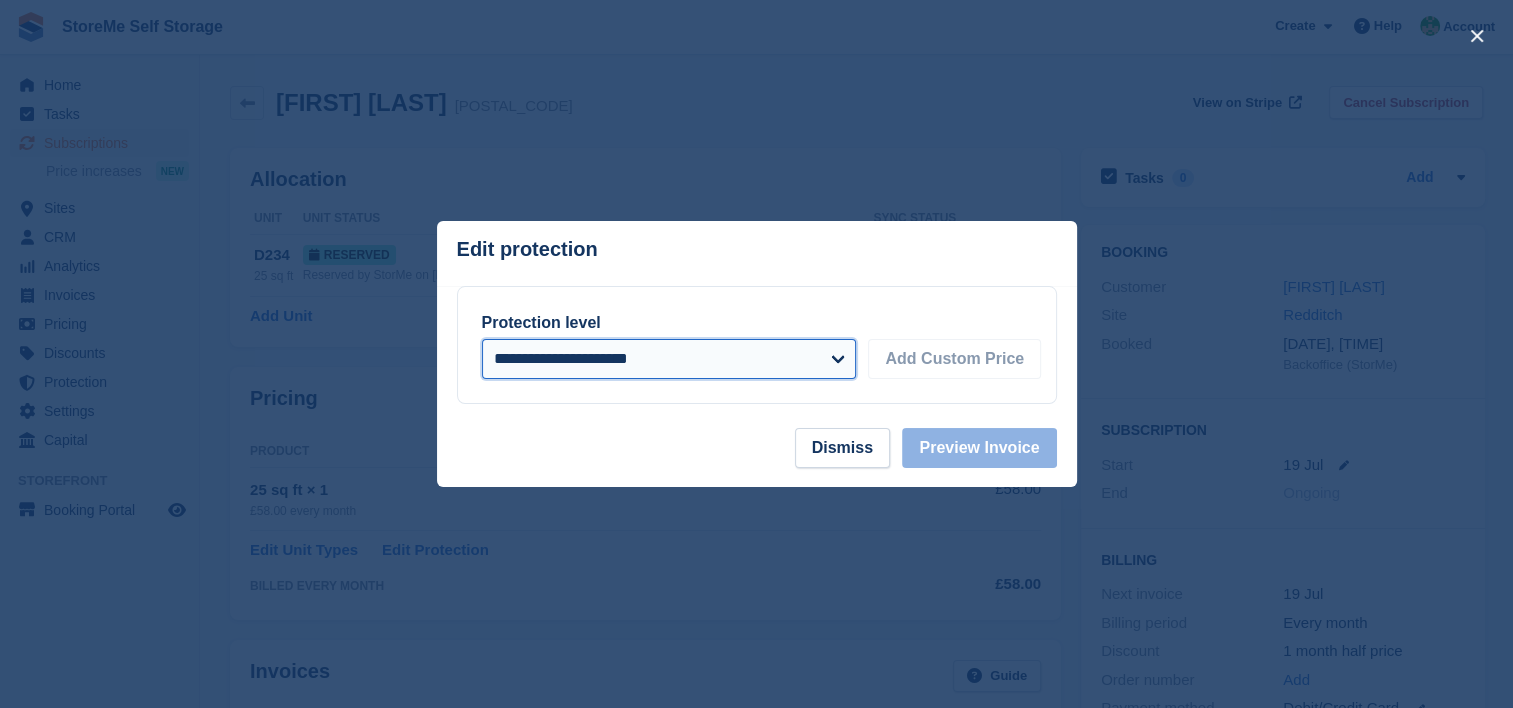 click on "**********" at bounding box center (669, 359) 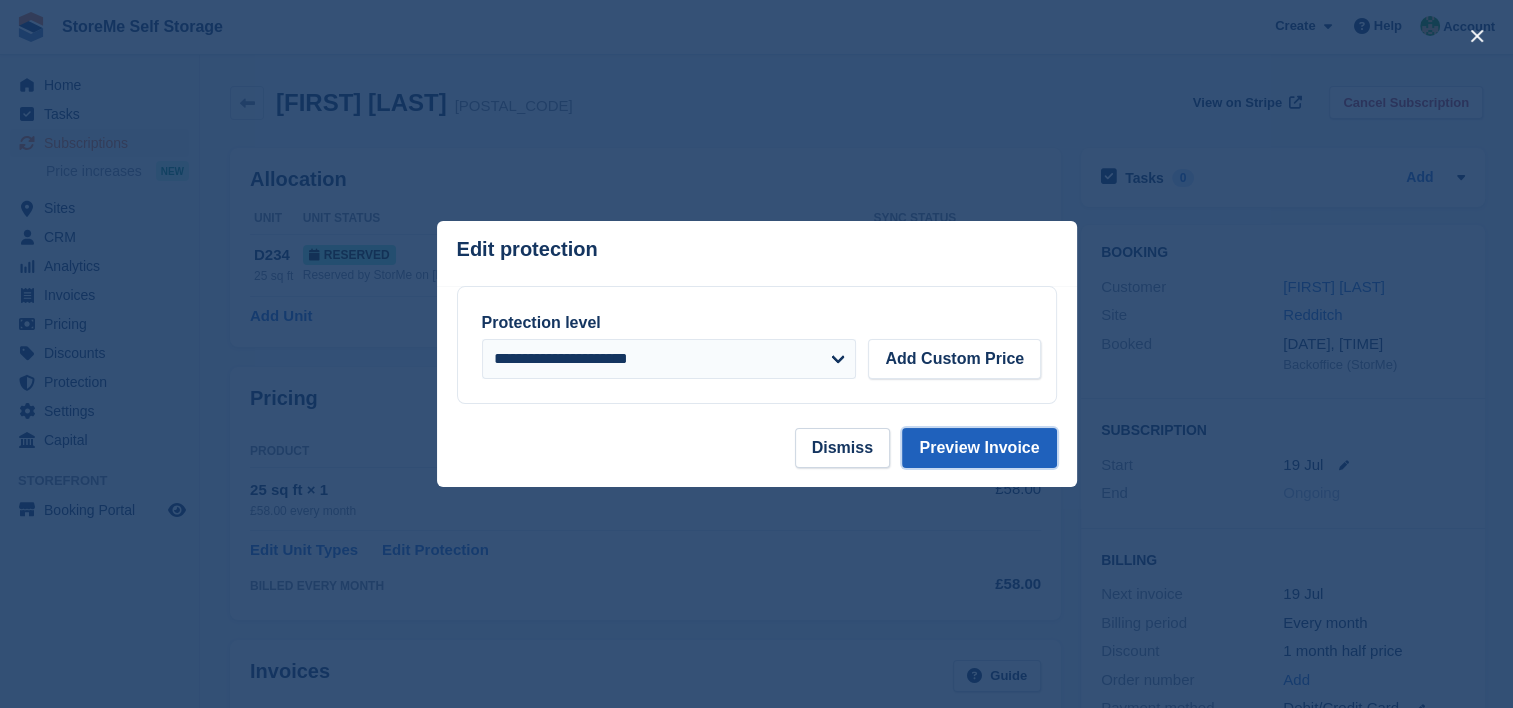 click on "Preview Invoice" at bounding box center [979, 448] 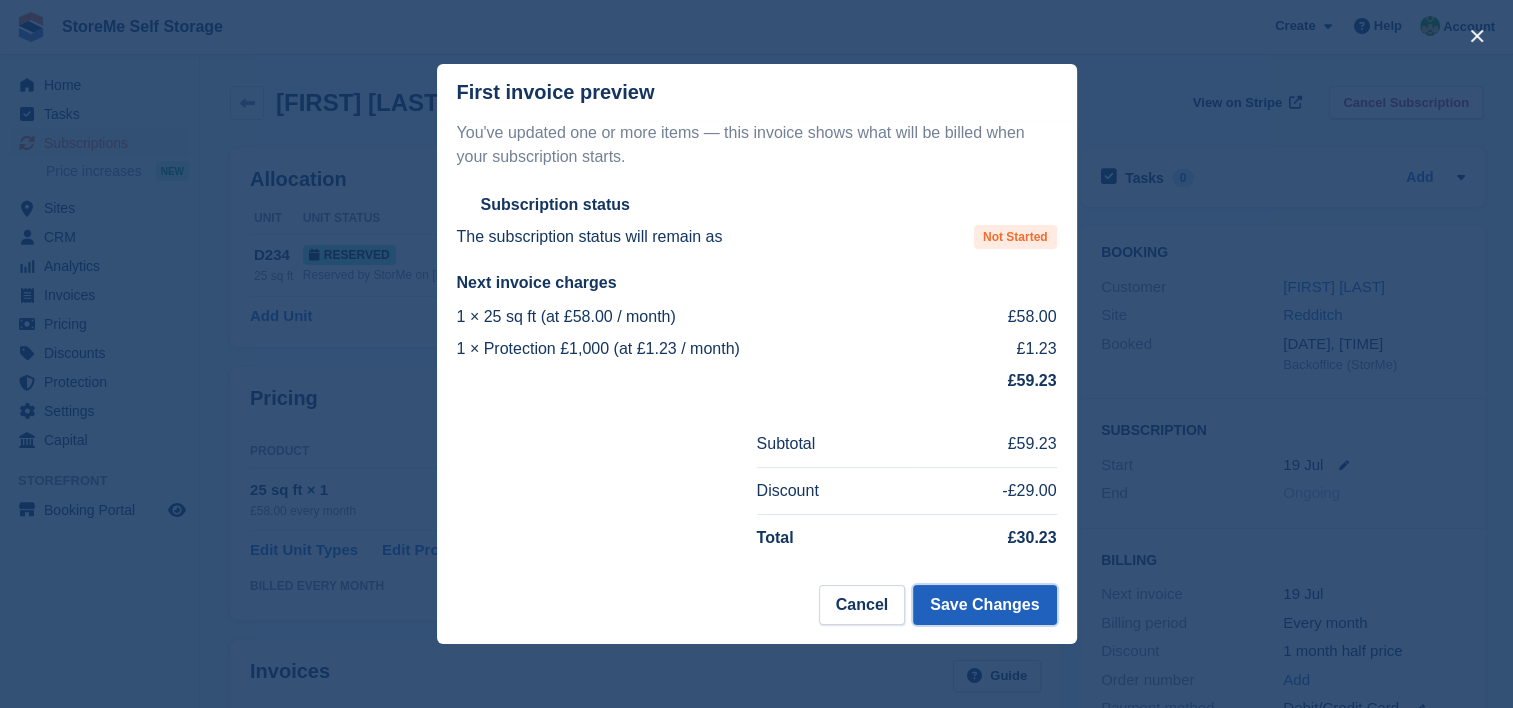 click on "Save Changes" at bounding box center [984, 605] 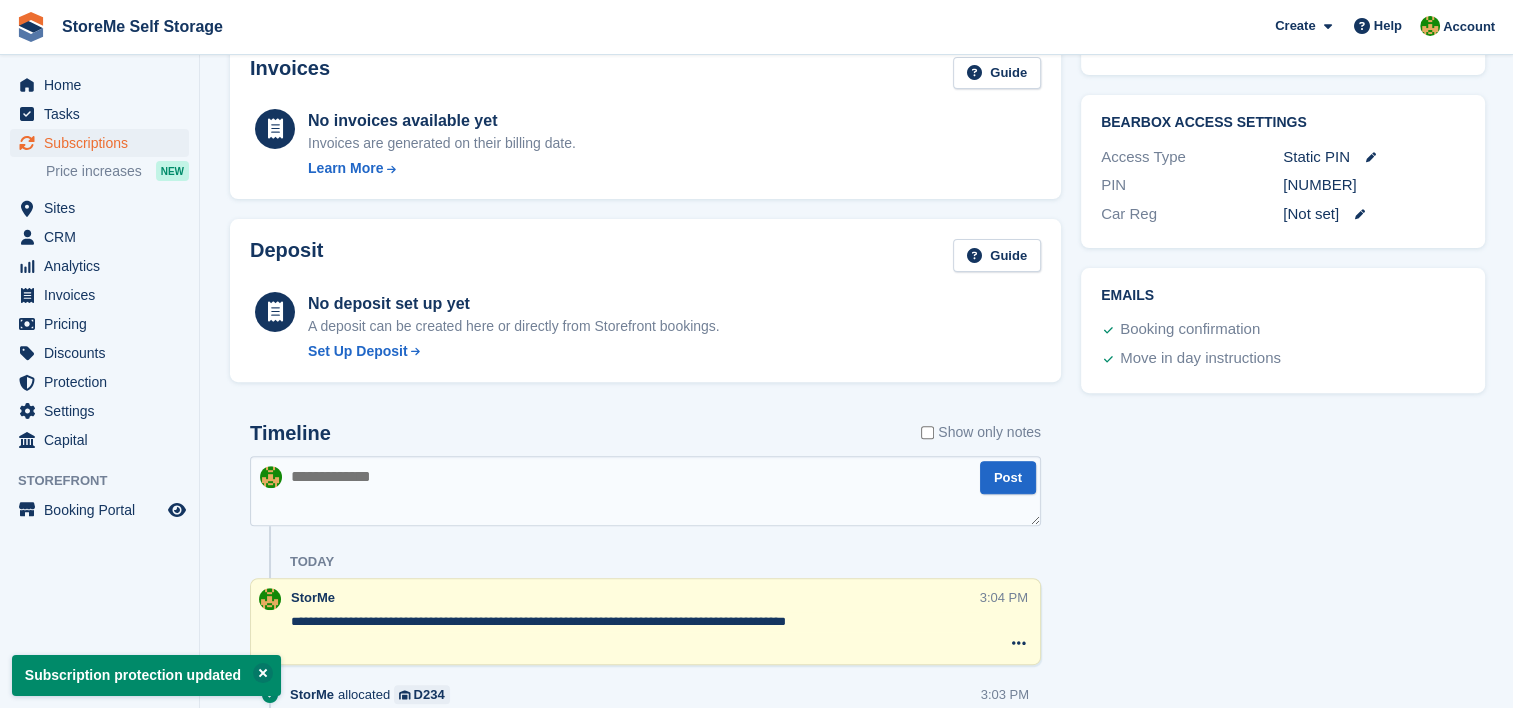 scroll, scrollTop: 816, scrollLeft: 0, axis: vertical 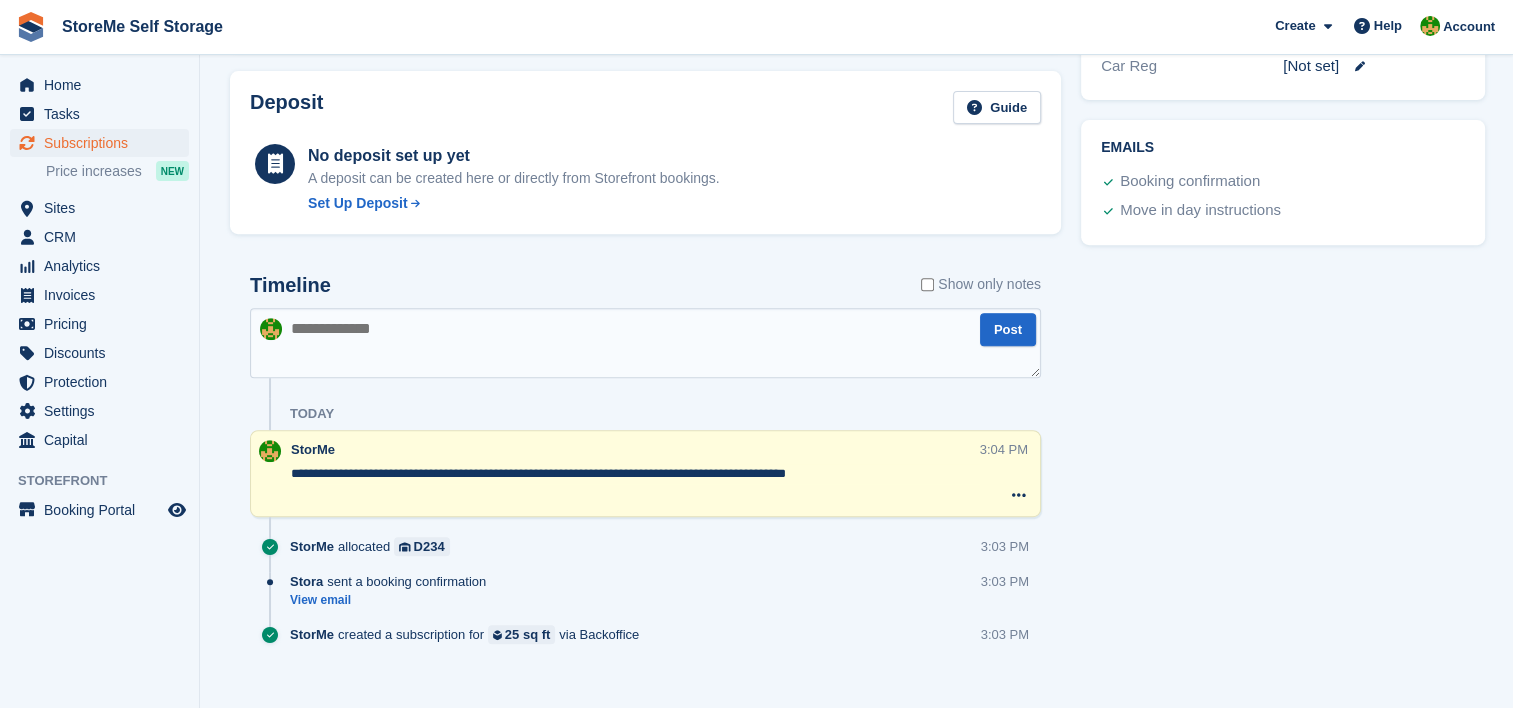 click at bounding box center [645, 343] 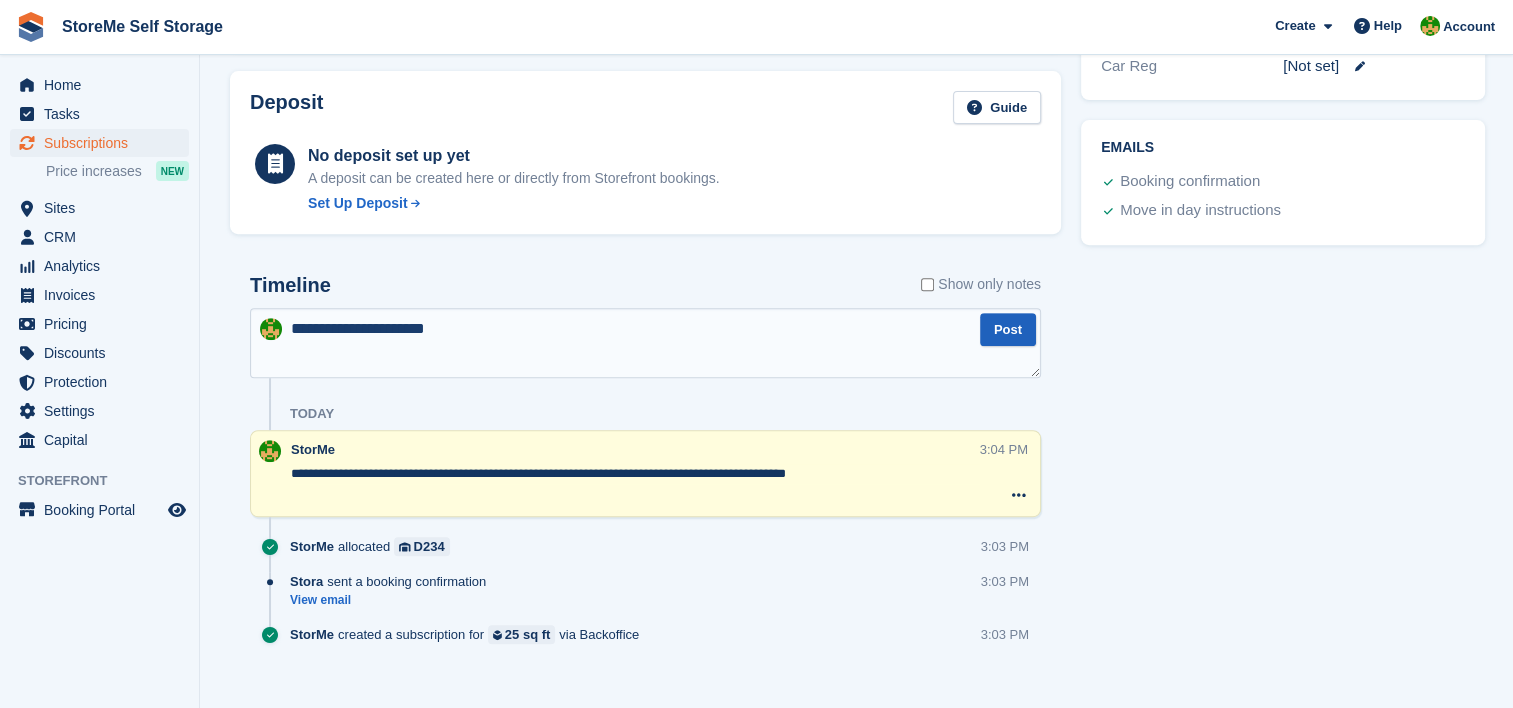 type on "**********" 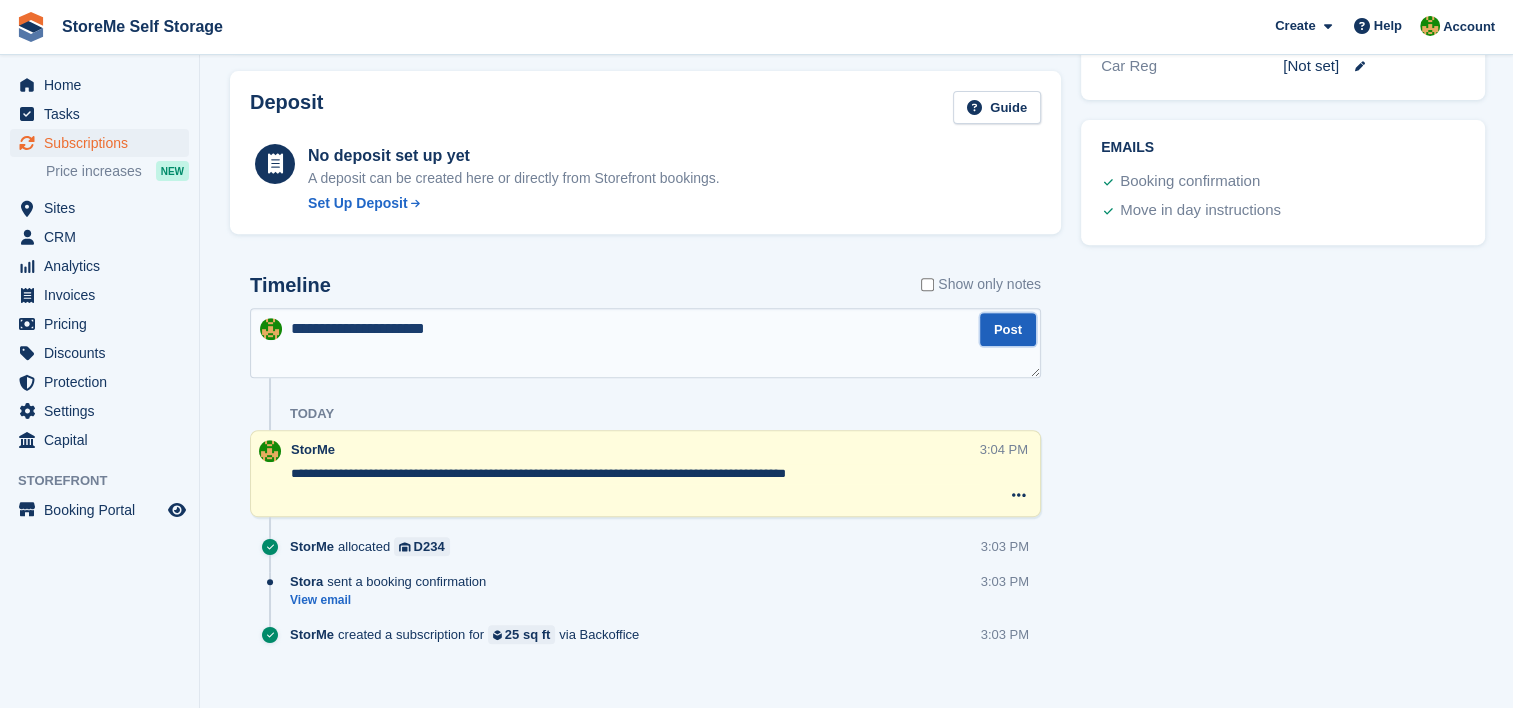 click on "Post" at bounding box center (1008, 329) 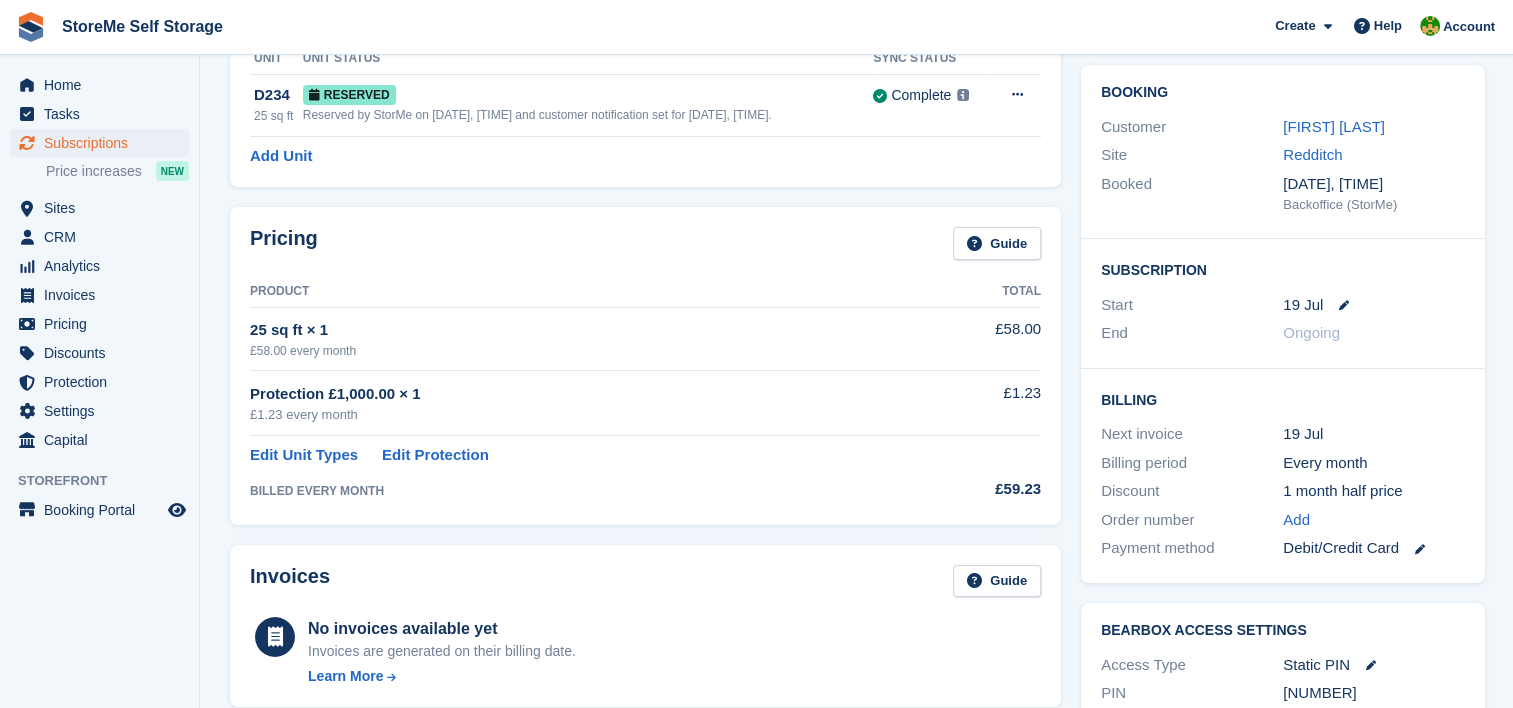 scroll, scrollTop: 0, scrollLeft: 0, axis: both 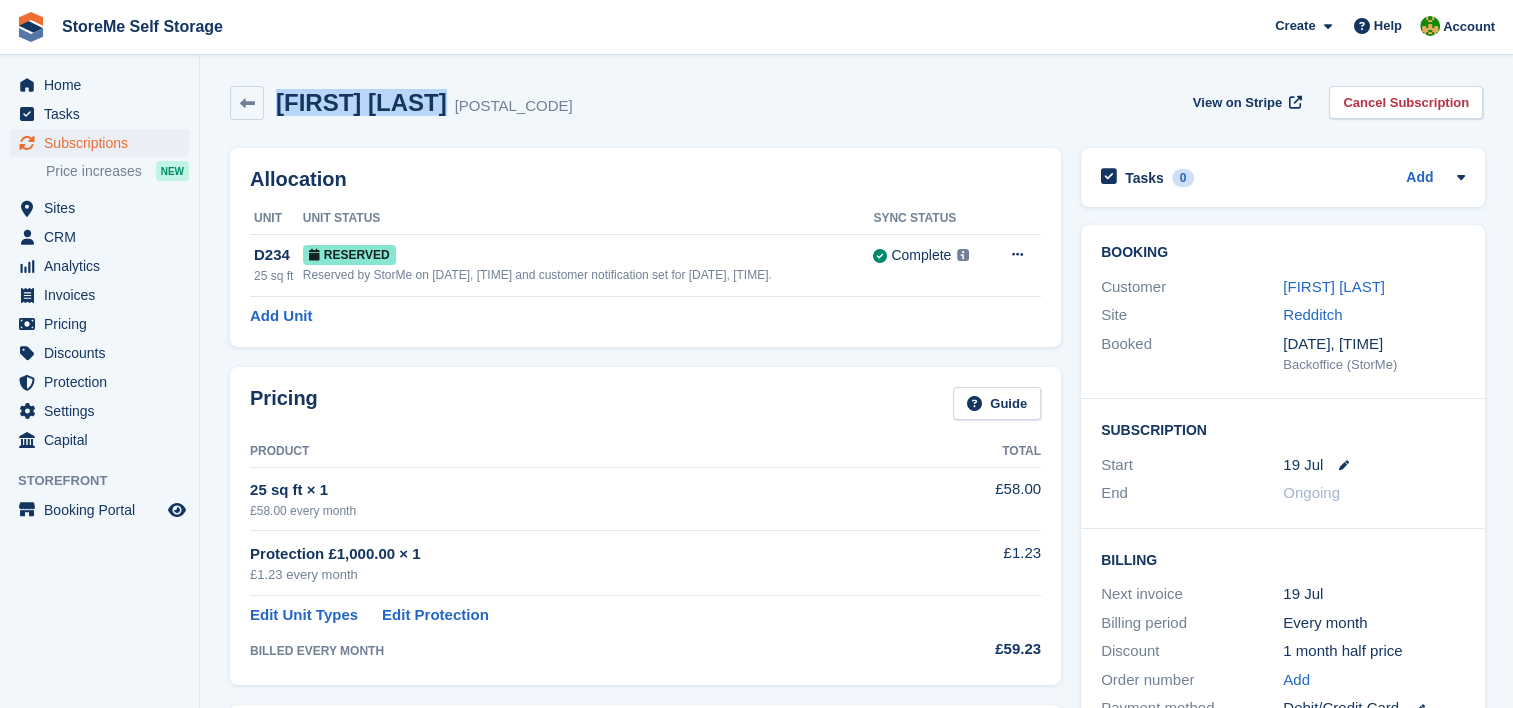 drag, startPoint x: 432, startPoint y: 107, endPoint x: 279, endPoint y: 108, distance: 153.00327 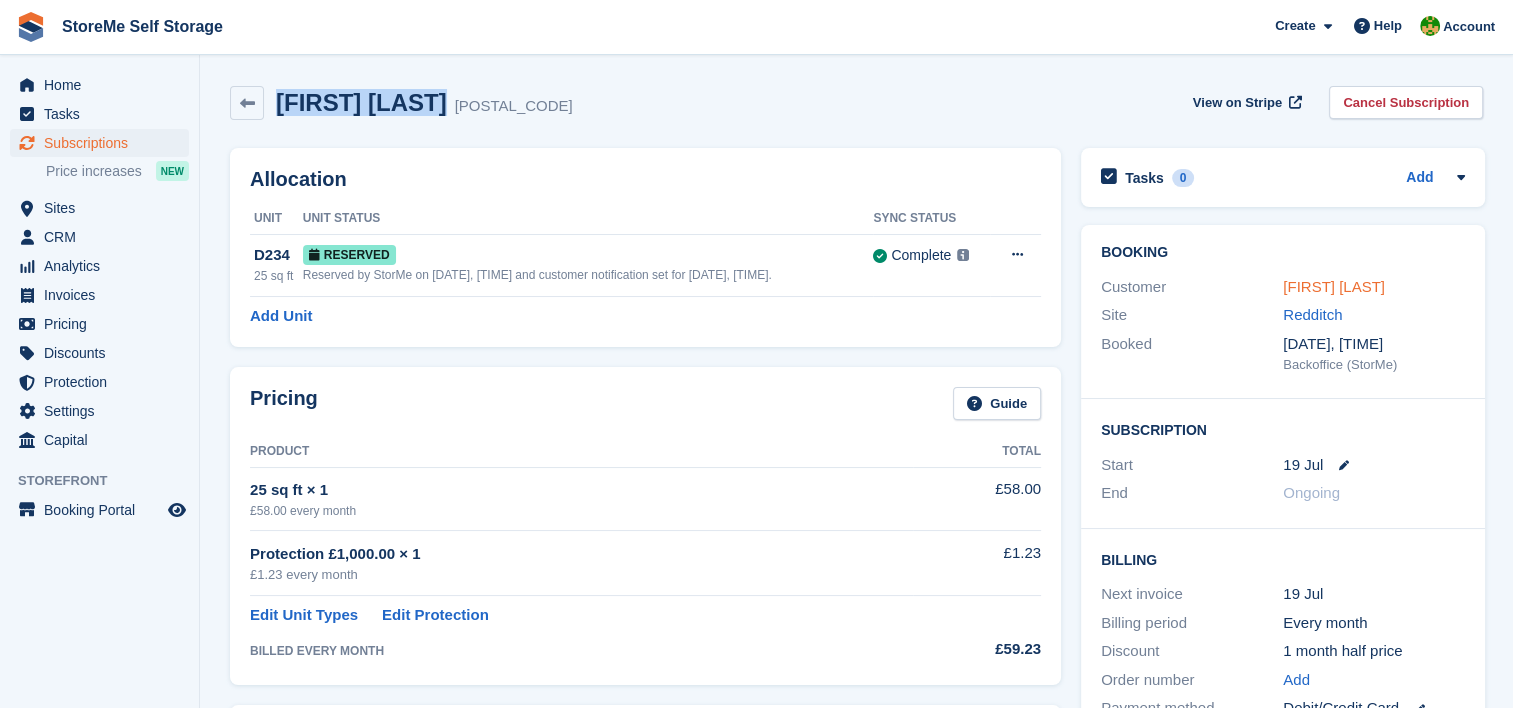 click on "[FIRST] [LAST]" at bounding box center (1334, 286) 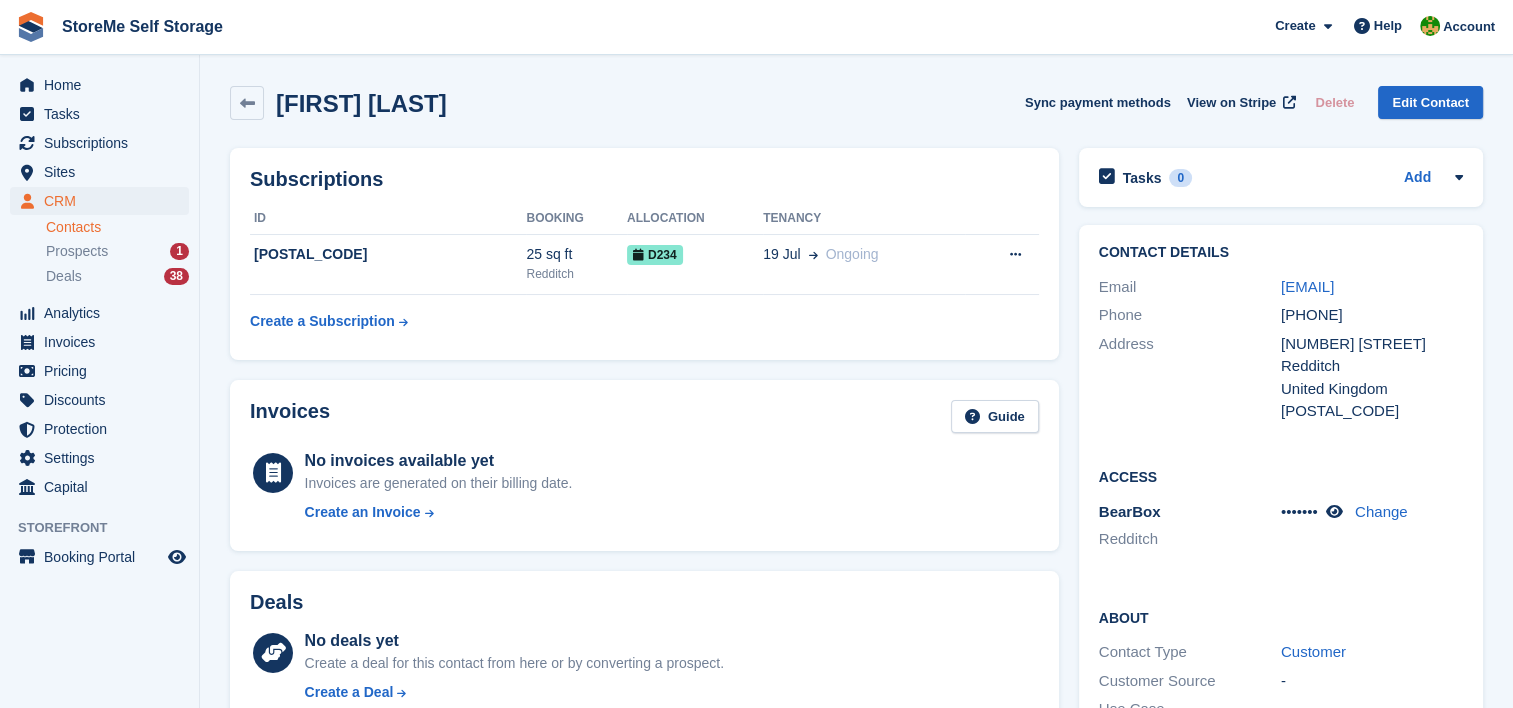 drag, startPoint x: 1444, startPoint y: 287, endPoint x: 1275, endPoint y: 284, distance: 169.02663 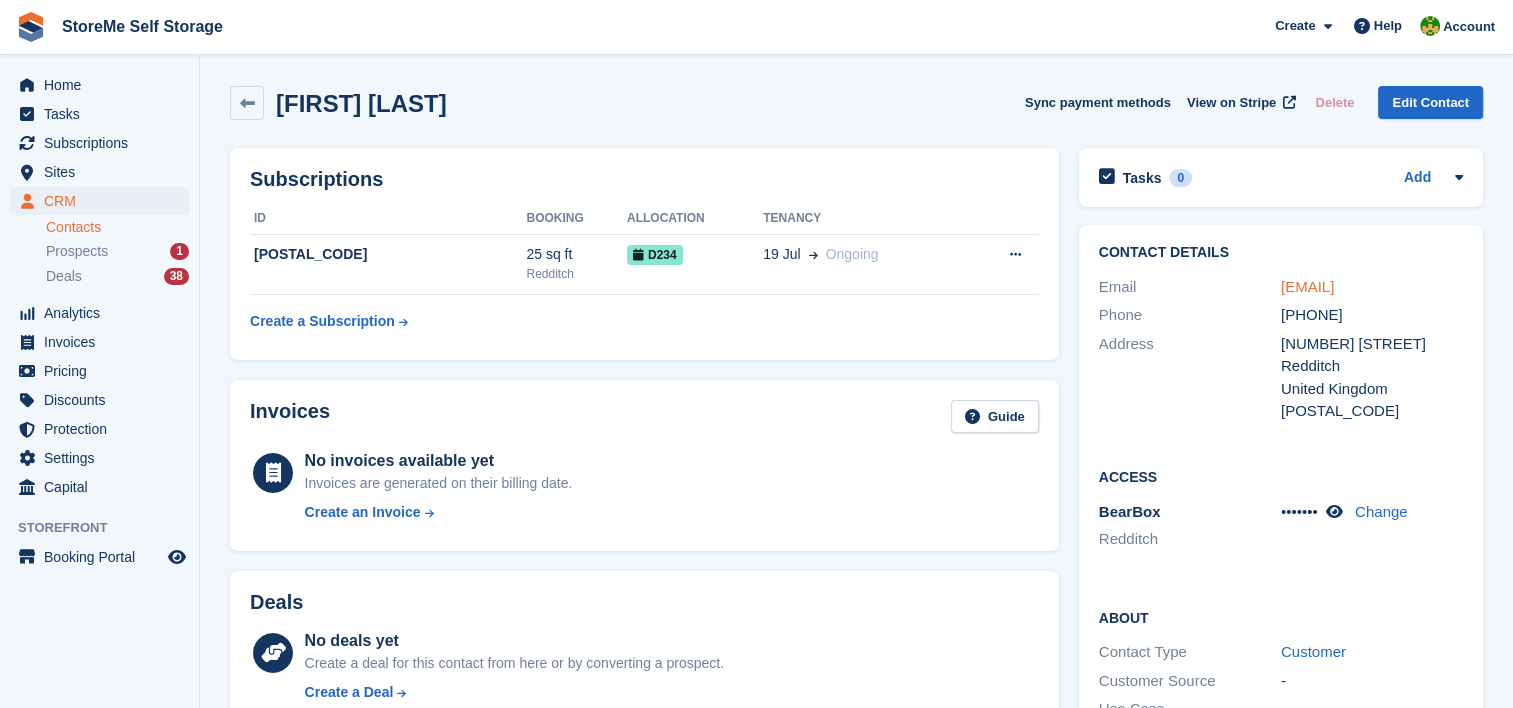 drag, startPoint x: 1440, startPoint y: 287, endPoint x: 1283, endPoint y: 287, distance: 157 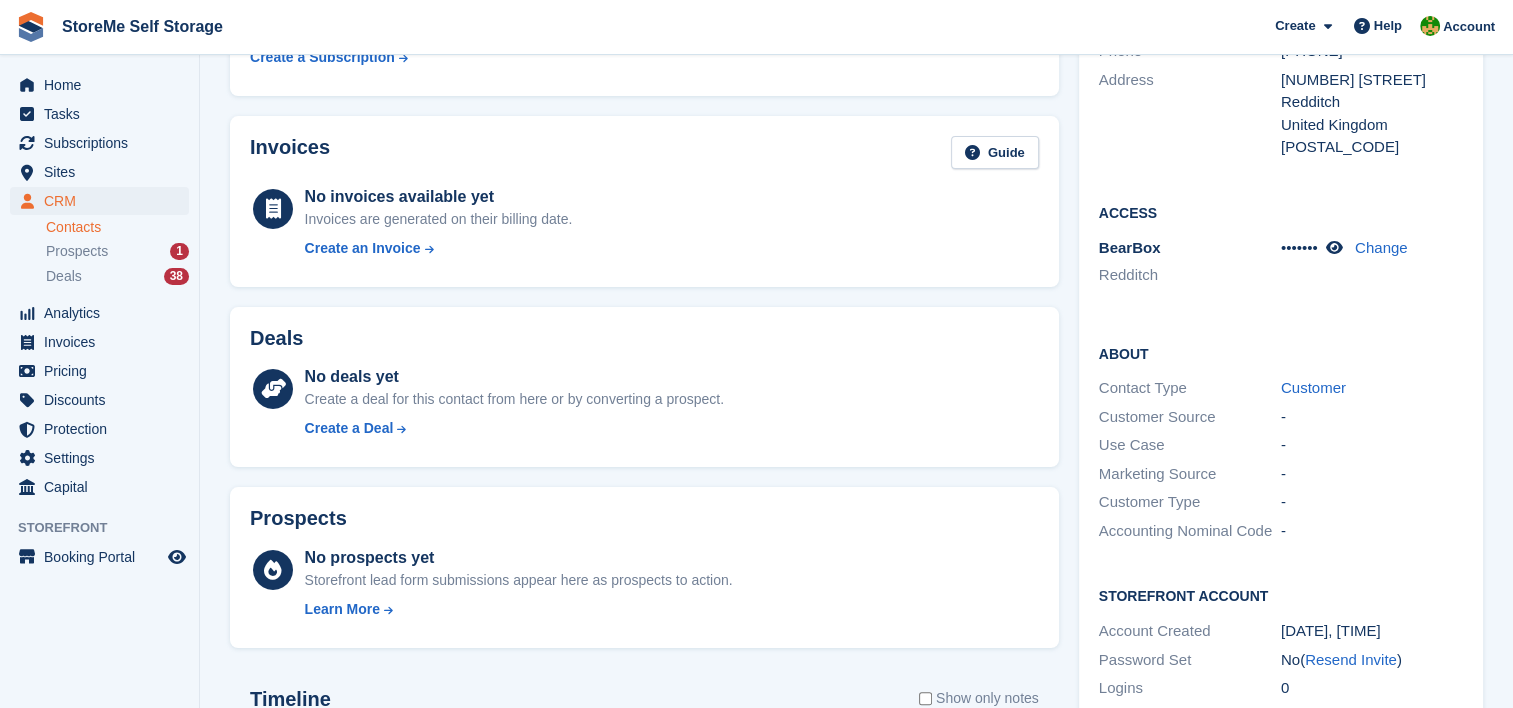 scroll, scrollTop: 0, scrollLeft: 0, axis: both 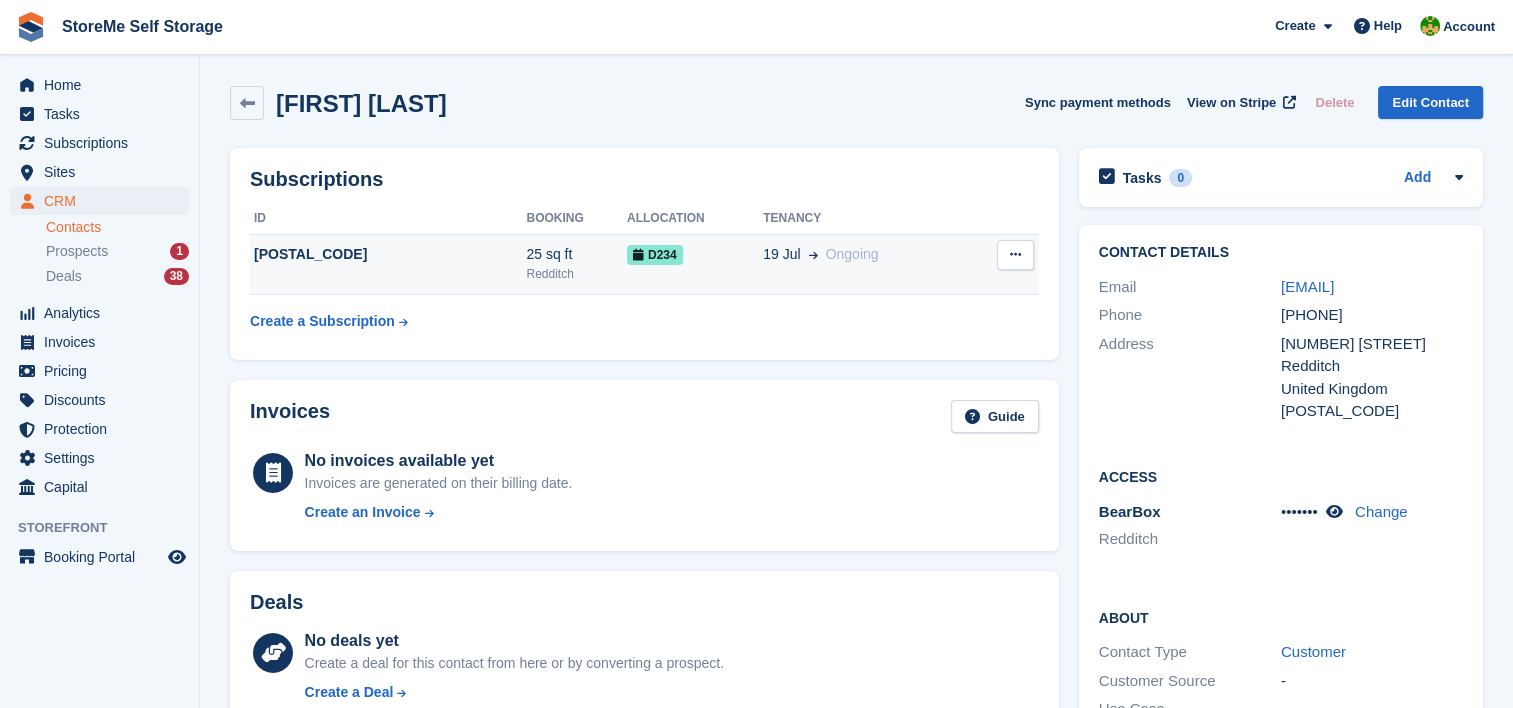 click on "96263" at bounding box center (388, 264) 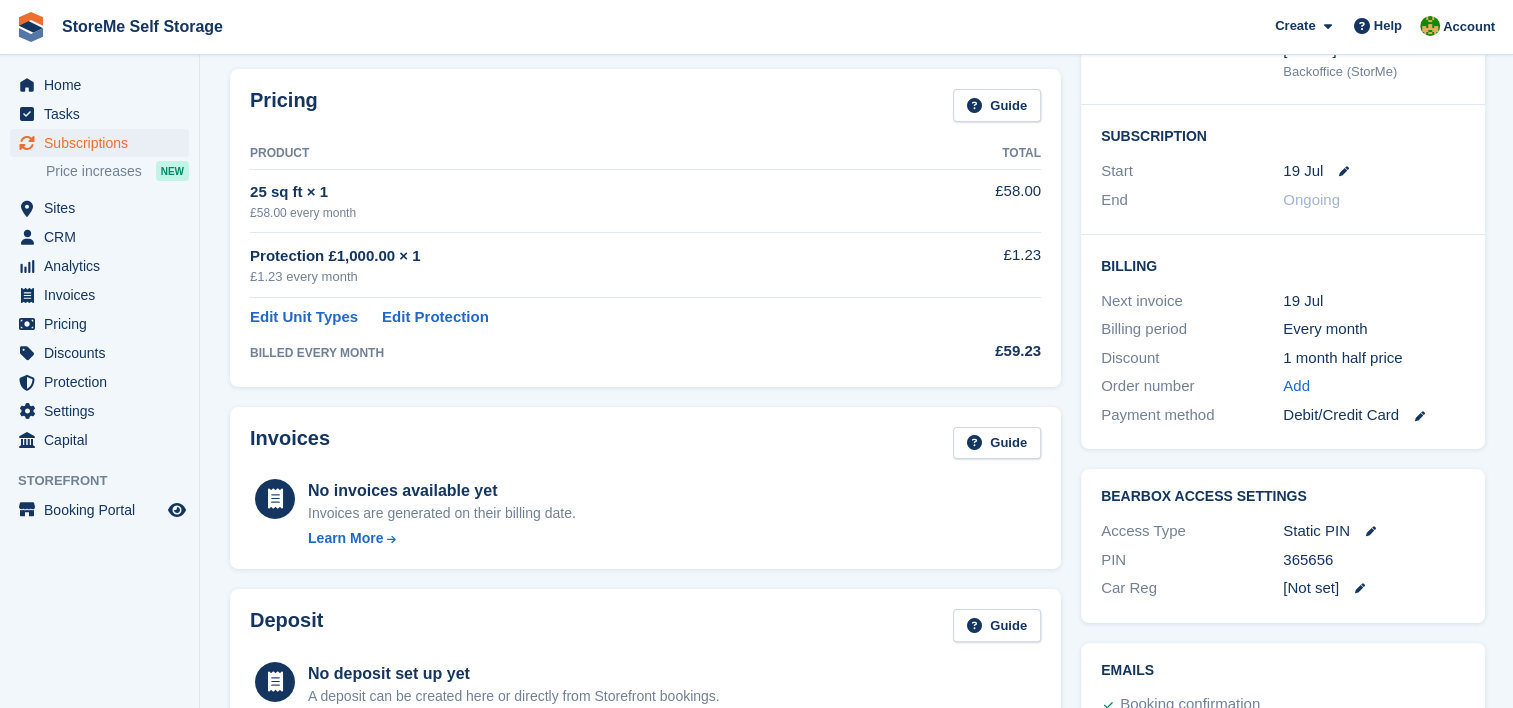 scroll, scrollTop: 0, scrollLeft: 0, axis: both 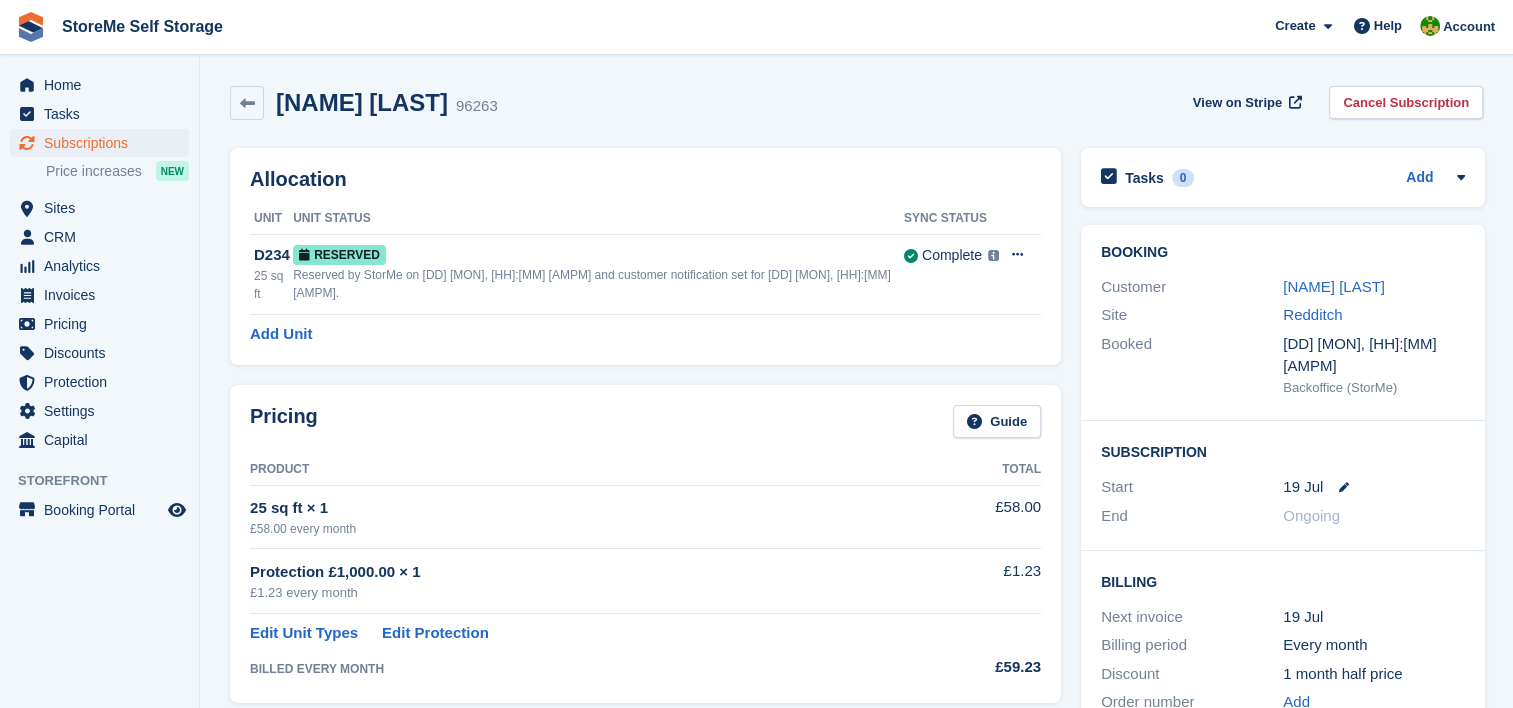 drag, startPoint x: 436, startPoint y: 113, endPoint x: 328, endPoint y: 116, distance: 108.04166 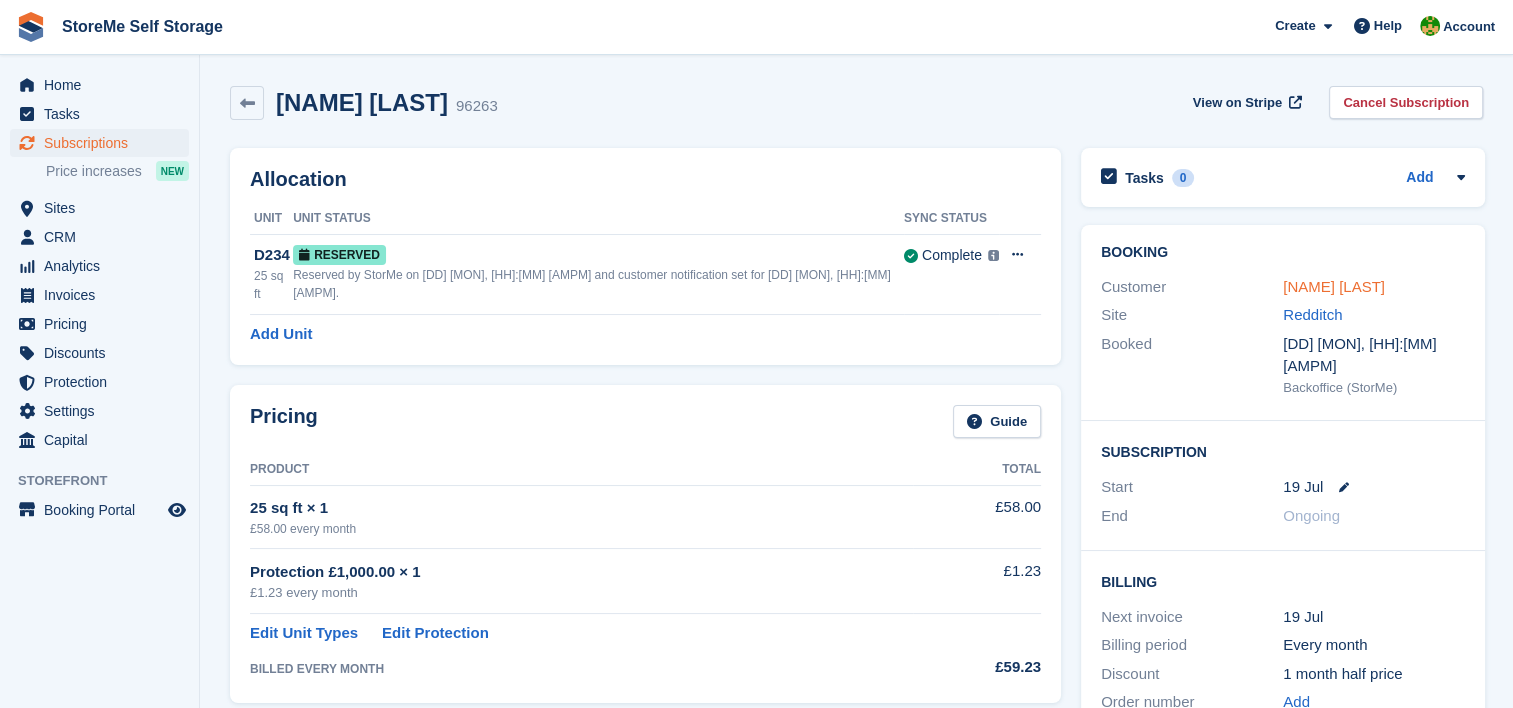 click on "[NAME] [LAST]" at bounding box center [1334, 286] 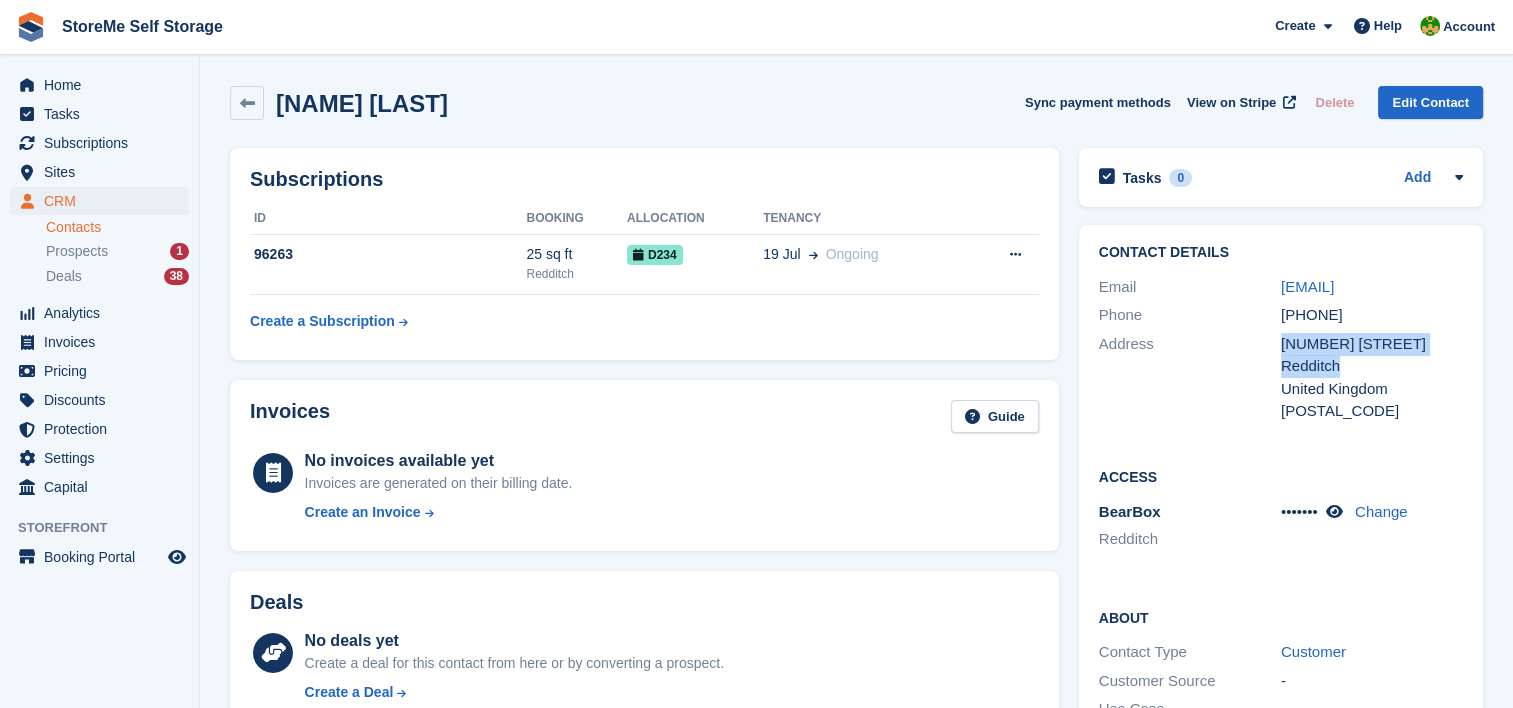 drag, startPoint x: 1362, startPoint y: 370, endPoint x: 1273, endPoint y: 350, distance: 91.21951 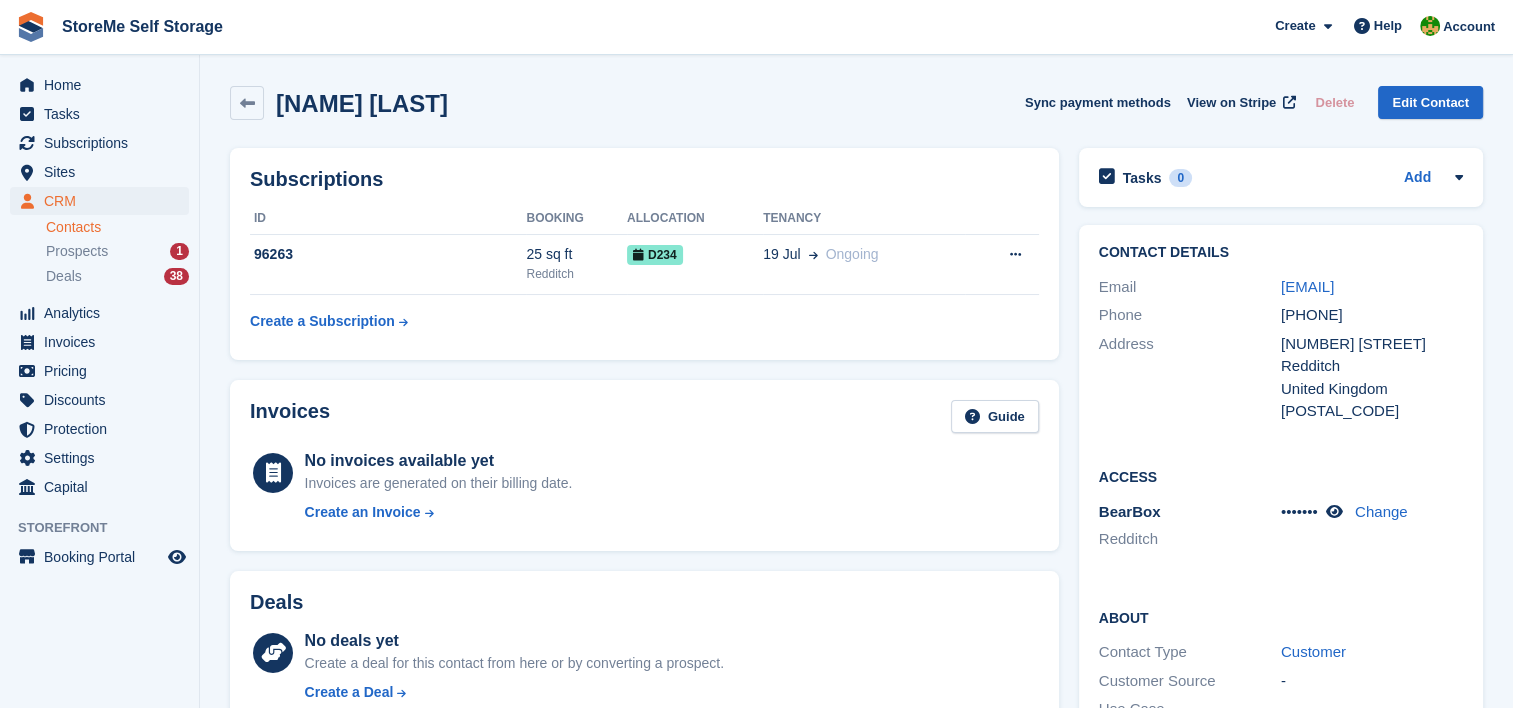 click on "[POSTAL_CODE]" at bounding box center [1372, 411] 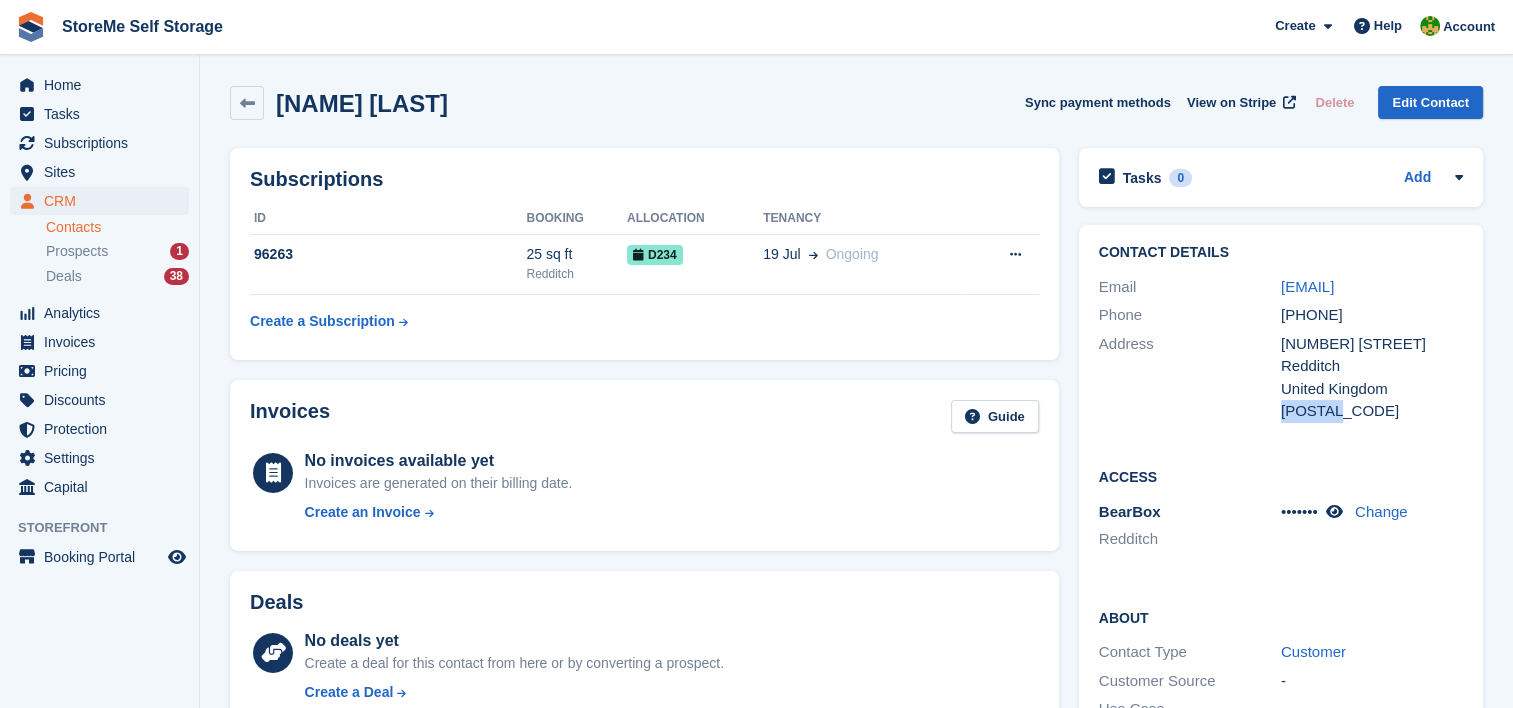 drag, startPoint x: 1337, startPoint y: 409, endPoint x: 1280, endPoint y: 414, distance: 57.21888 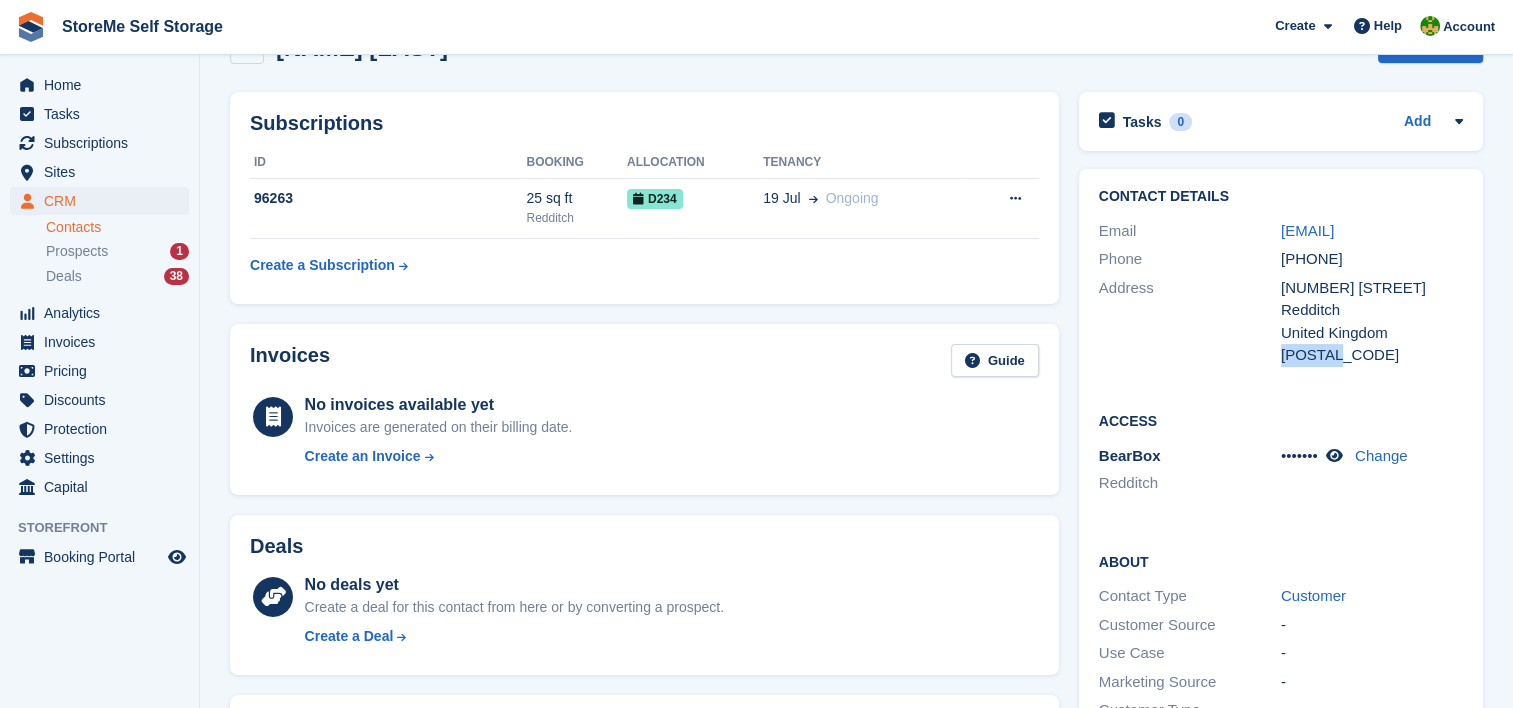 scroll, scrollTop: 100, scrollLeft: 0, axis: vertical 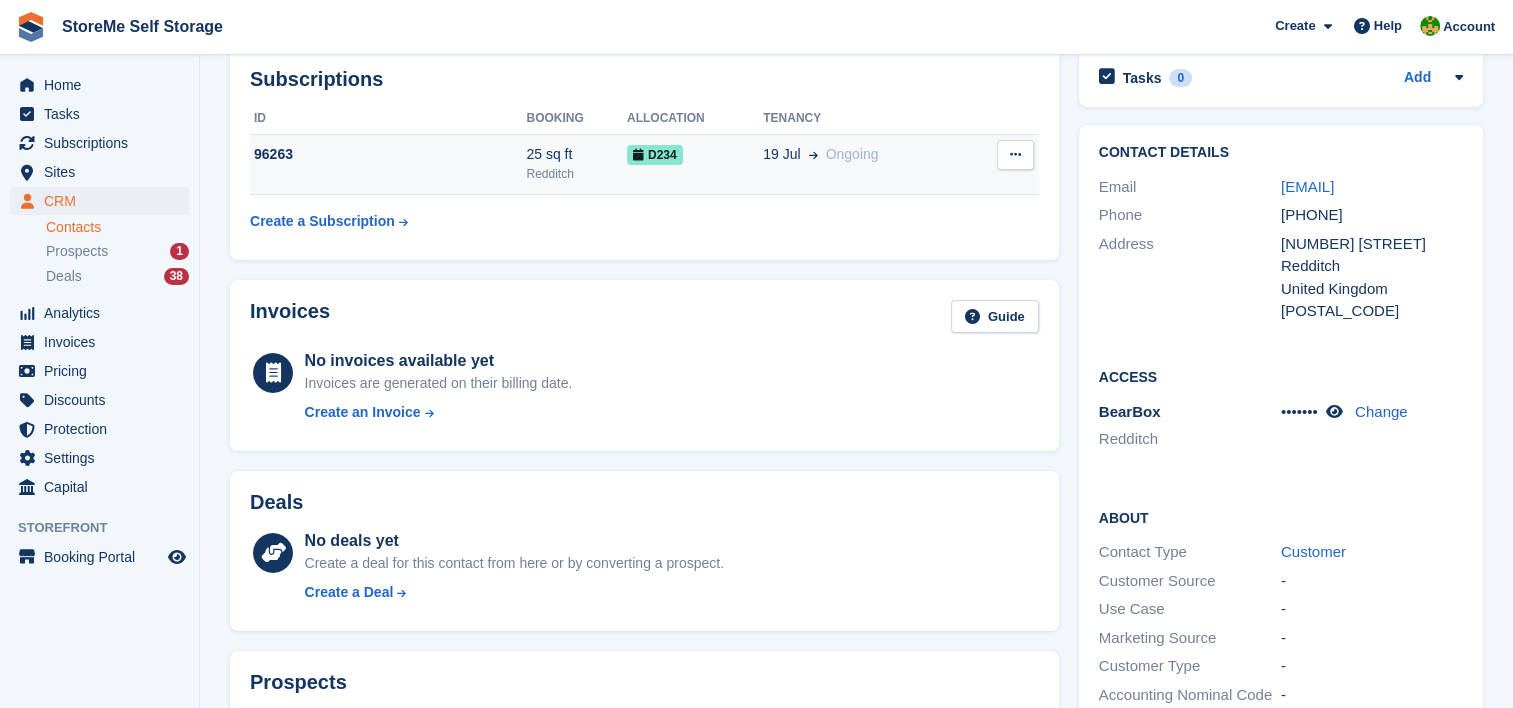 click on "D234" at bounding box center [655, 155] 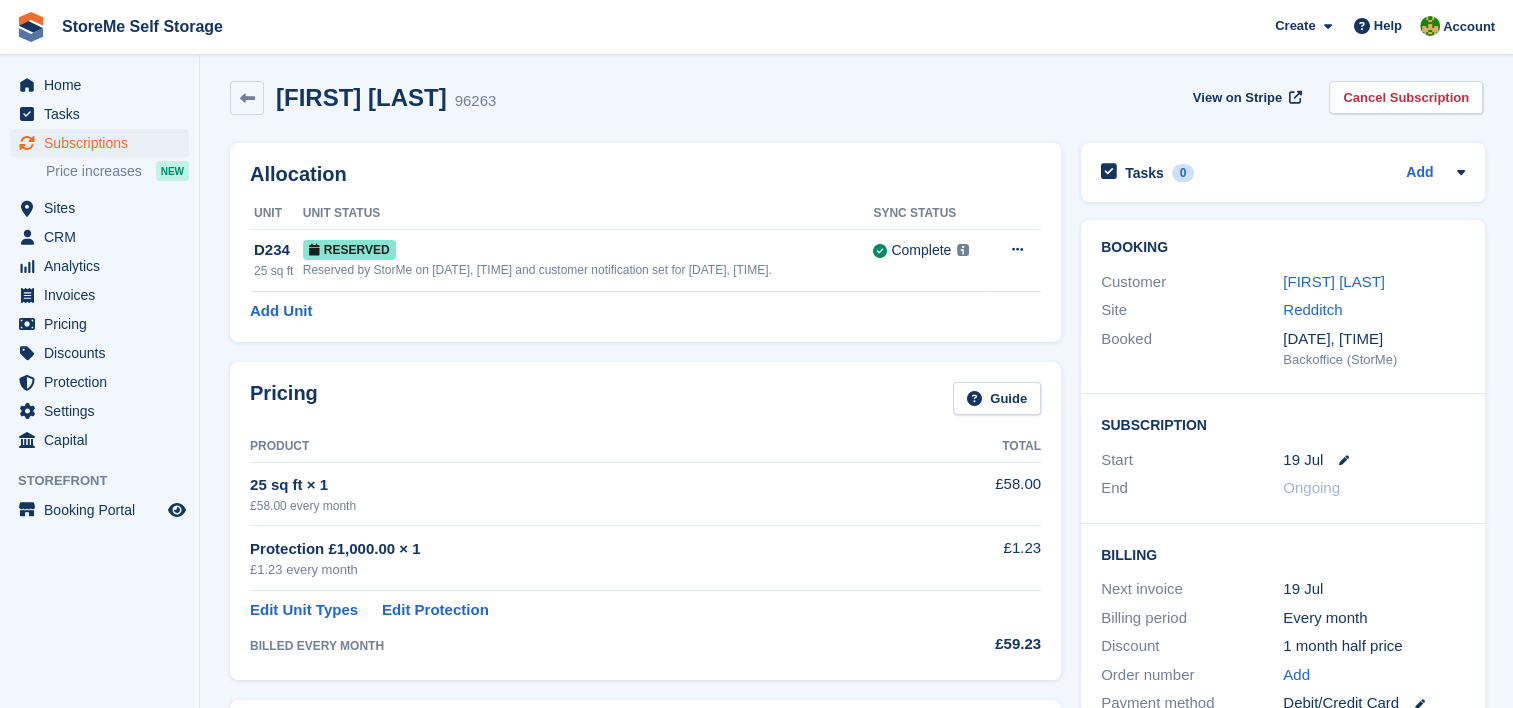 scroll, scrollTop: 0, scrollLeft: 0, axis: both 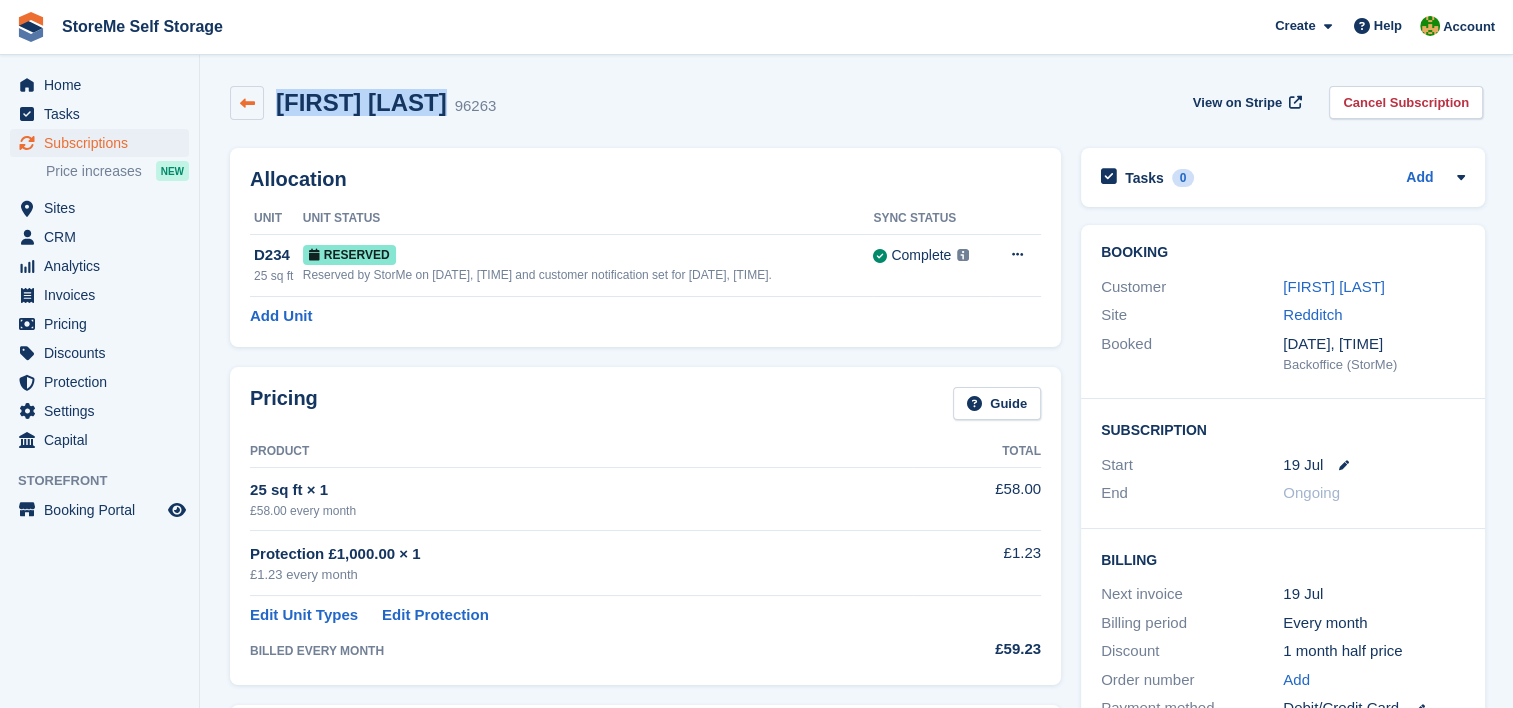 drag, startPoint x: 439, startPoint y: 107, endPoint x: 261, endPoint y: 112, distance: 178.0702 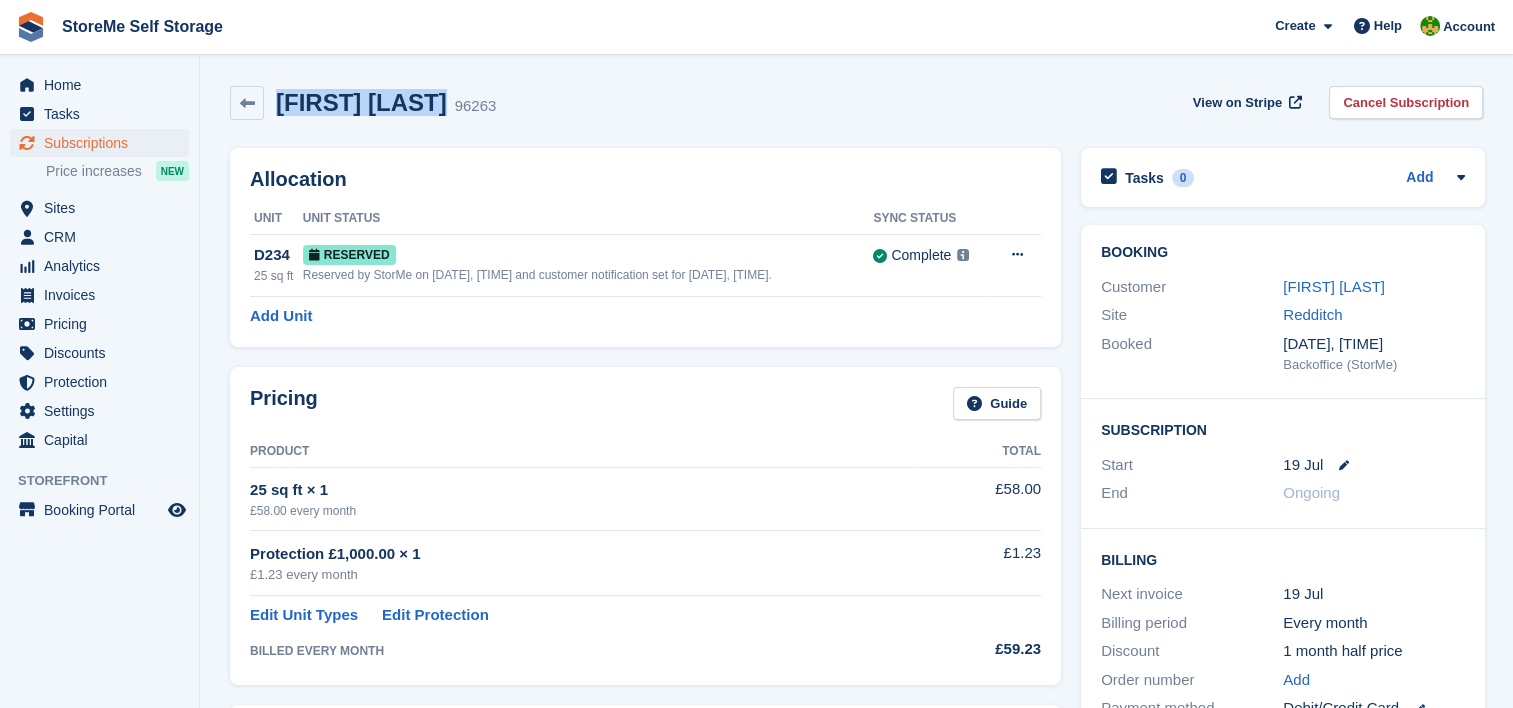 copy on "[FIRST] [LAST]" 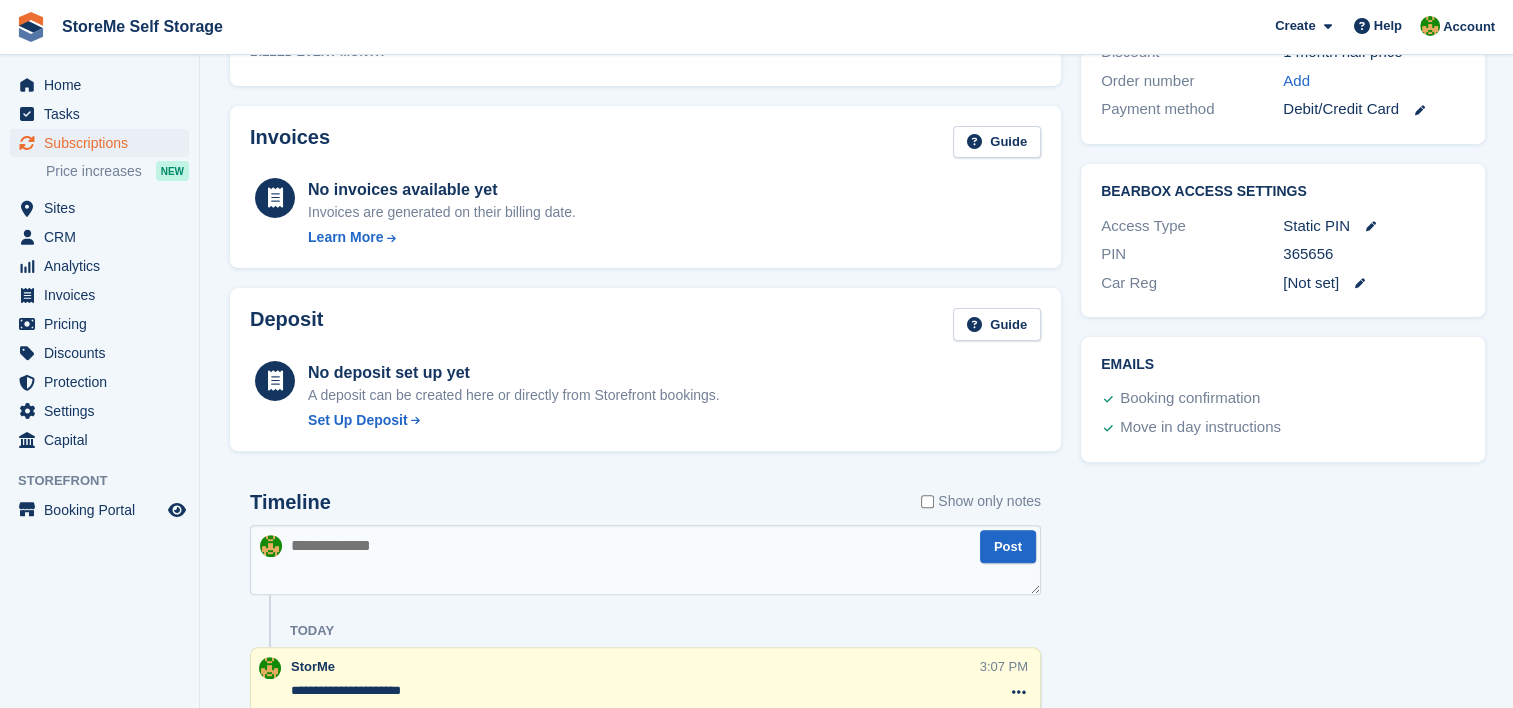 scroll, scrollTop: 903, scrollLeft: 0, axis: vertical 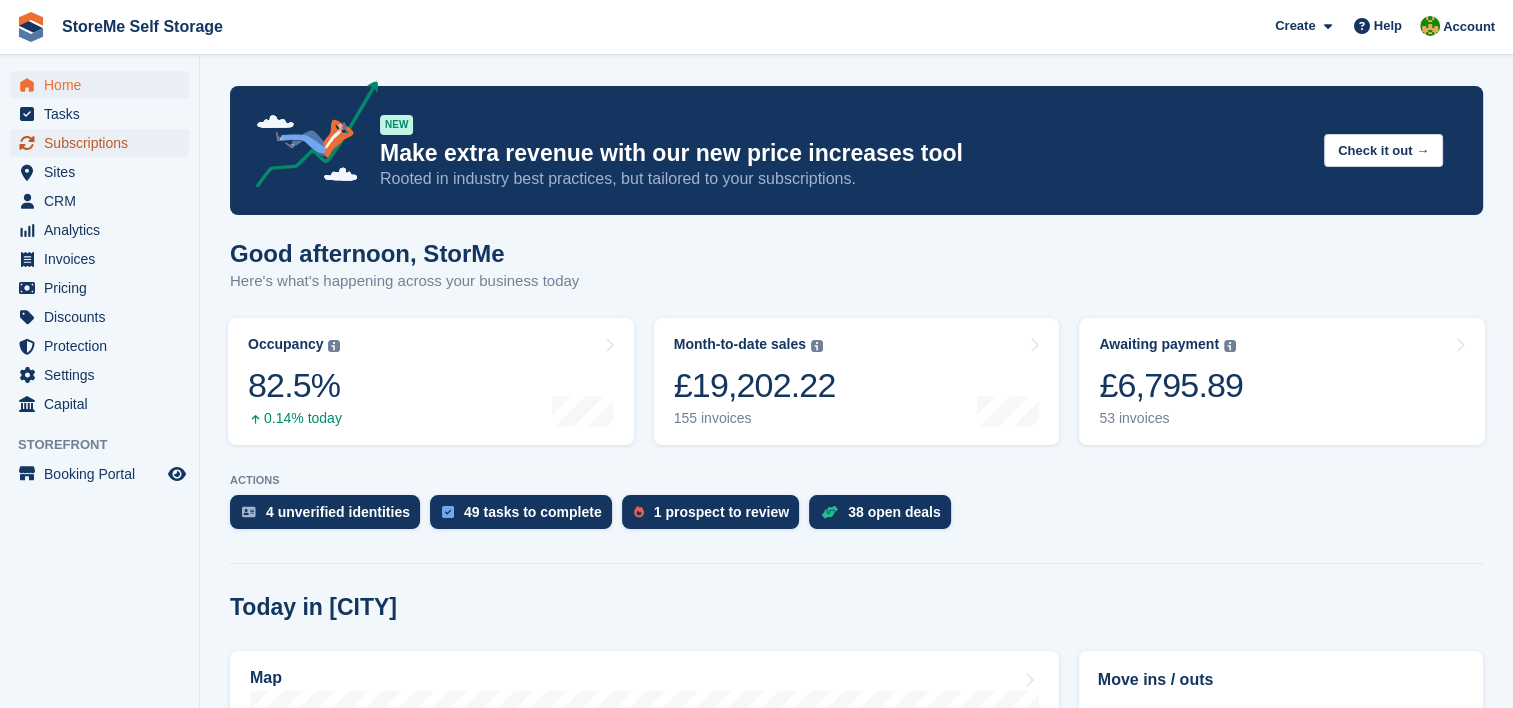 click on "Subscriptions" at bounding box center (104, 143) 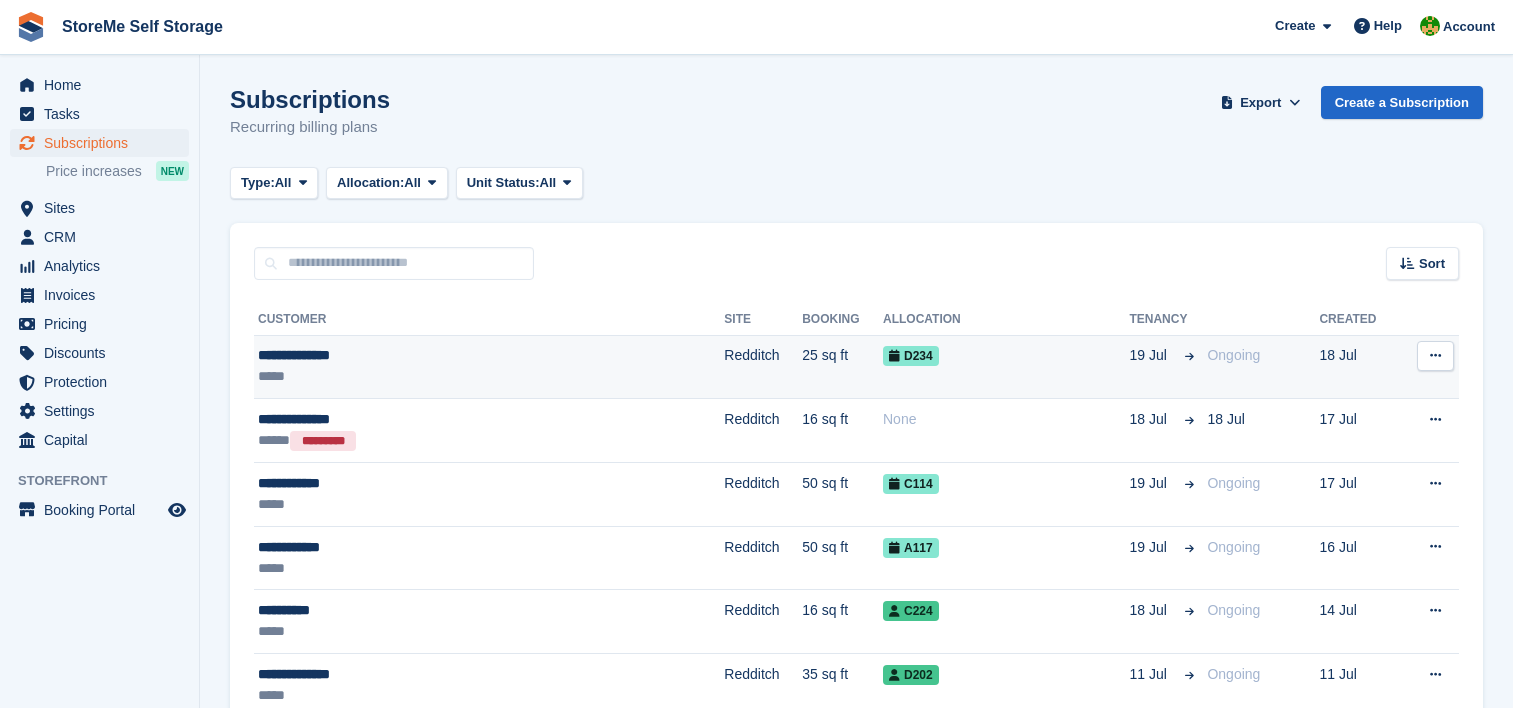 scroll, scrollTop: 0, scrollLeft: 0, axis: both 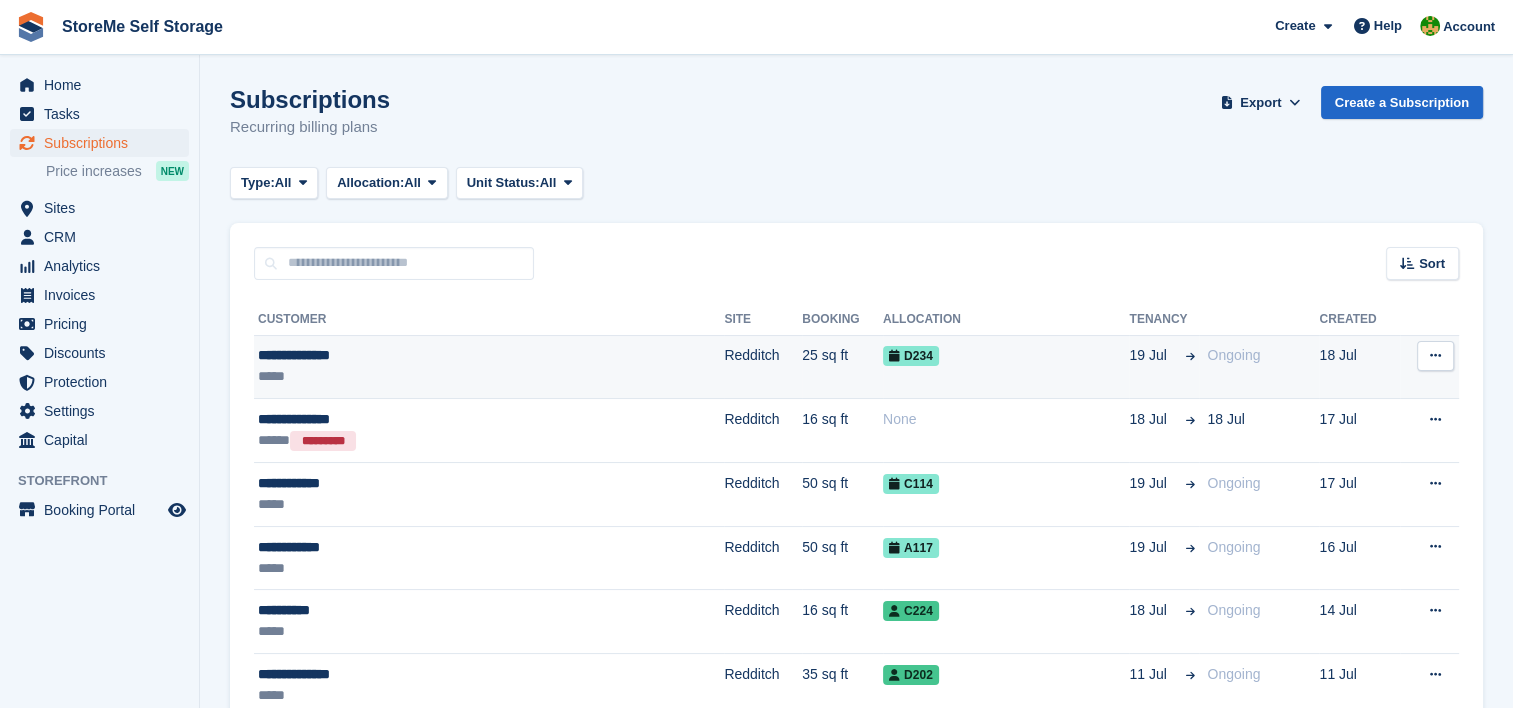 click on "**********" at bounding box center [423, 355] 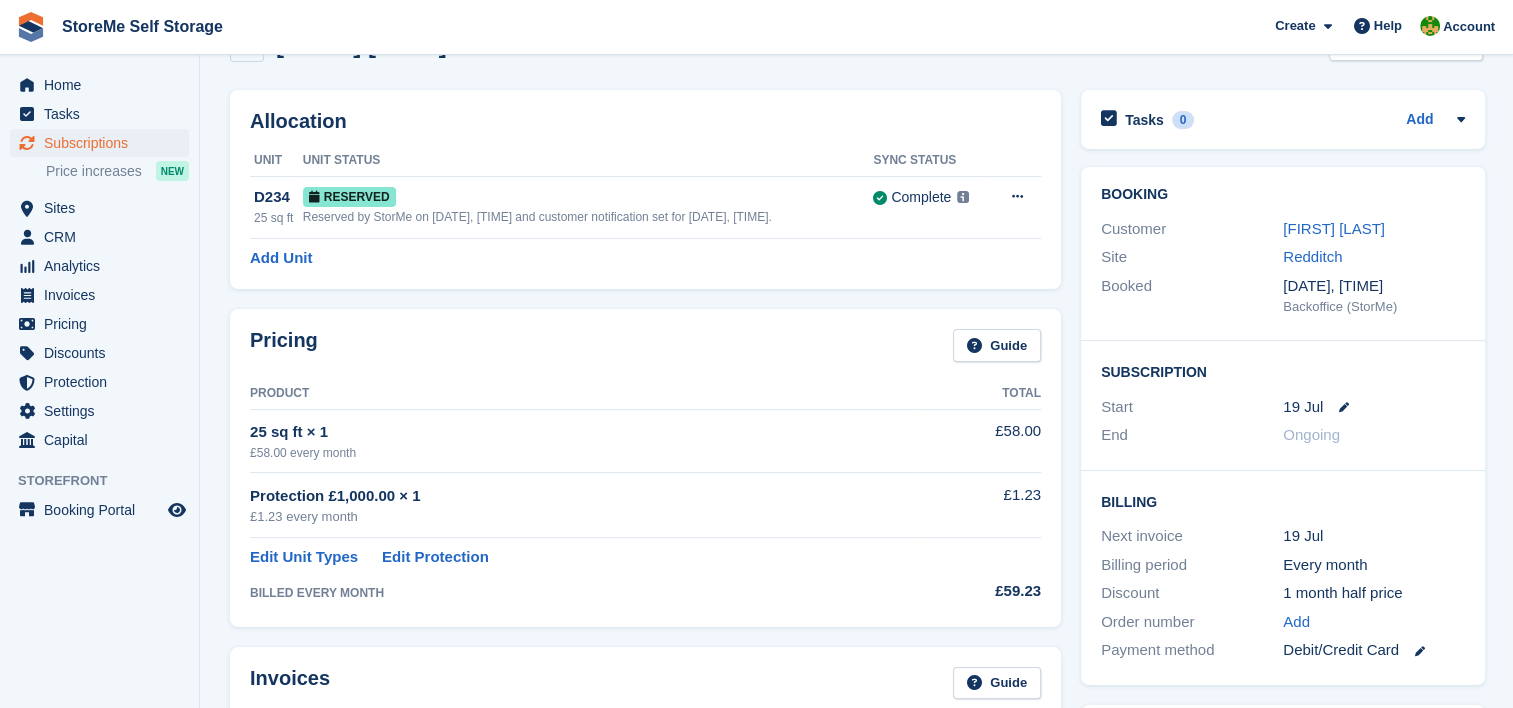 scroll, scrollTop: 0, scrollLeft: 0, axis: both 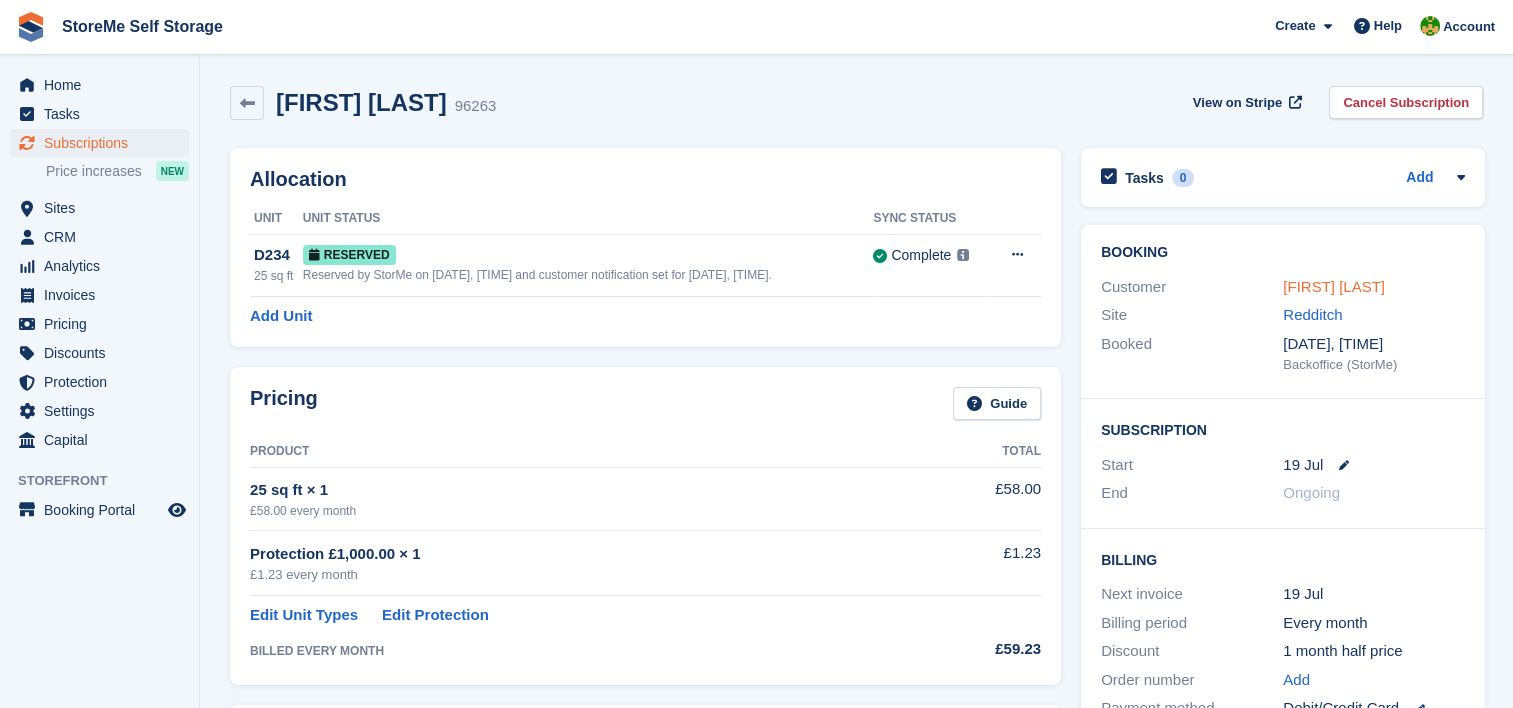 click on "[FIRST] [LAST]" at bounding box center (1334, 286) 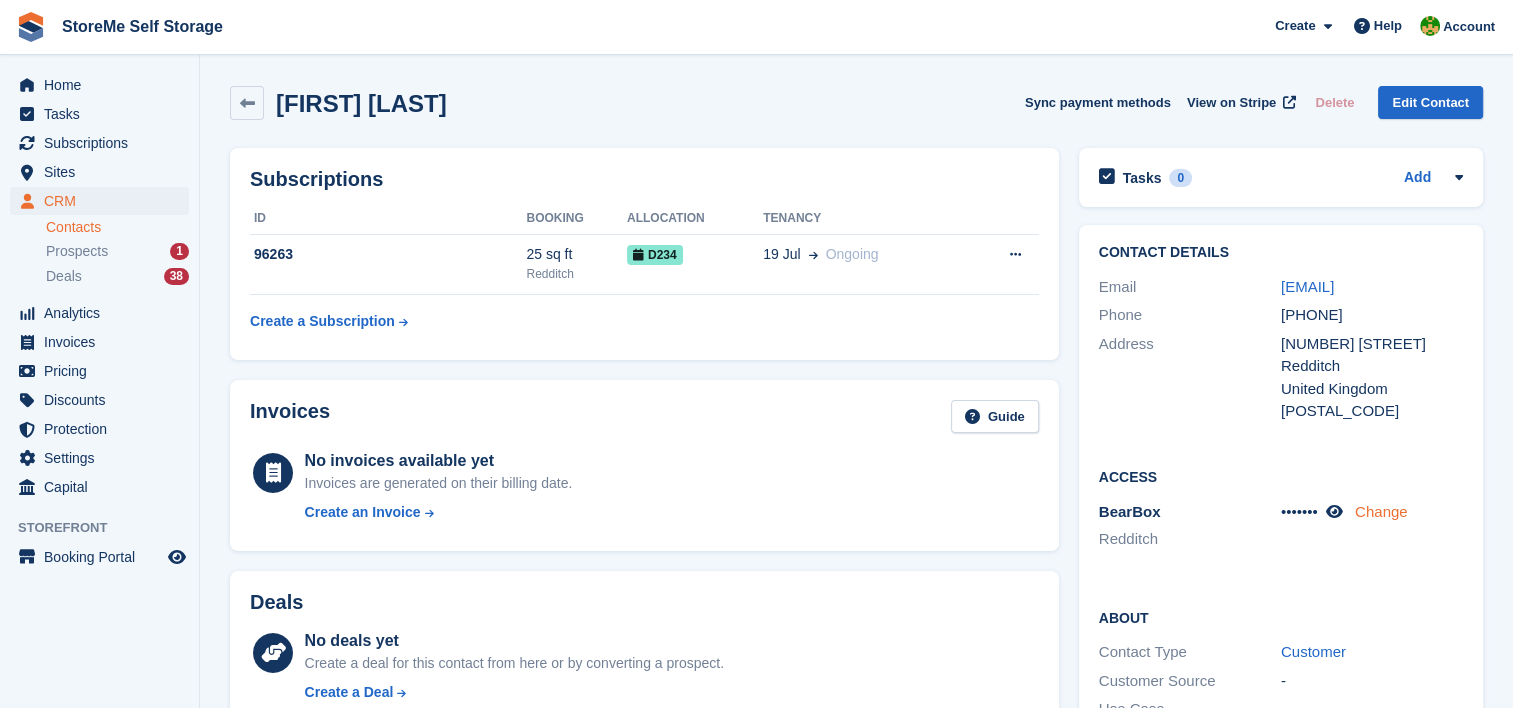 click on "Change" at bounding box center [1381, 511] 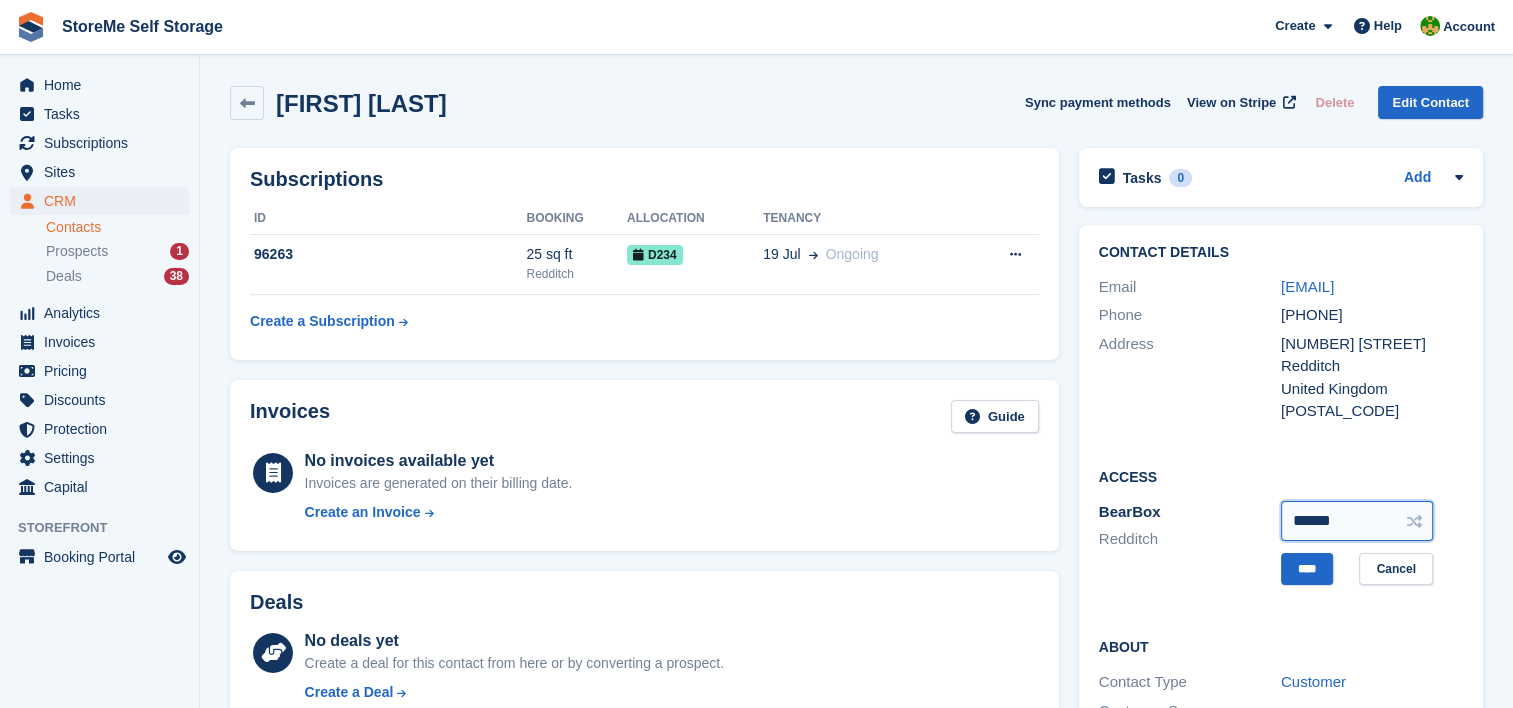 drag, startPoint x: 1352, startPoint y: 515, endPoint x: 1080, endPoint y: 508, distance: 272.09006 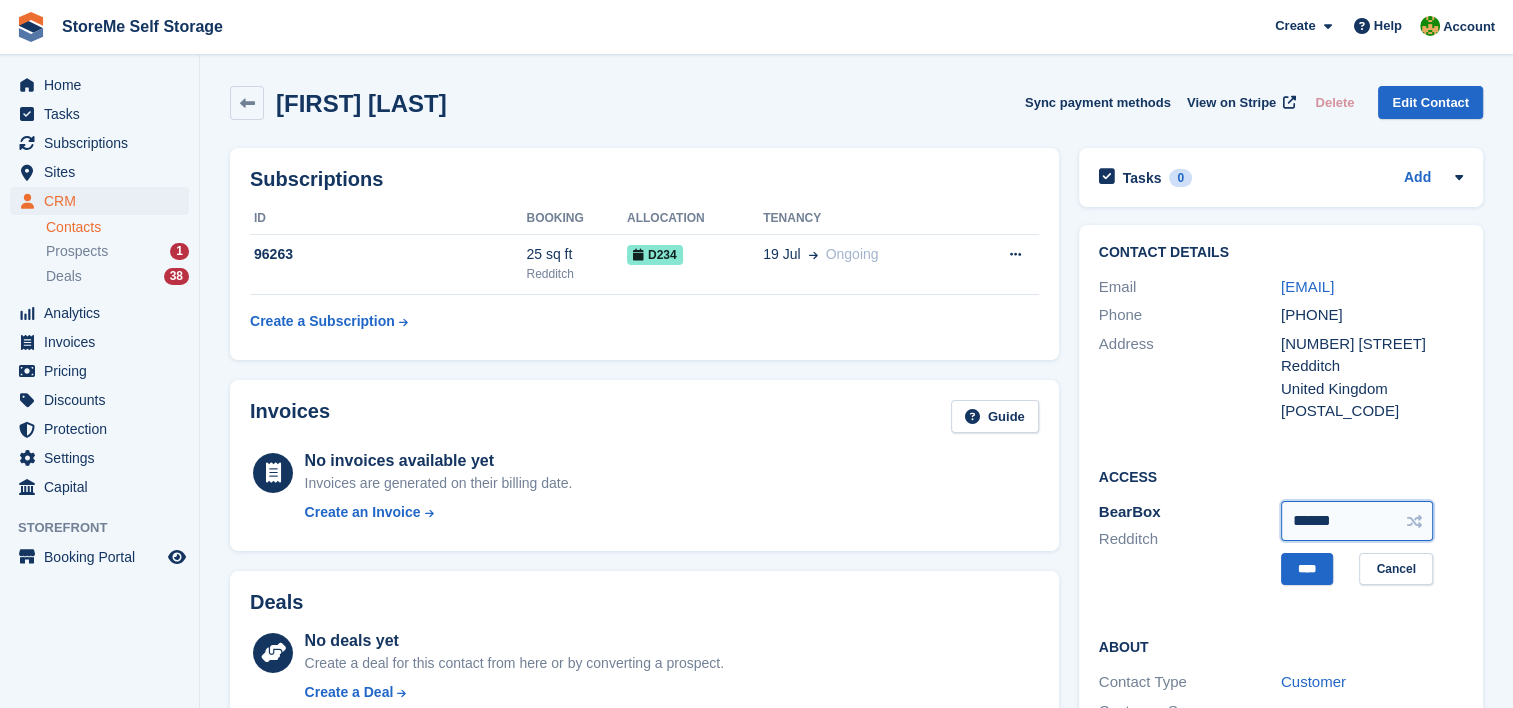click on "Access
BearBox
Redditch
******
****
Cancel" at bounding box center [1281, 531] 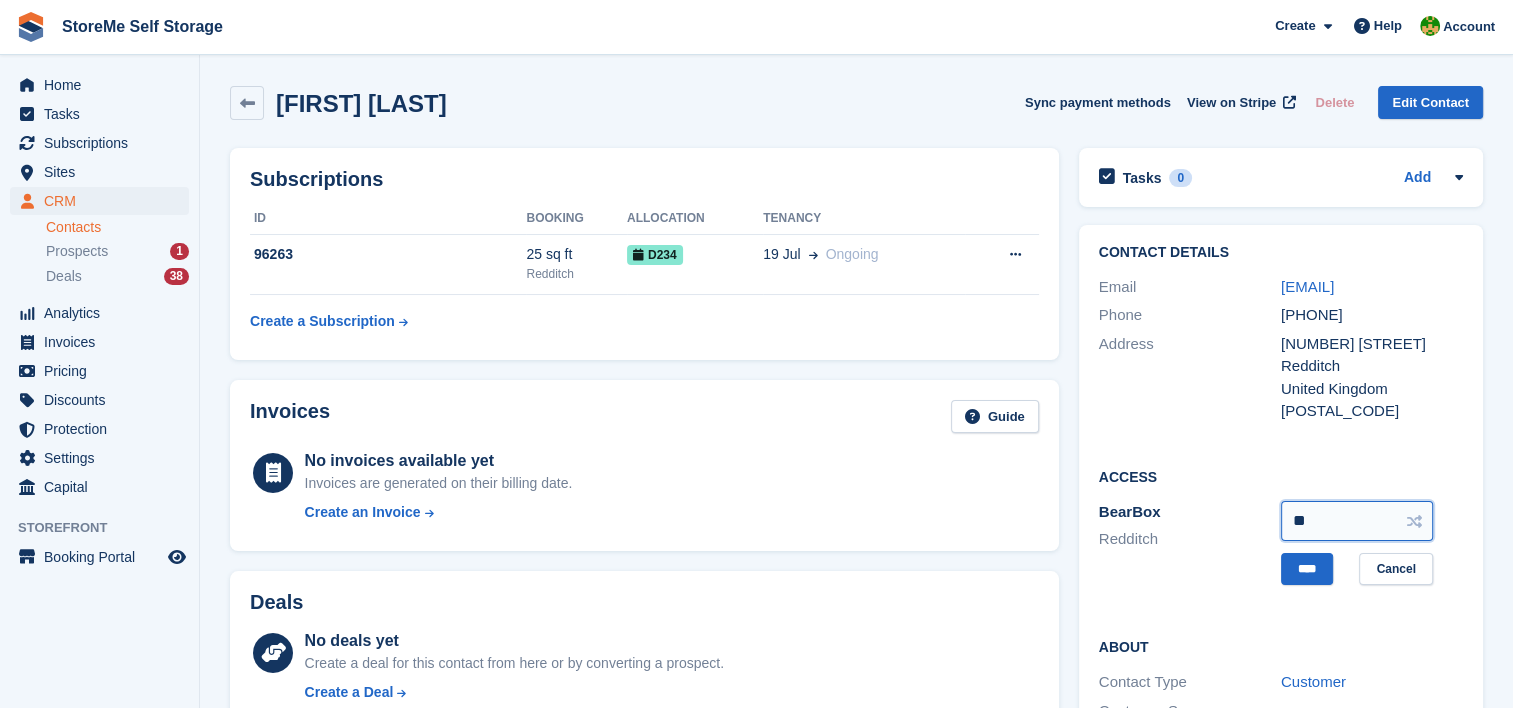type on "*" 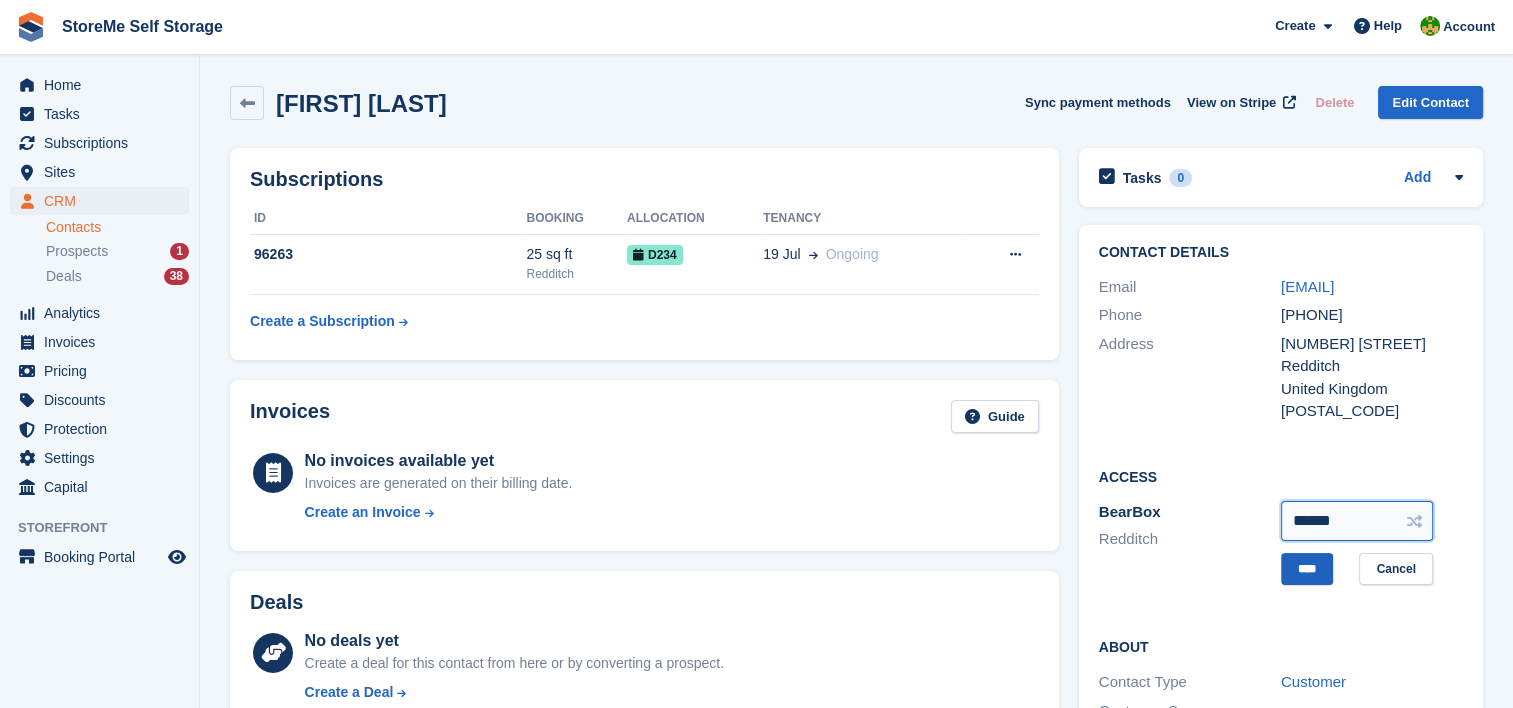 type on "******" 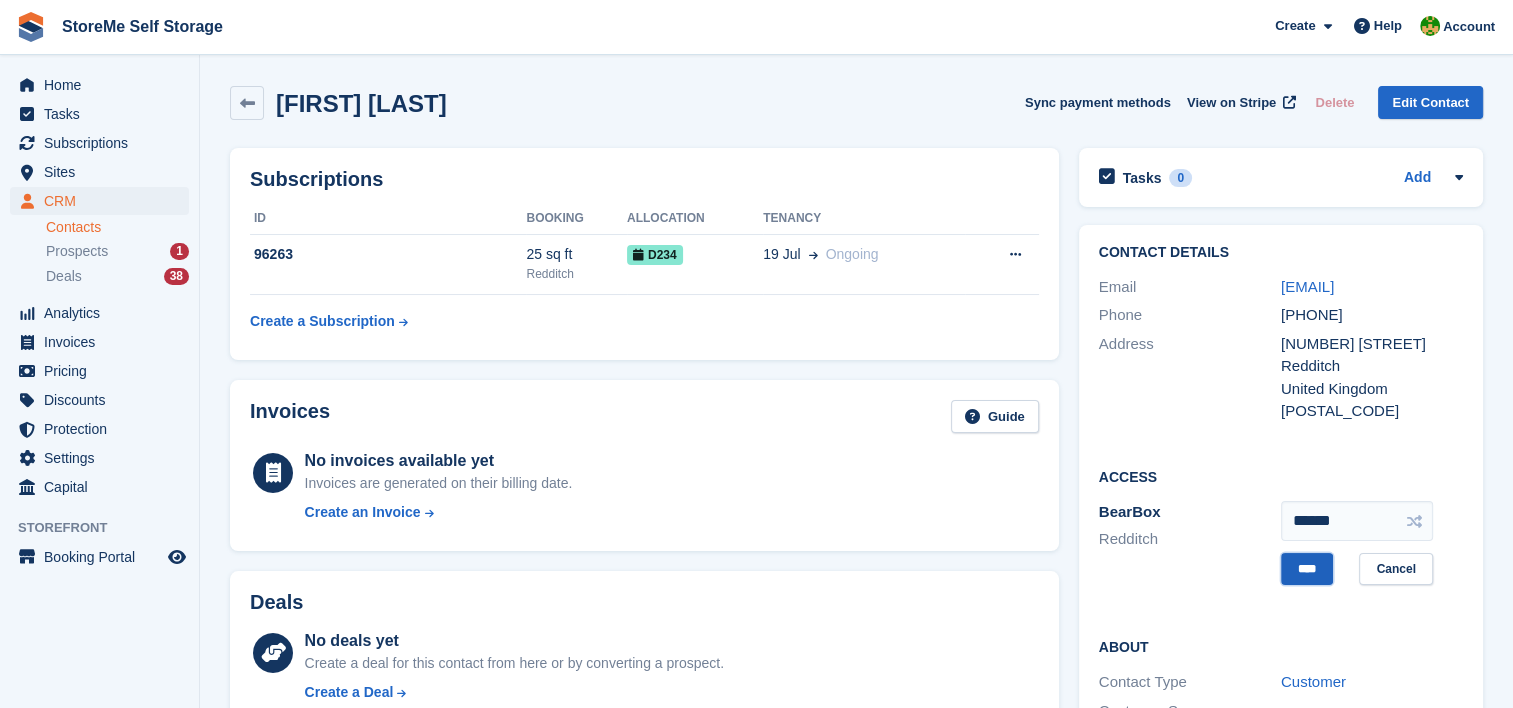 click on "****" at bounding box center [1307, 569] 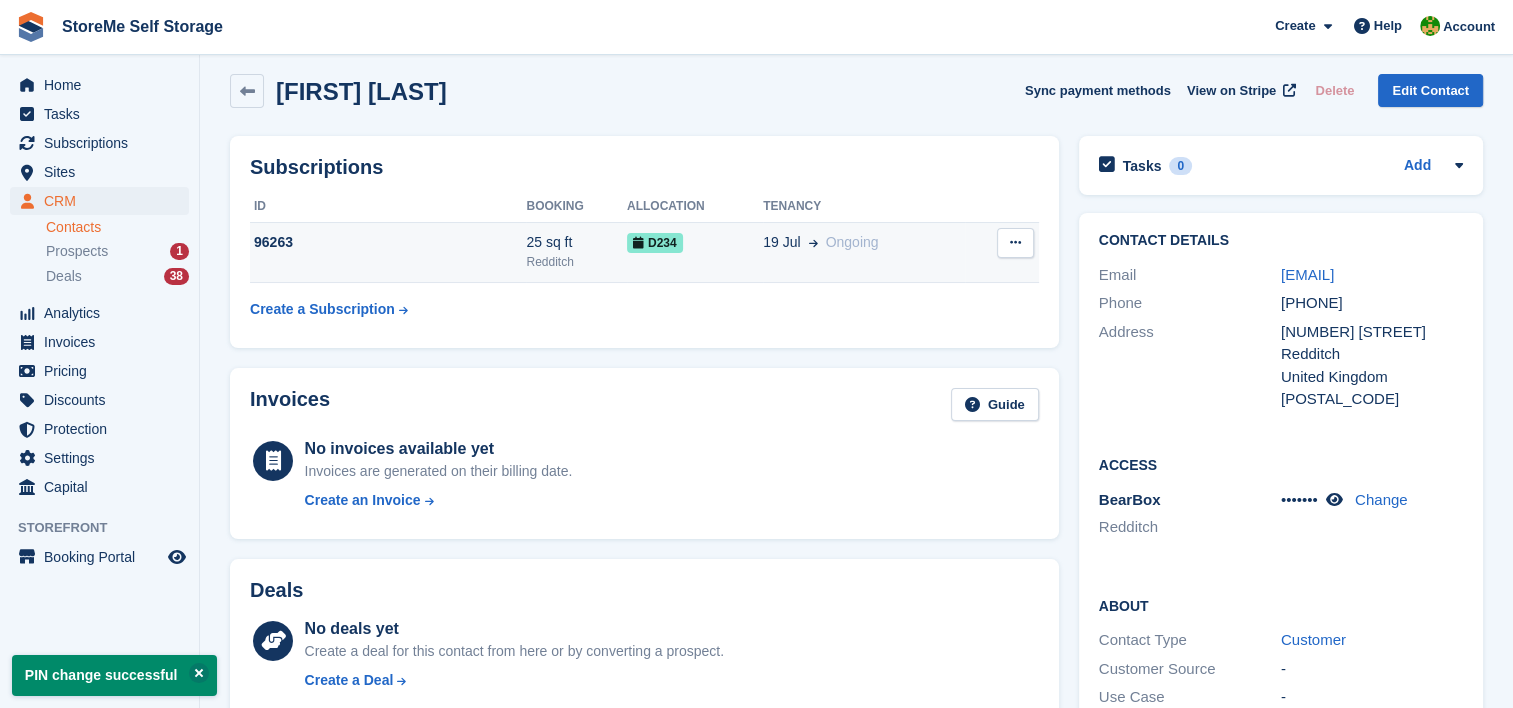 scroll, scrollTop: 0, scrollLeft: 0, axis: both 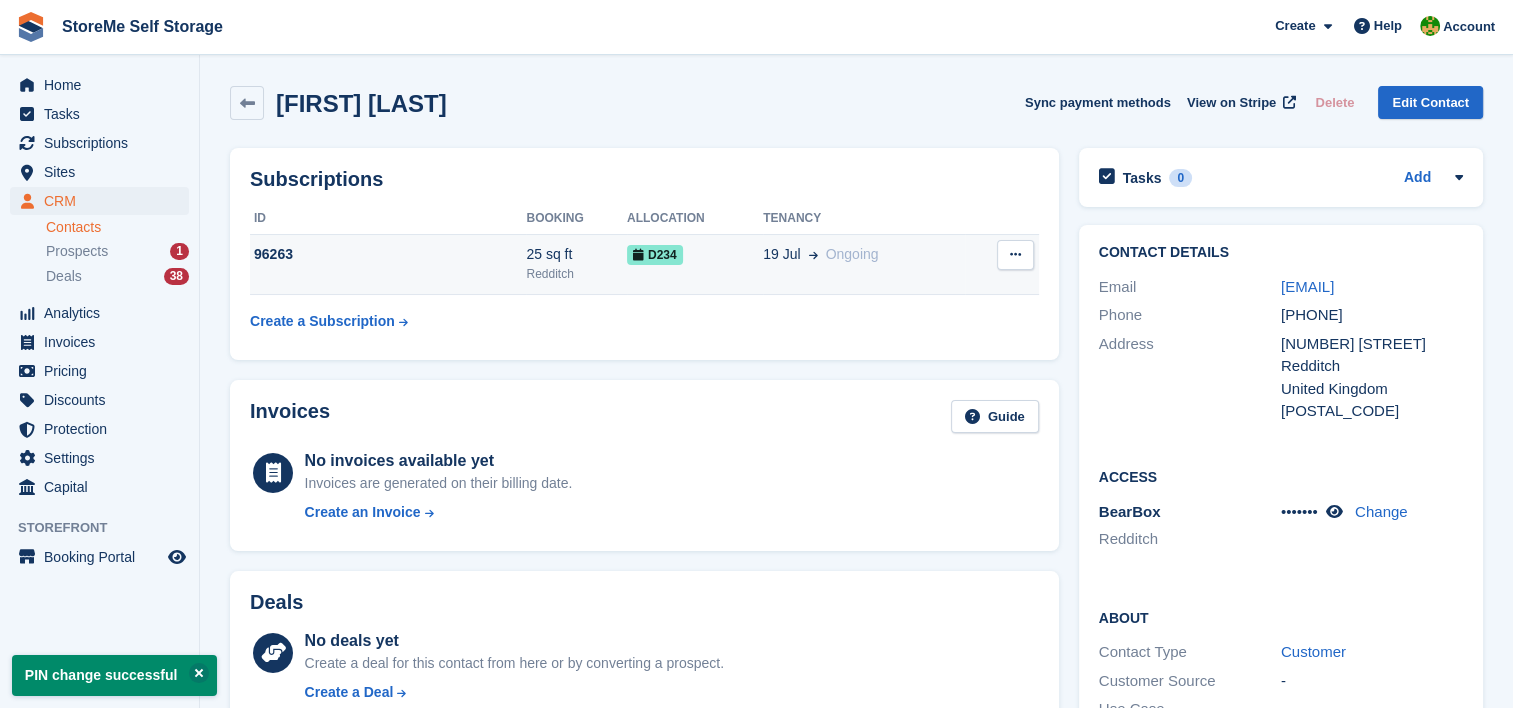 click on "96263" at bounding box center (388, 264) 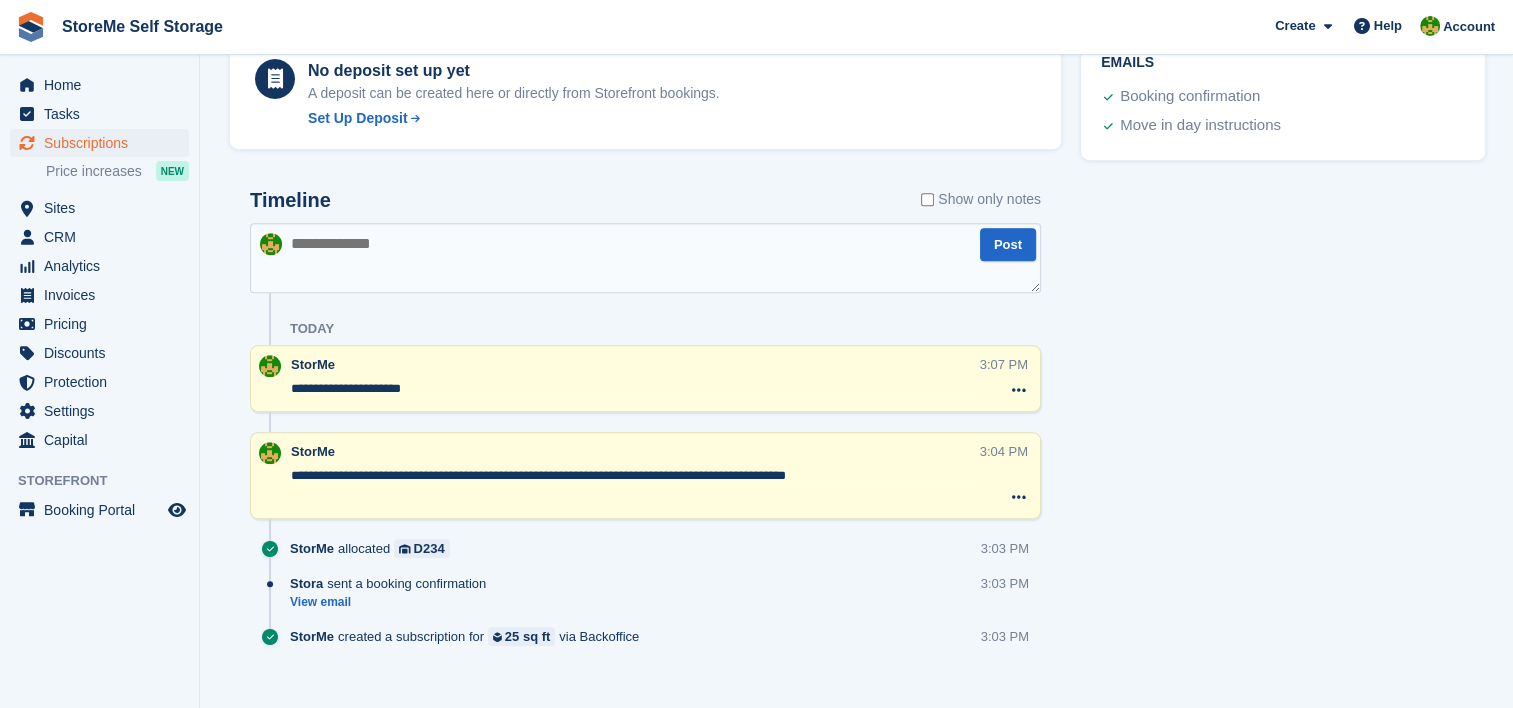 scroll, scrollTop: 903, scrollLeft: 0, axis: vertical 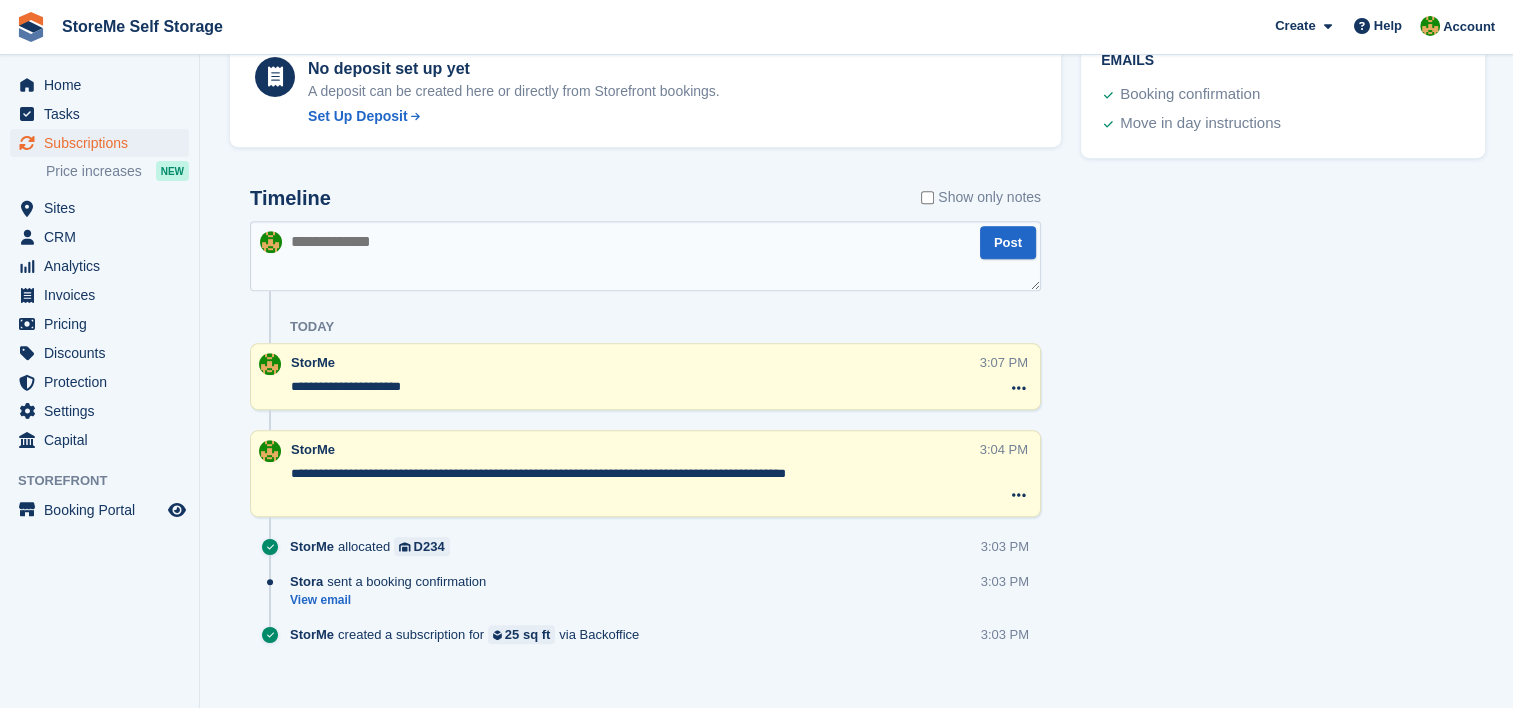 click at bounding box center [645, 256] 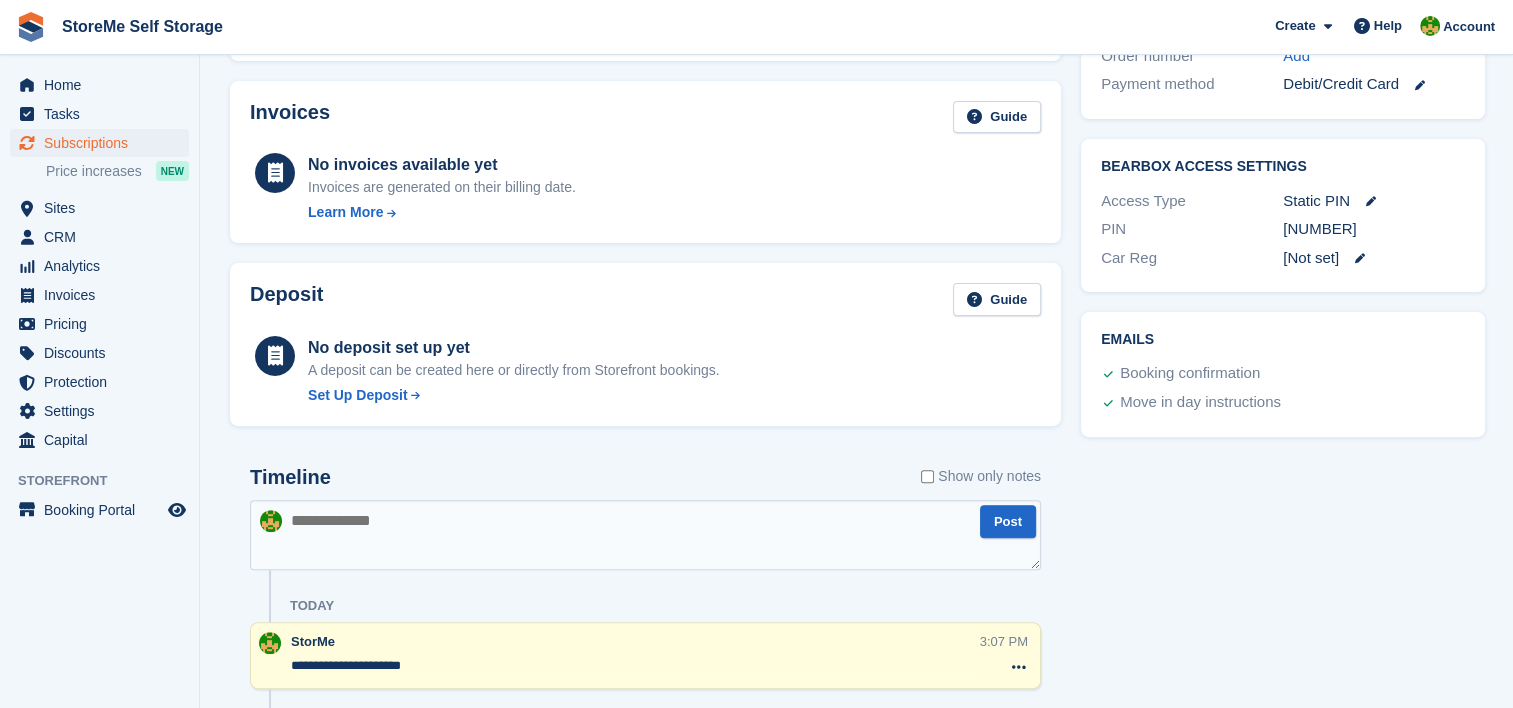 scroll, scrollTop: 903, scrollLeft: 0, axis: vertical 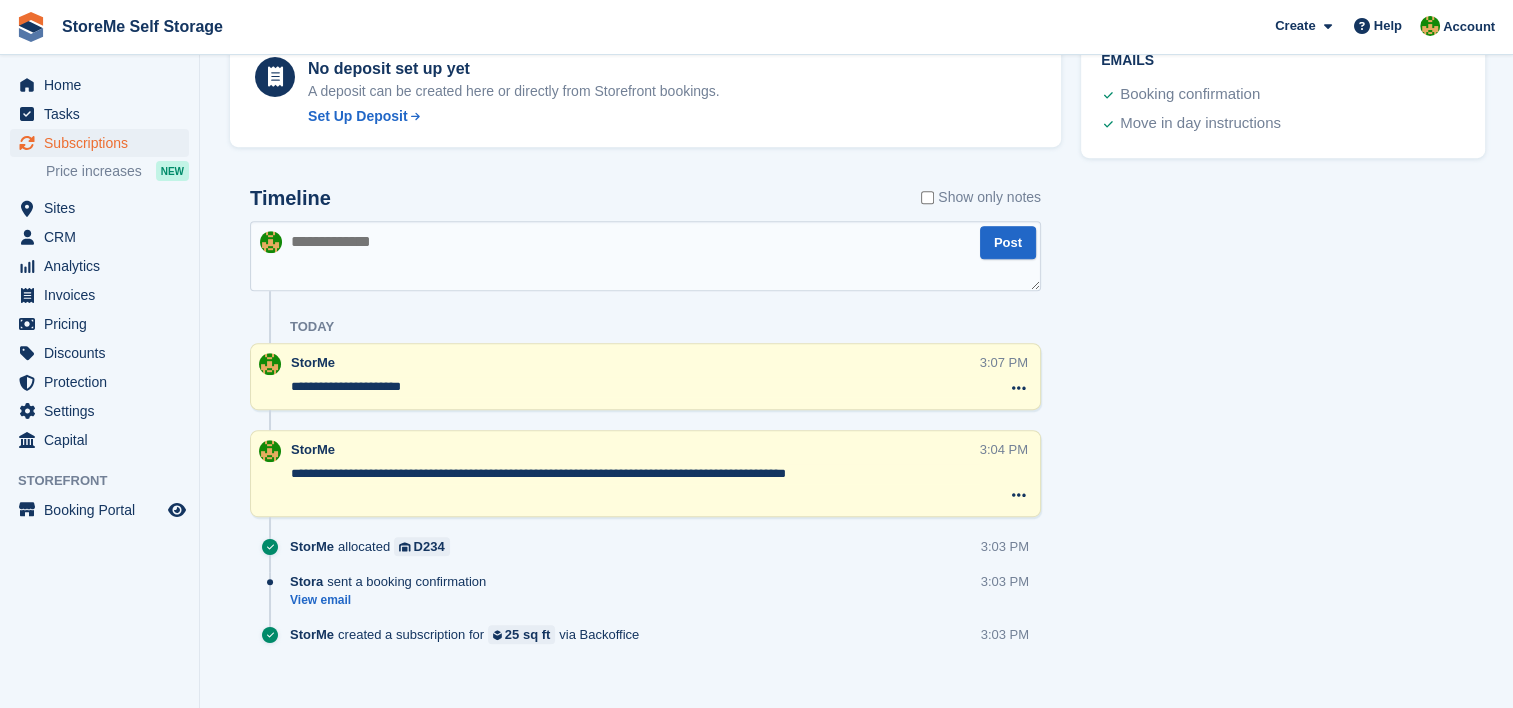 click at bounding box center [645, 256] 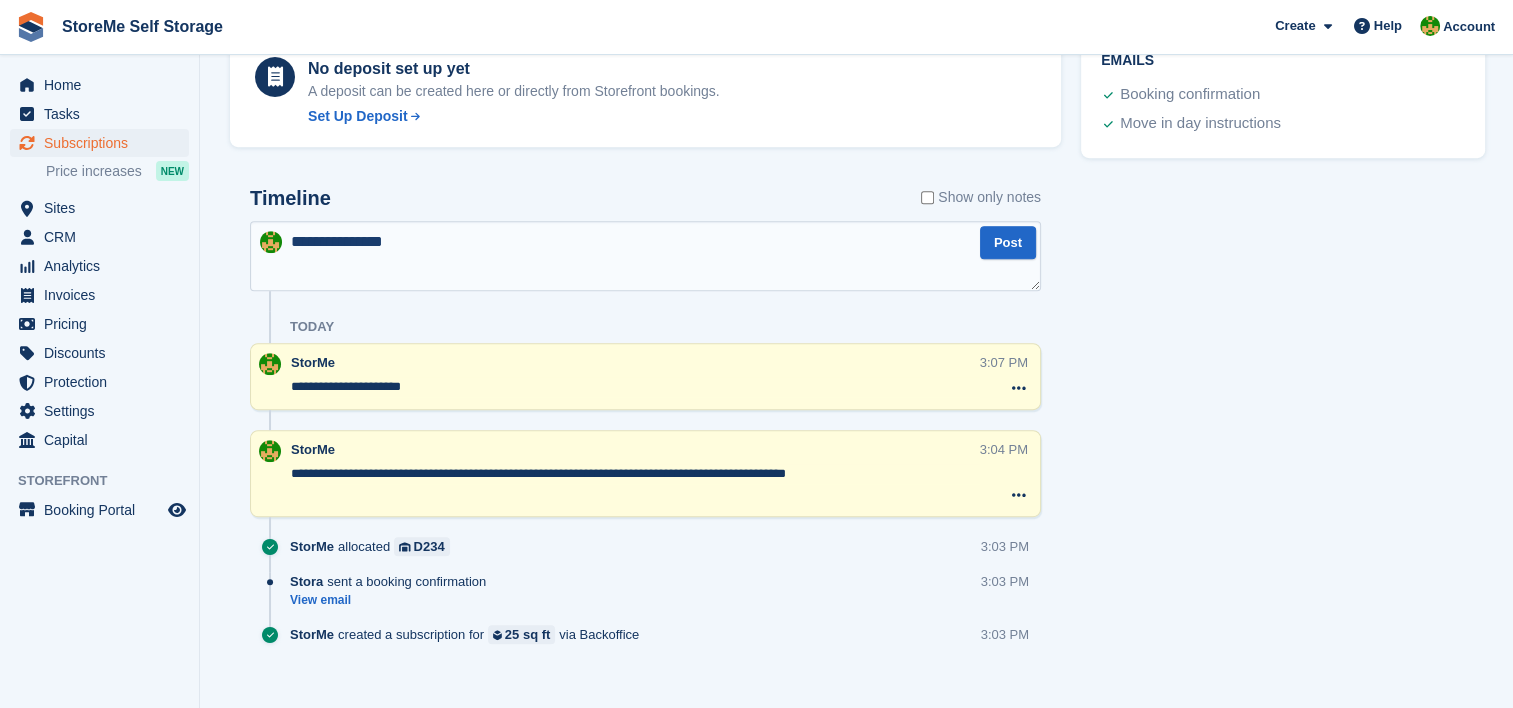 scroll, scrollTop: 303, scrollLeft: 0, axis: vertical 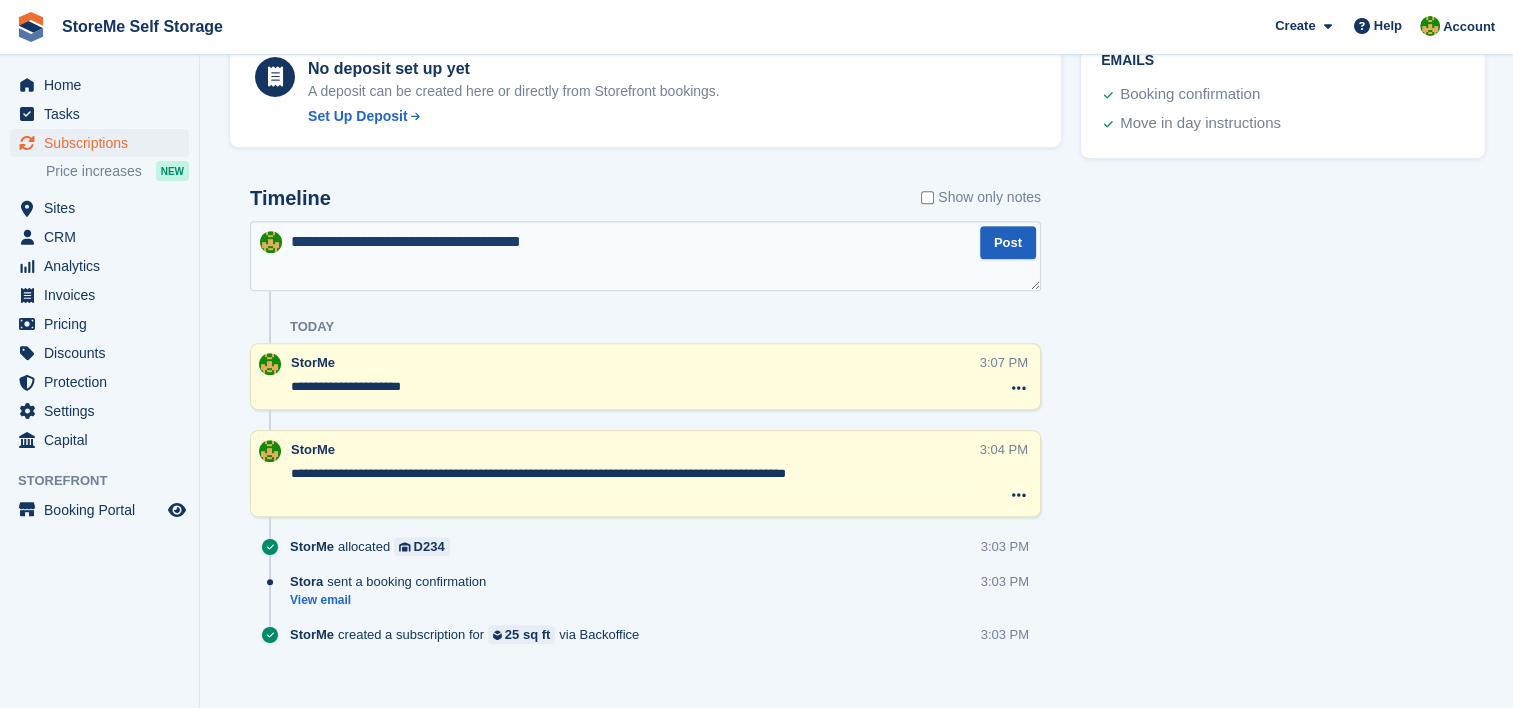 type on "**********" 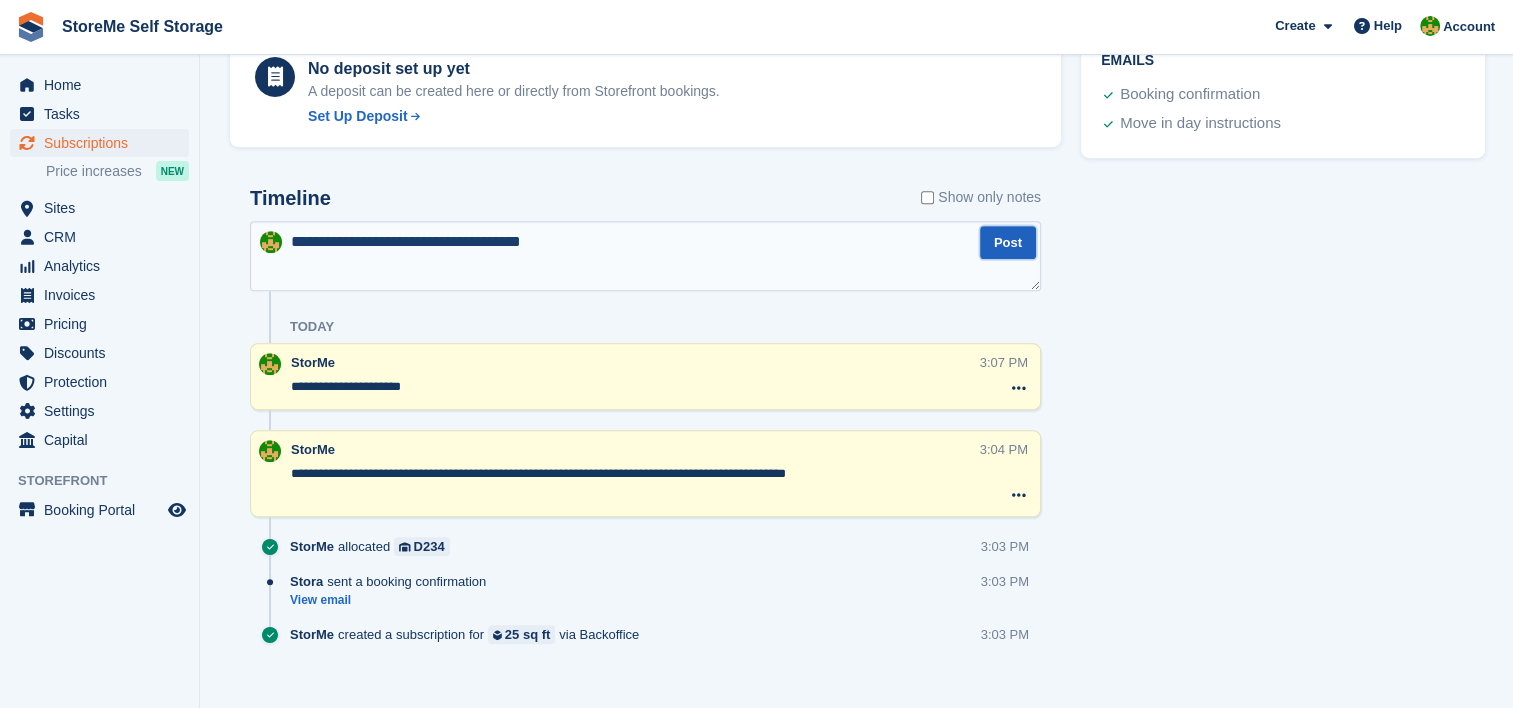 click on "Post" at bounding box center [1008, 242] 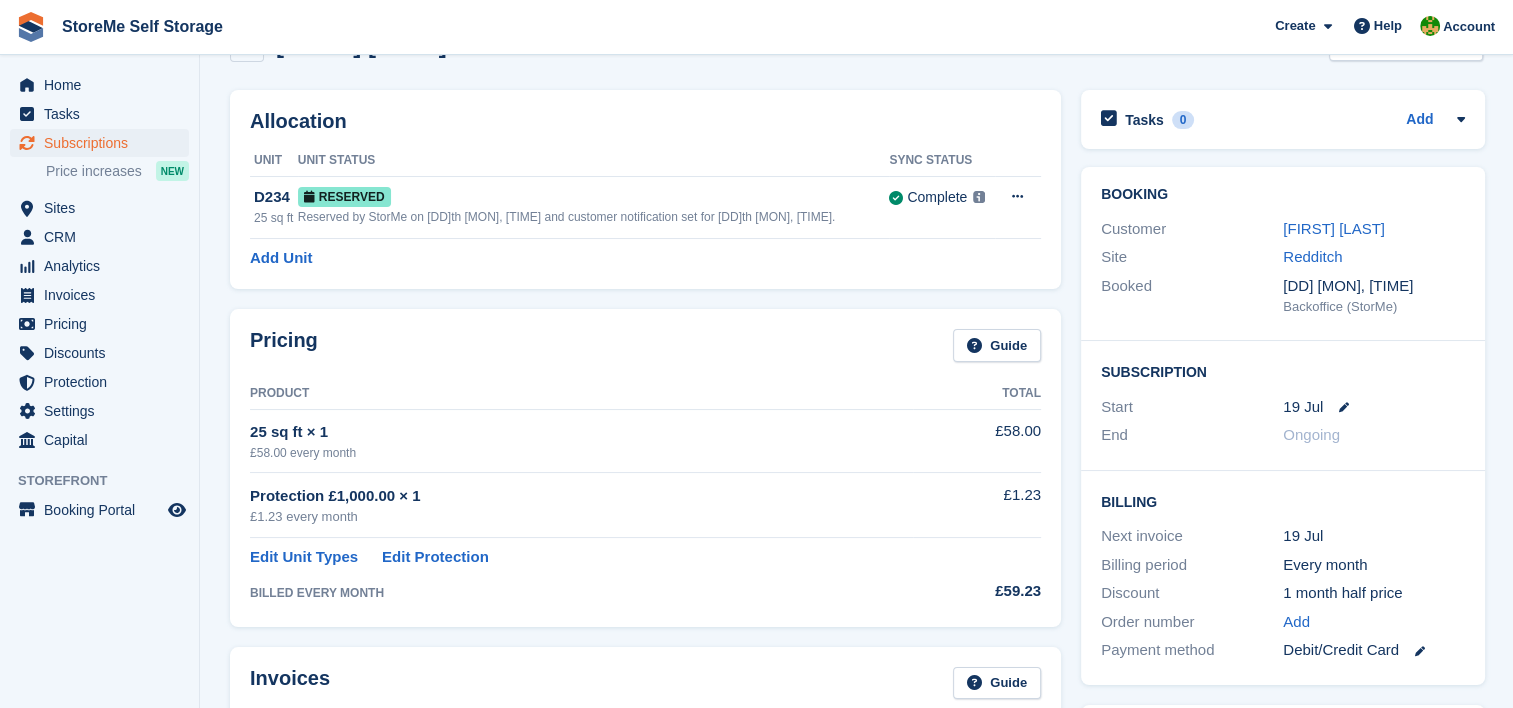 scroll, scrollTop: 0, scrollLeft: 0, axis: both 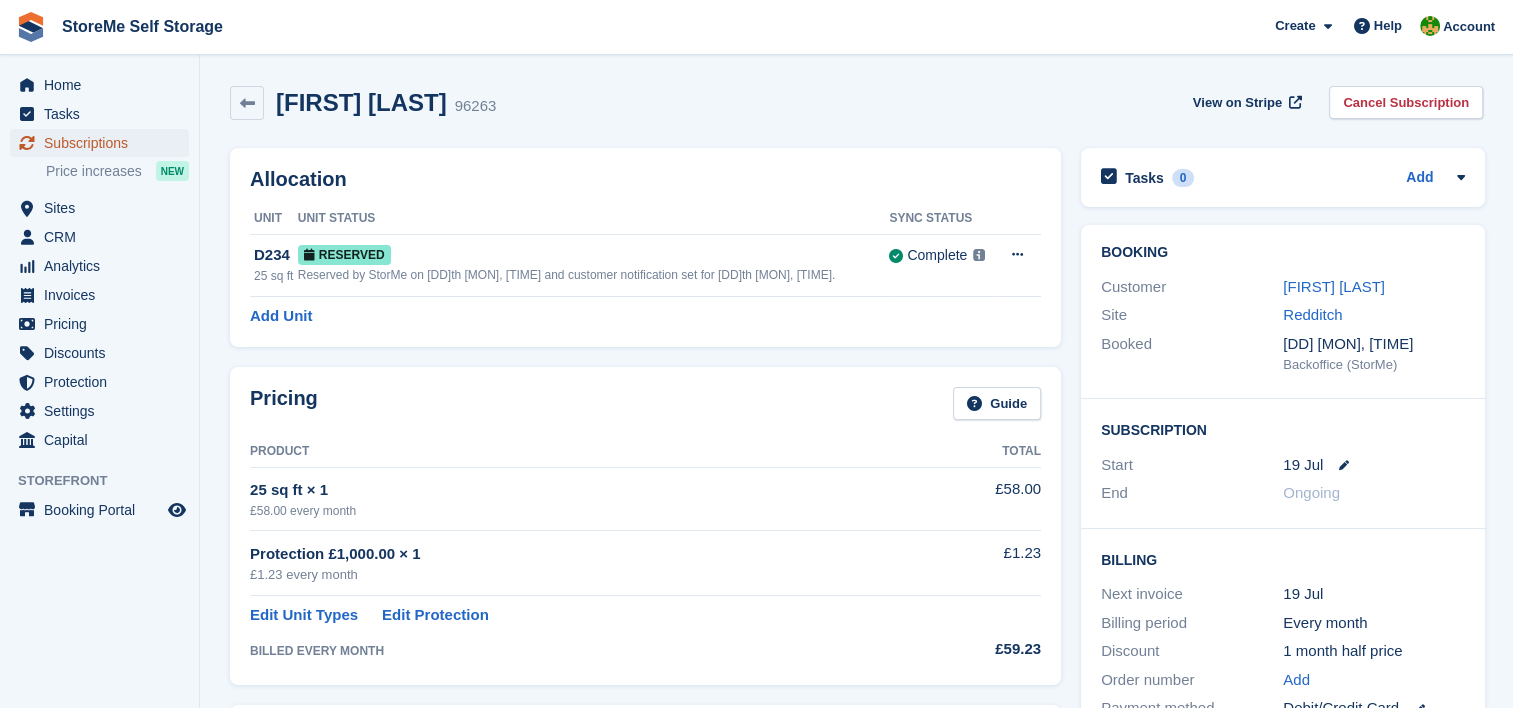 click on "Subscriptions" at bounding box center [104, 143] 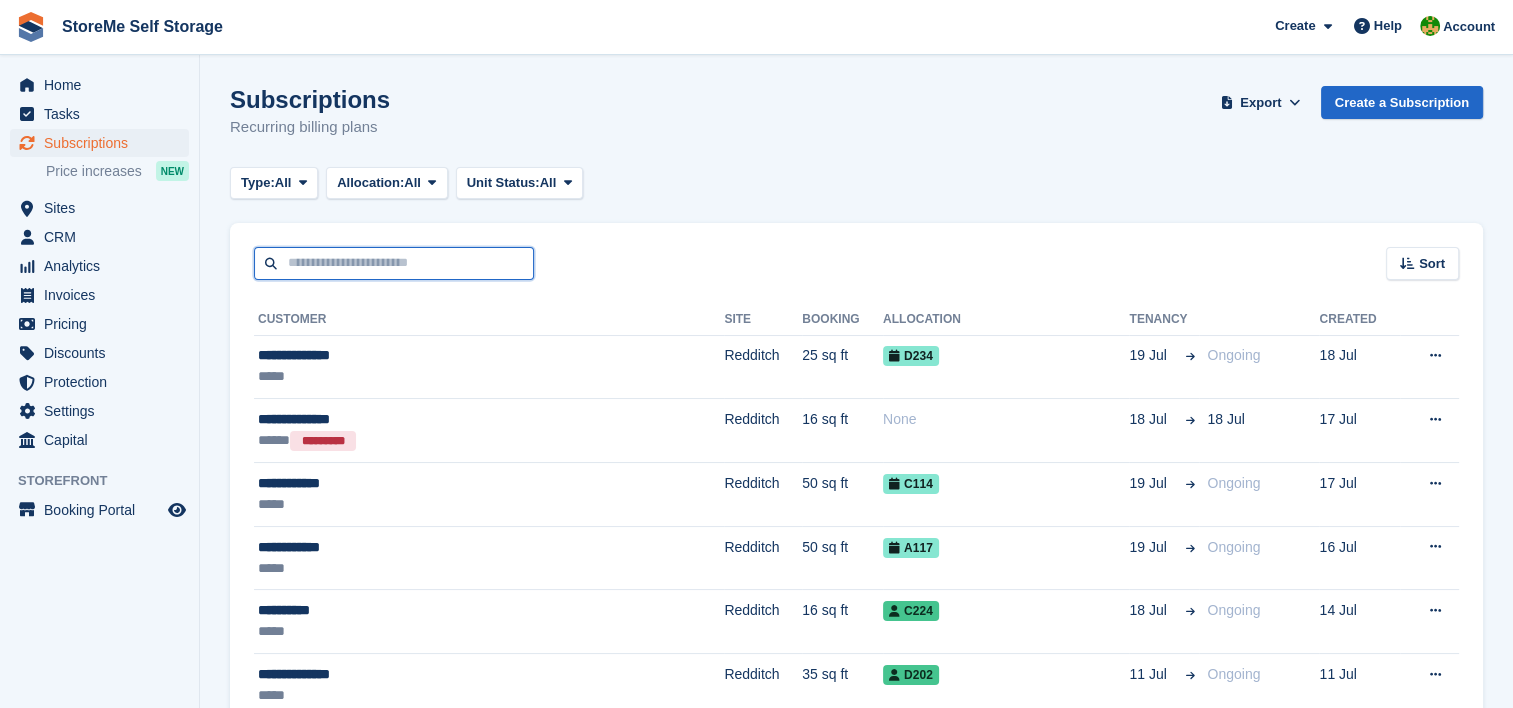 click at bounding box center [394, 263] 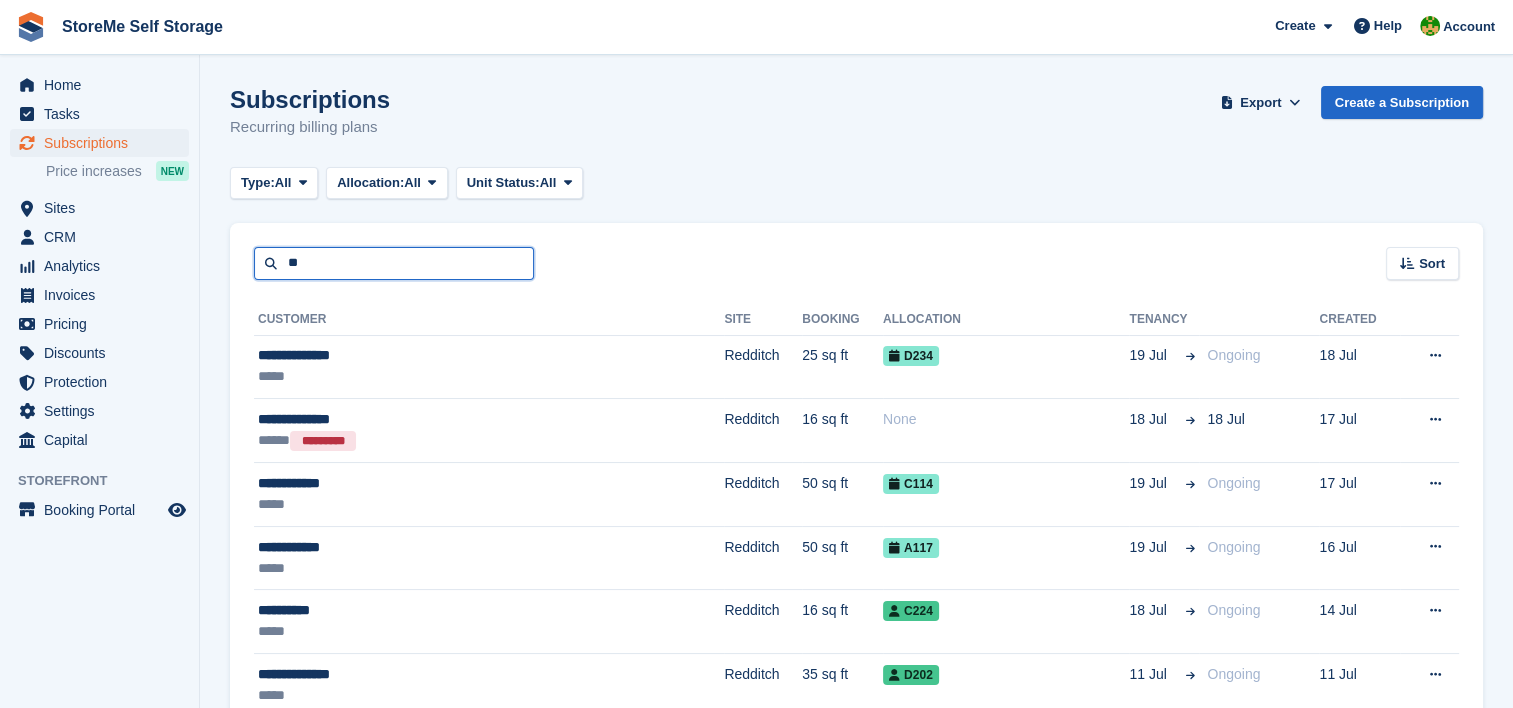 type on "**" 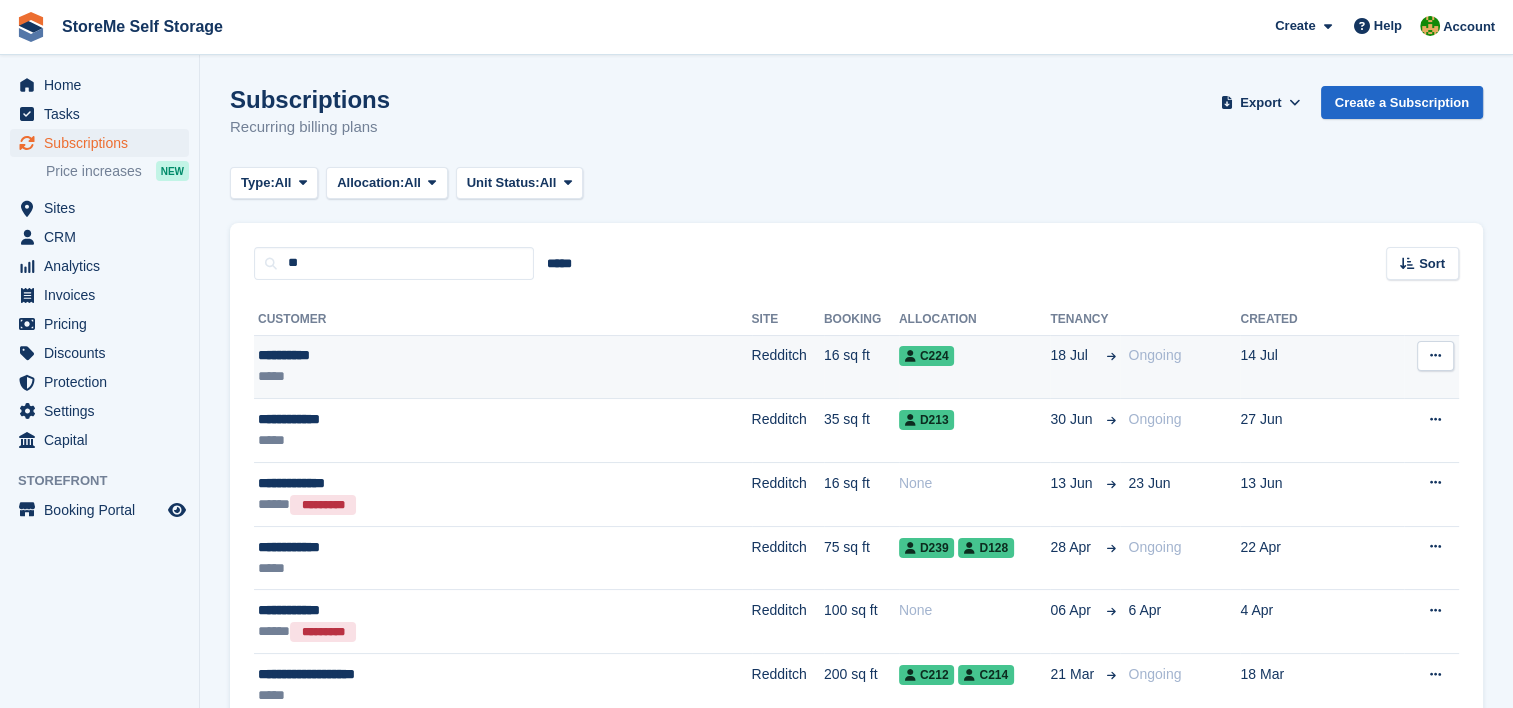 click on "*****" at bounding box center [446, 376] 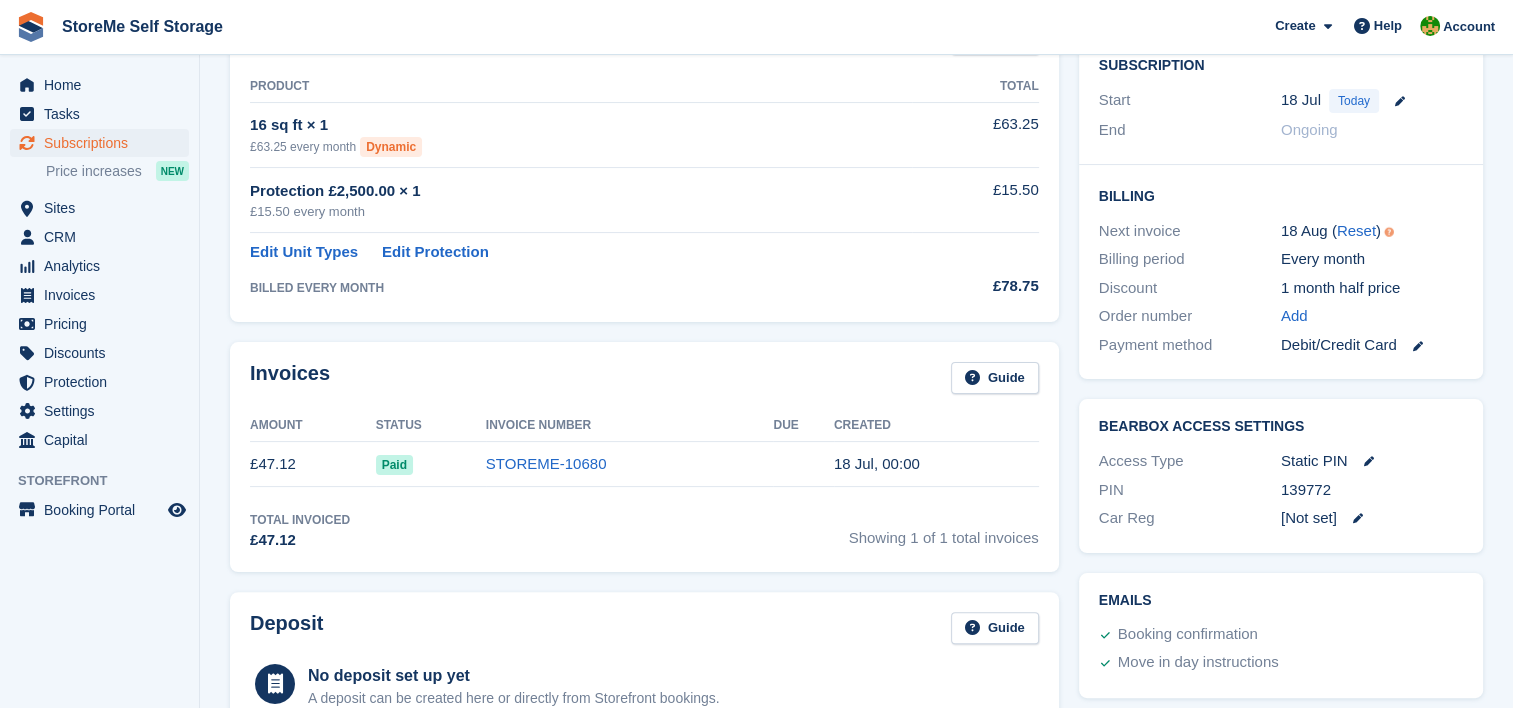 scroll, scrollTop: 100, scrollLeft: 0, axis: vertical 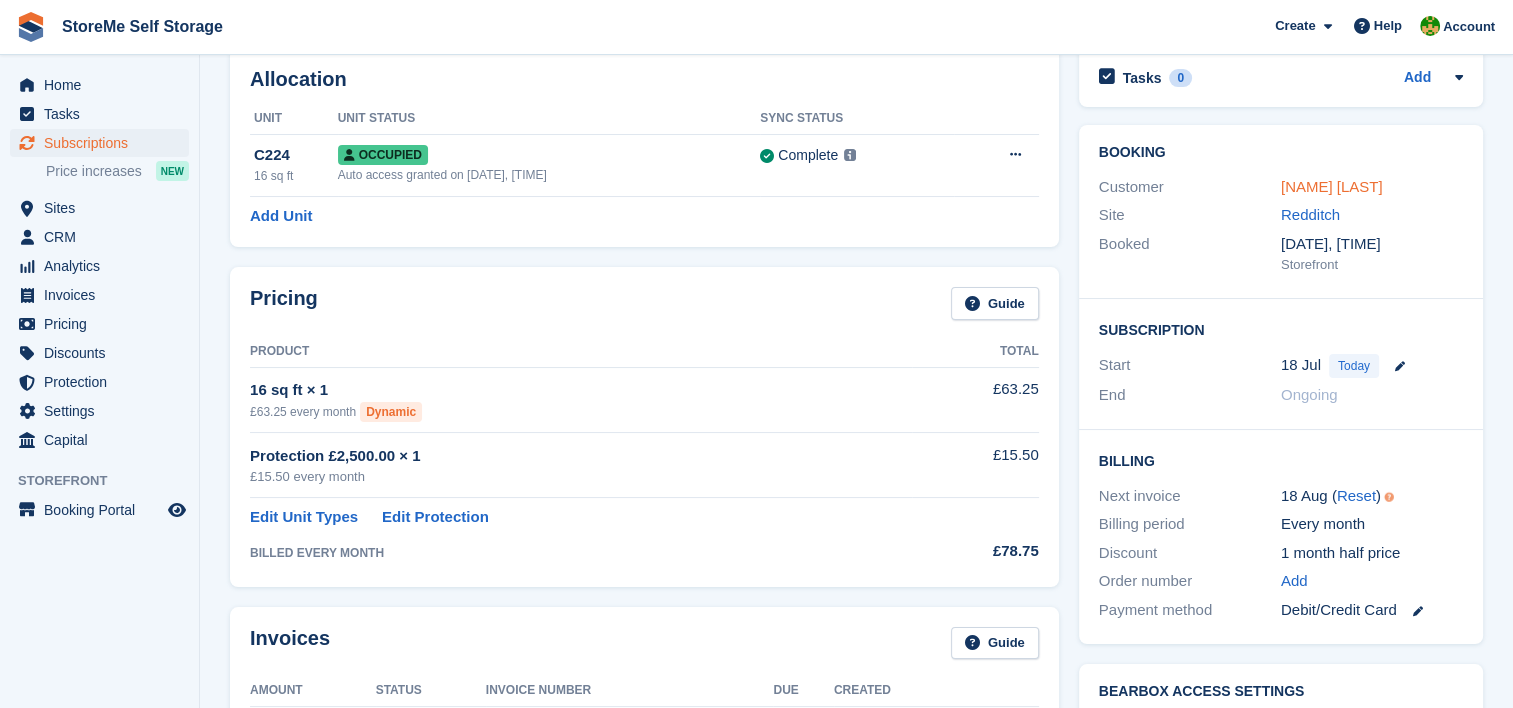 click on "[NAME] [LAST]" at bounding box center [1332, 186] 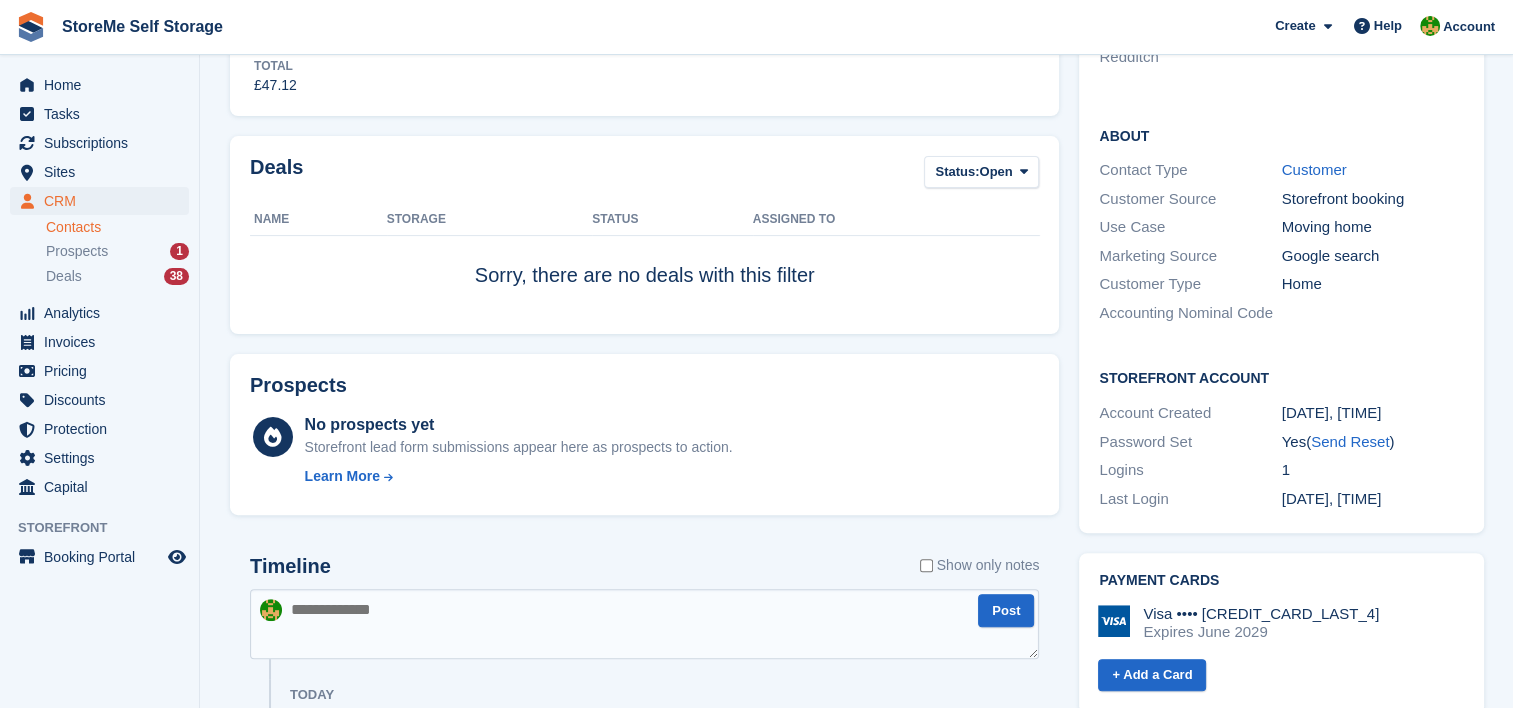 scroll, scrollTop: 100, scrollLeft: 0, axis: vertical 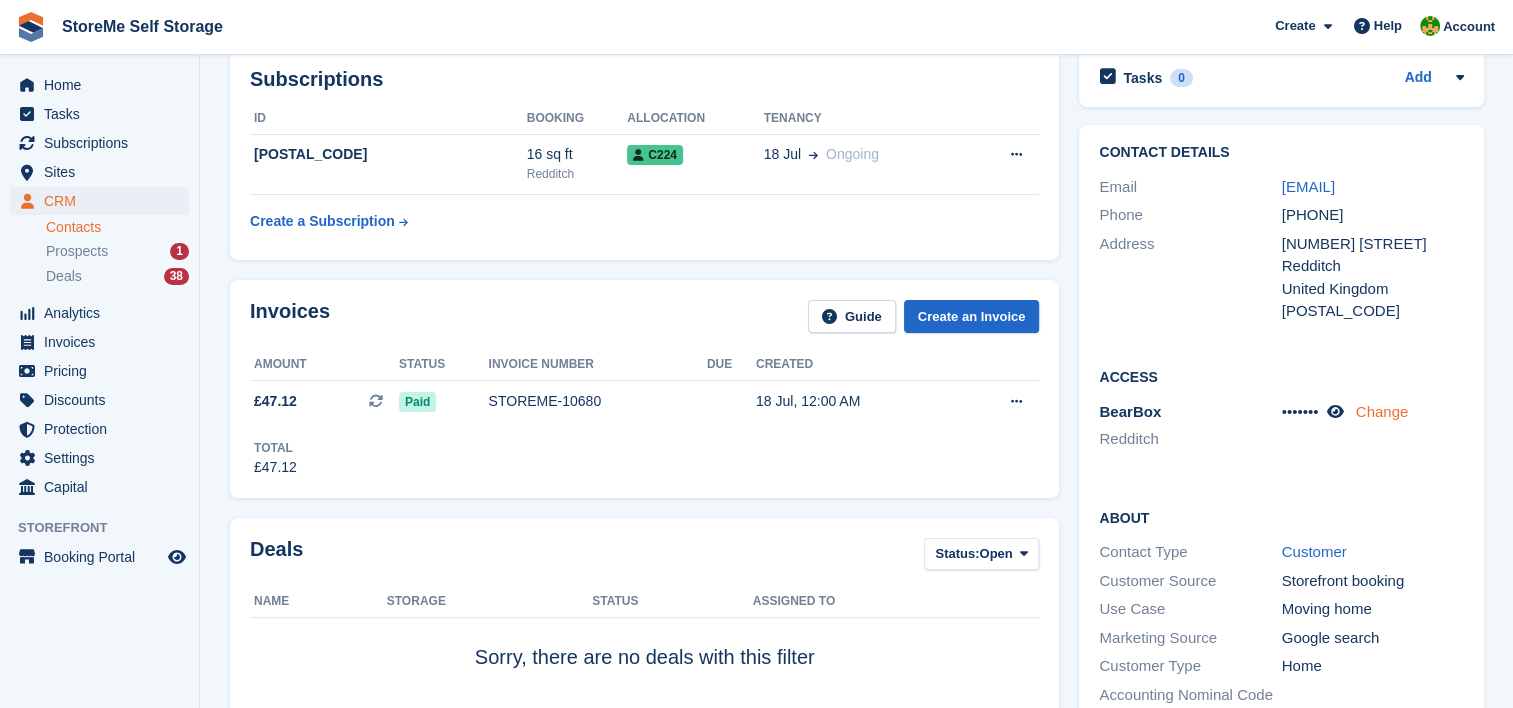 click on "Change" at bounding box center [1382, 411] 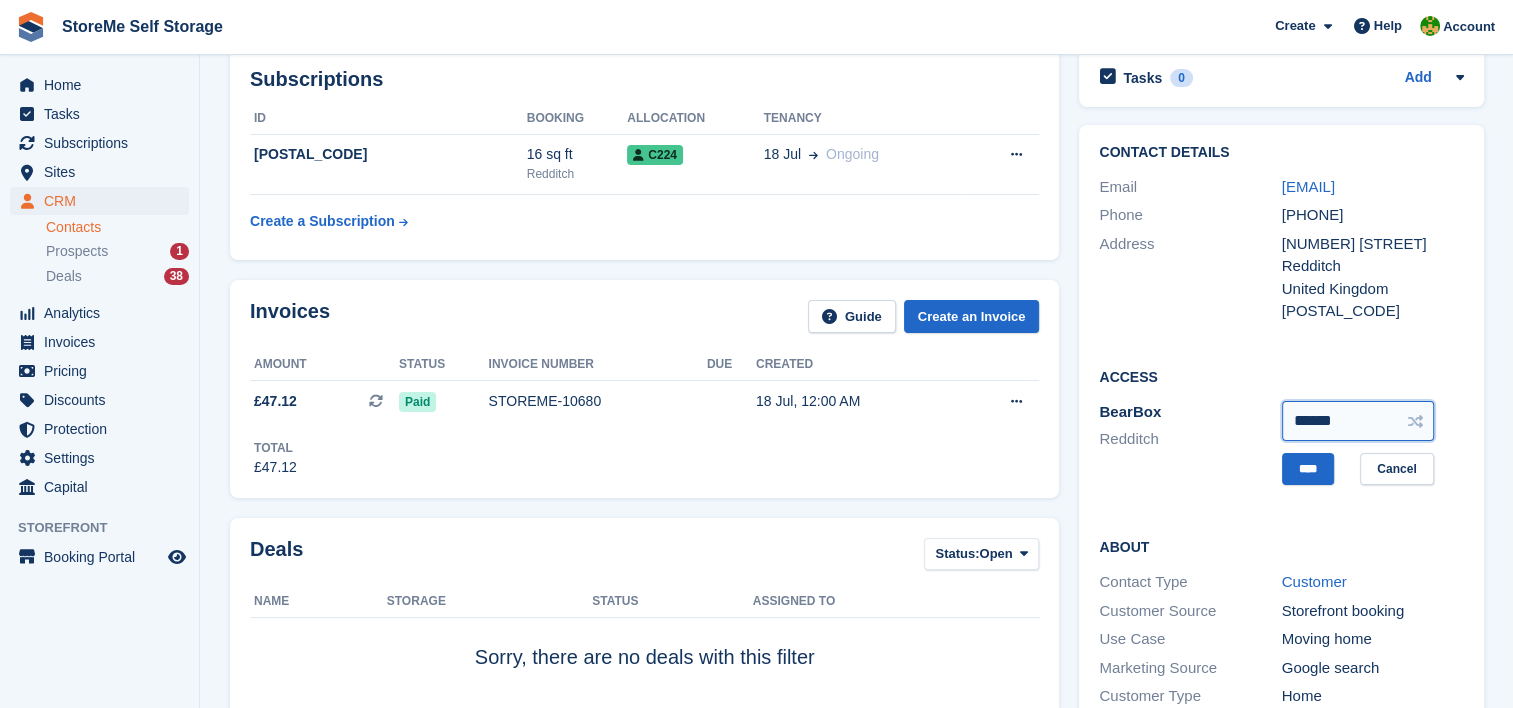 click on "******" at bounding box center (1358, 421) 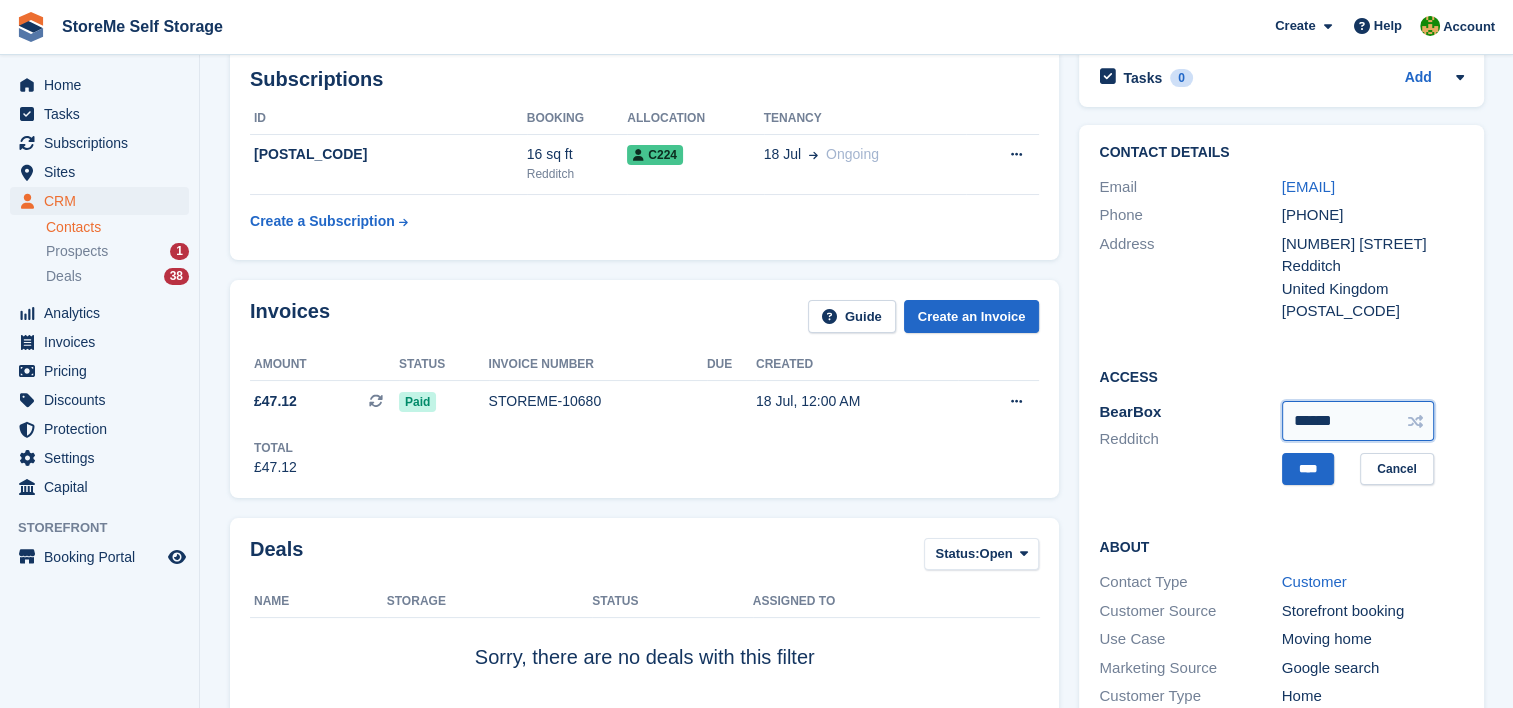 drag, startPoint x: 1405, startPoint y: 452, endPoint x: 1238, endPoint y: 458, distance: 167.10774 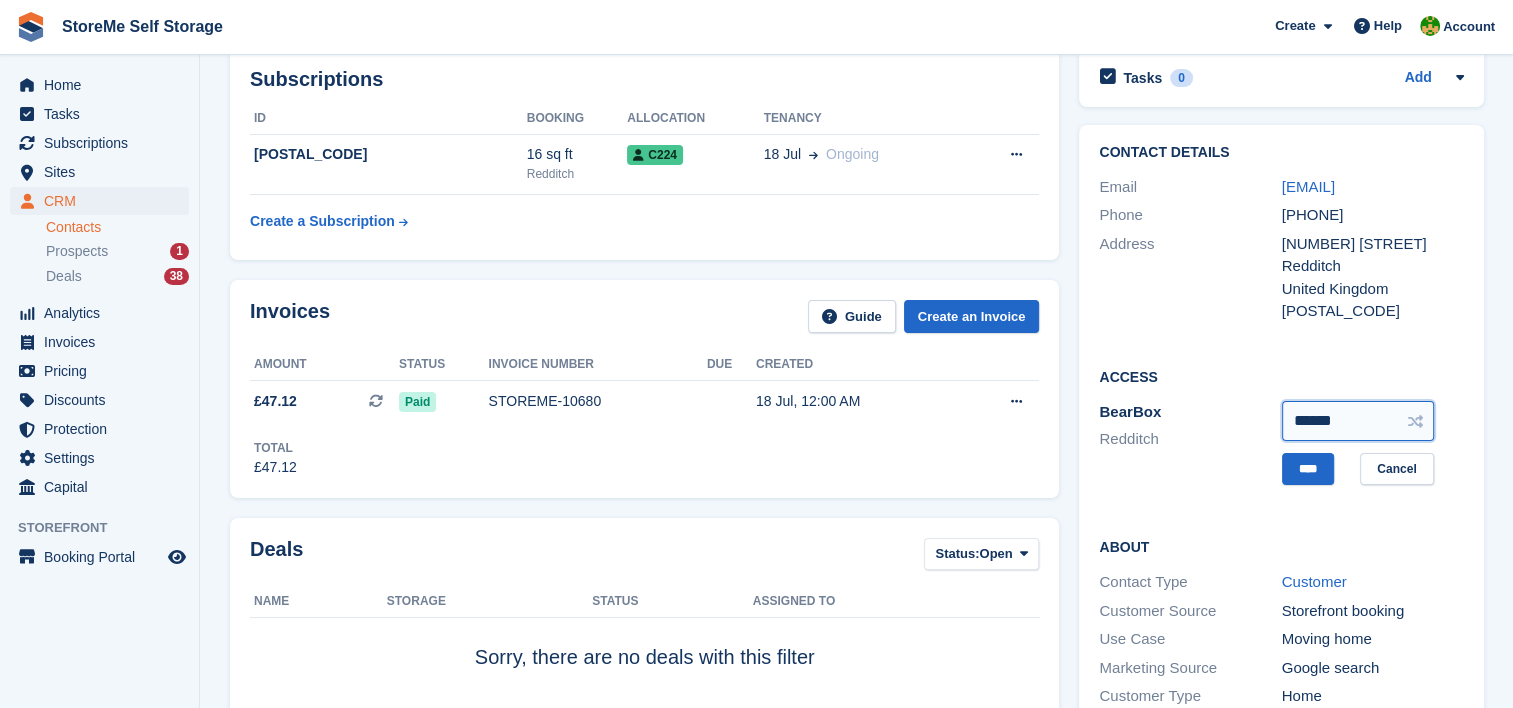 click on "BearBox
Redditch
******
****
Cancel" at bounding box center (1281, 443) 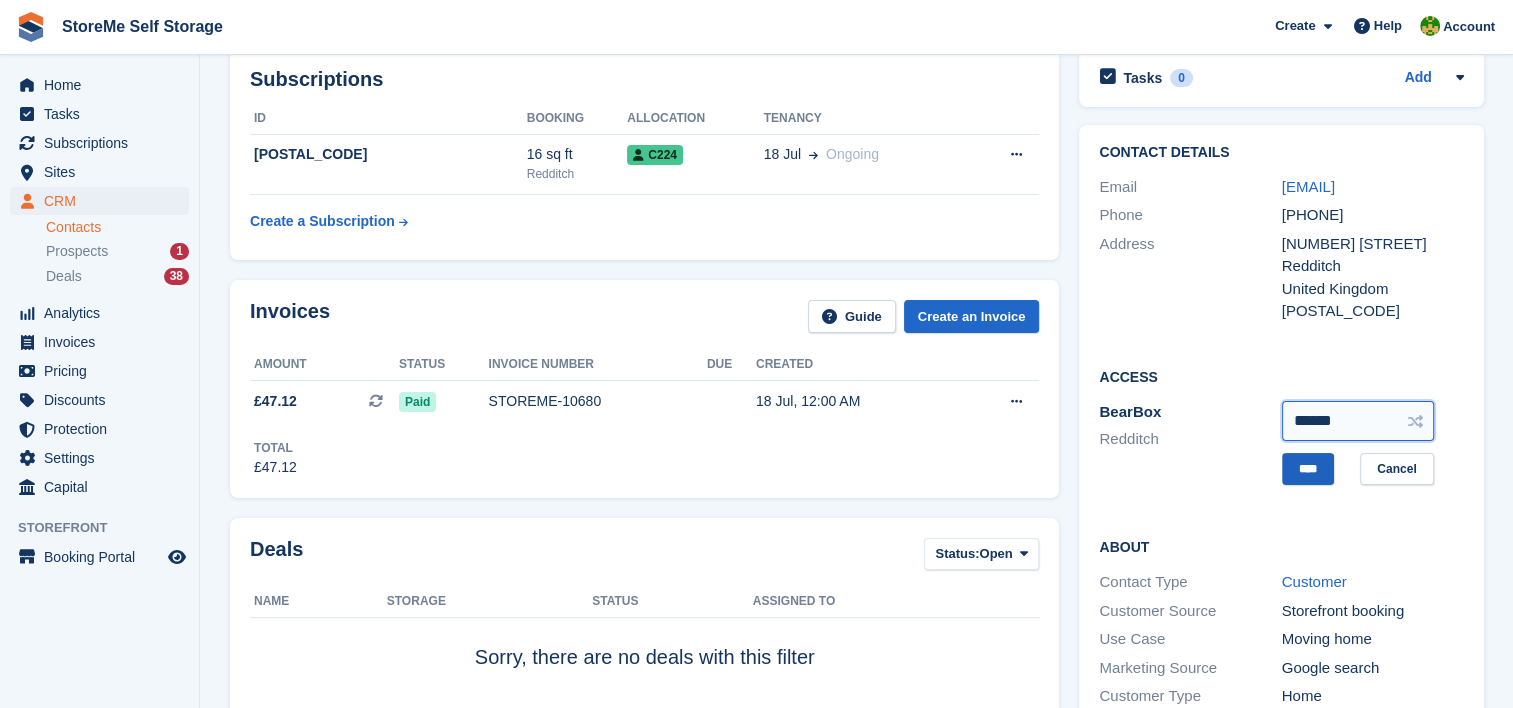 type on "******" 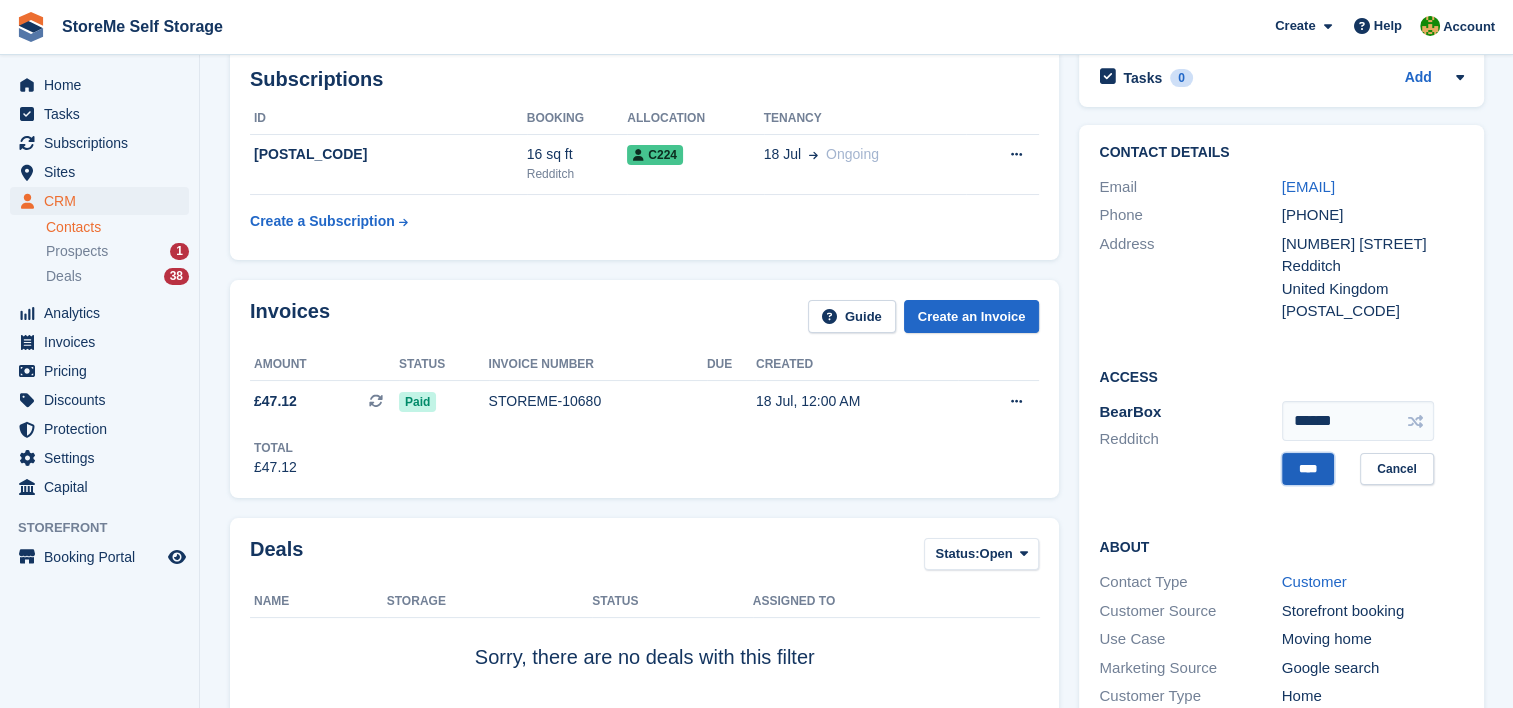drag, startPoint x: 1311, startPoint y: 485, endPoint x: 1302, endPoint y: 506, distance: 22.847319 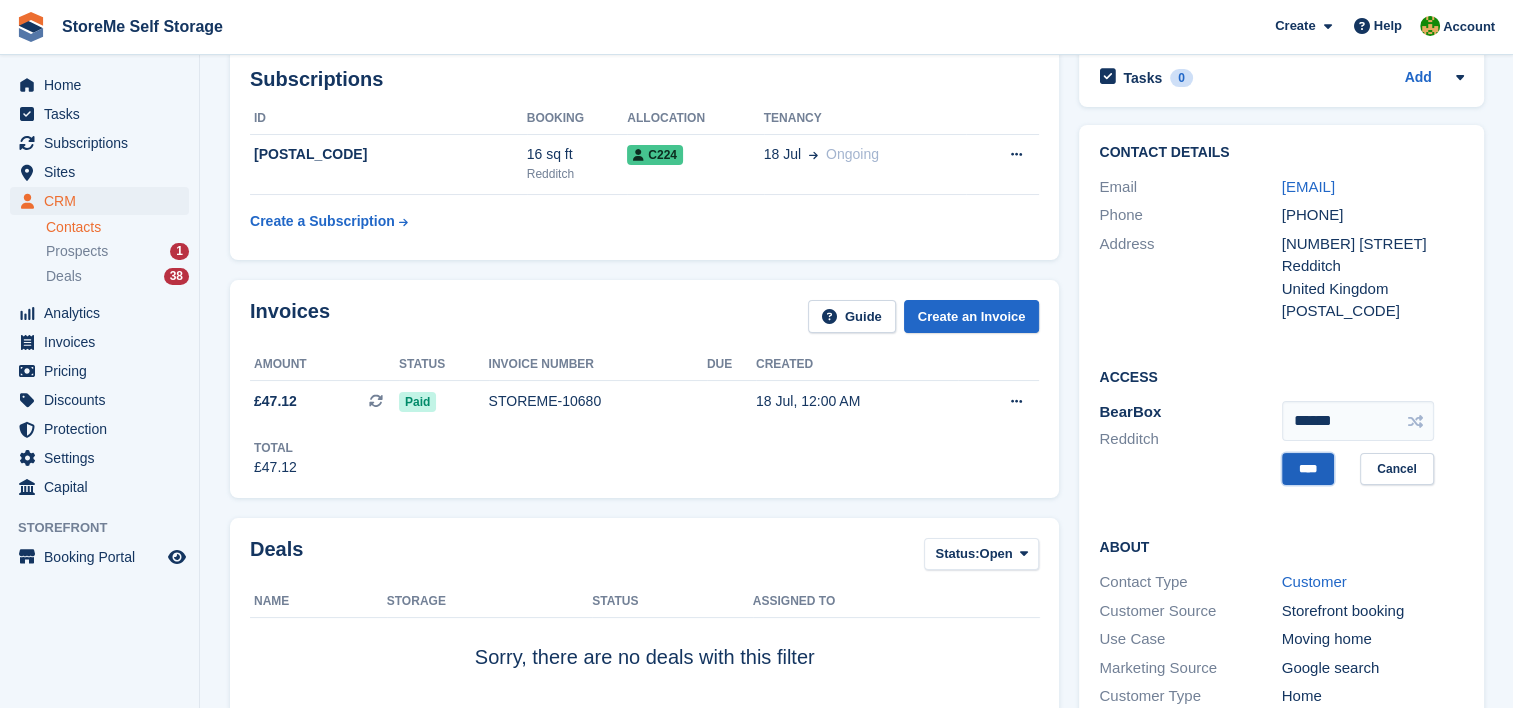 click on "Access
BearBox
Redditch
******
****
Cancel" at bounding box center [1281, 431] 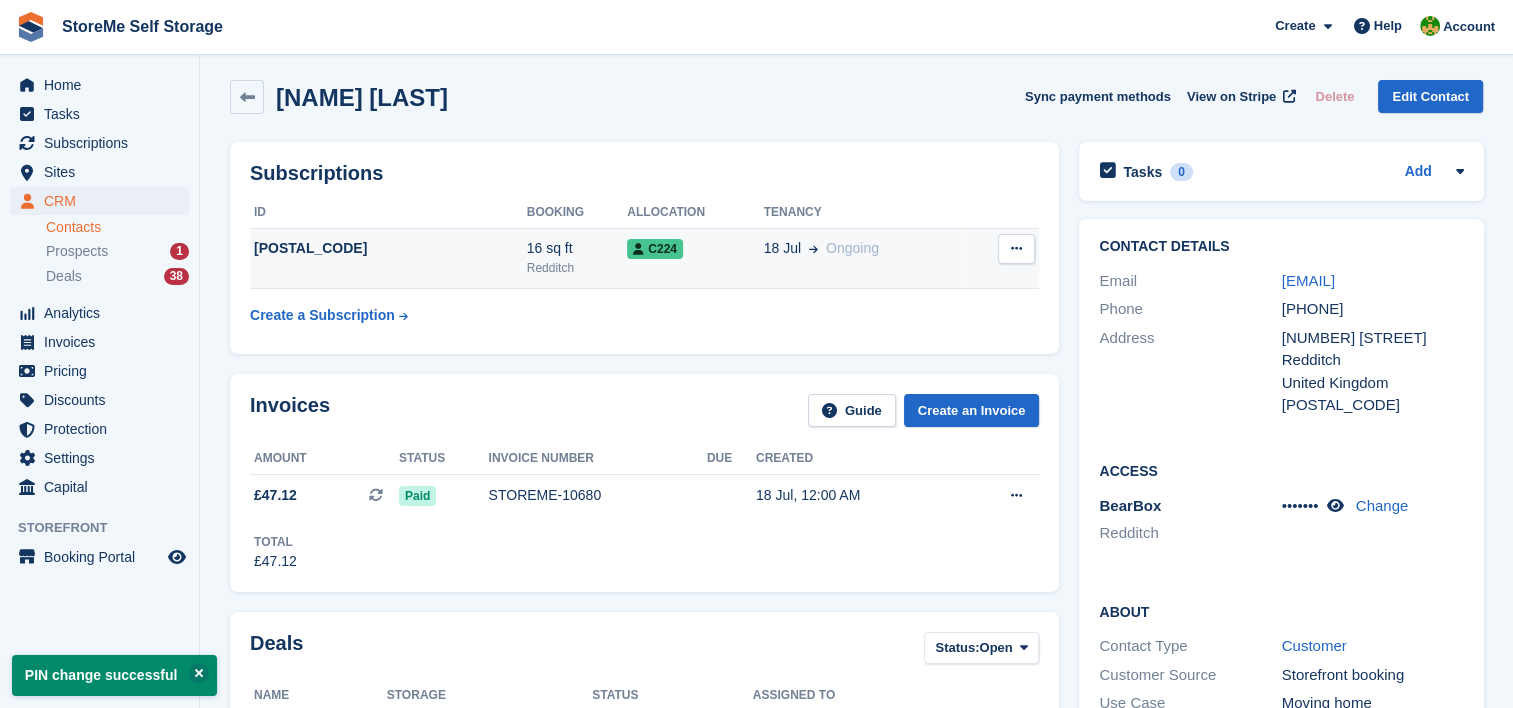 scroll, scrollTop: 0, scrollLeft: 0, axis: both 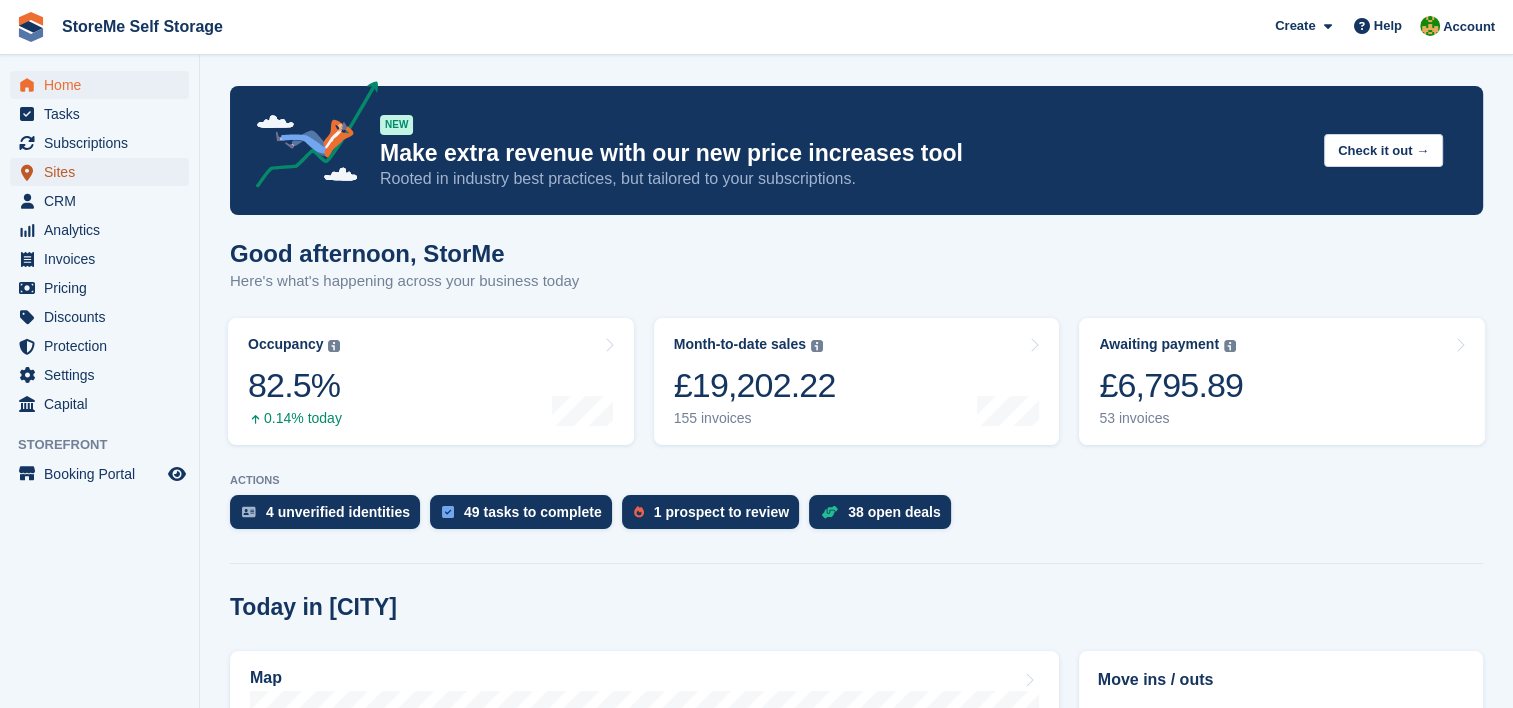 click on "Sites" at bounding box center (104, 172) 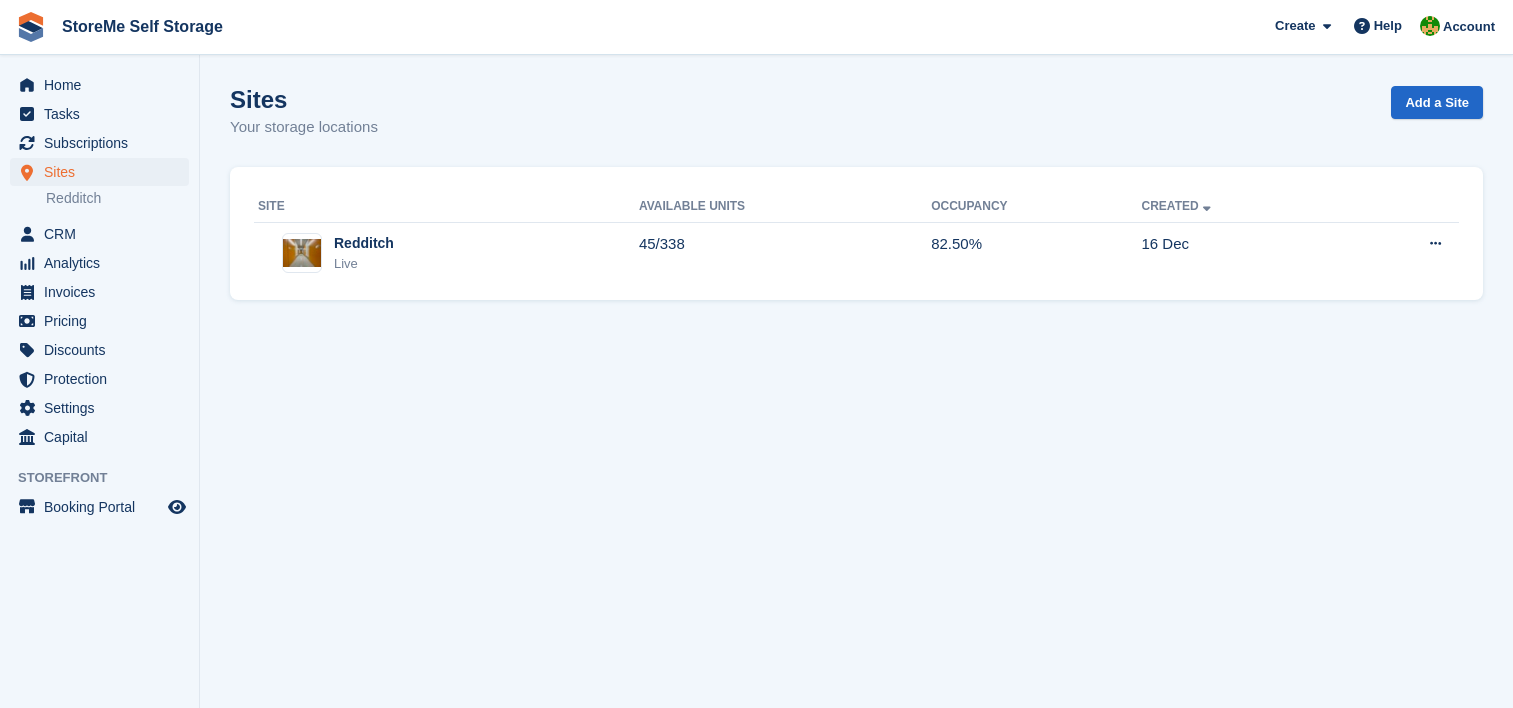scroll, scrollTop: 0, scrollLeft: 0, axis: both 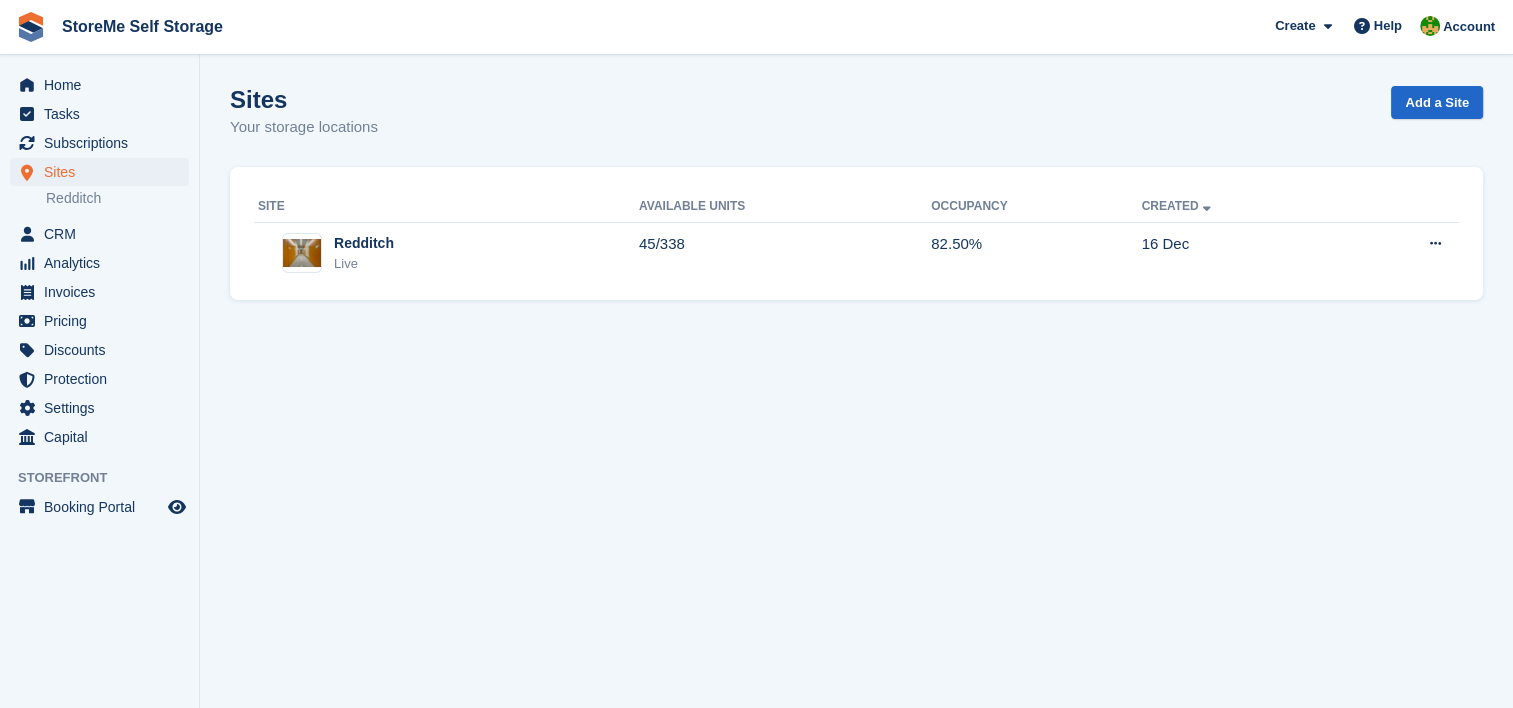 click on "Redditch" at bounding box center (364, 243) 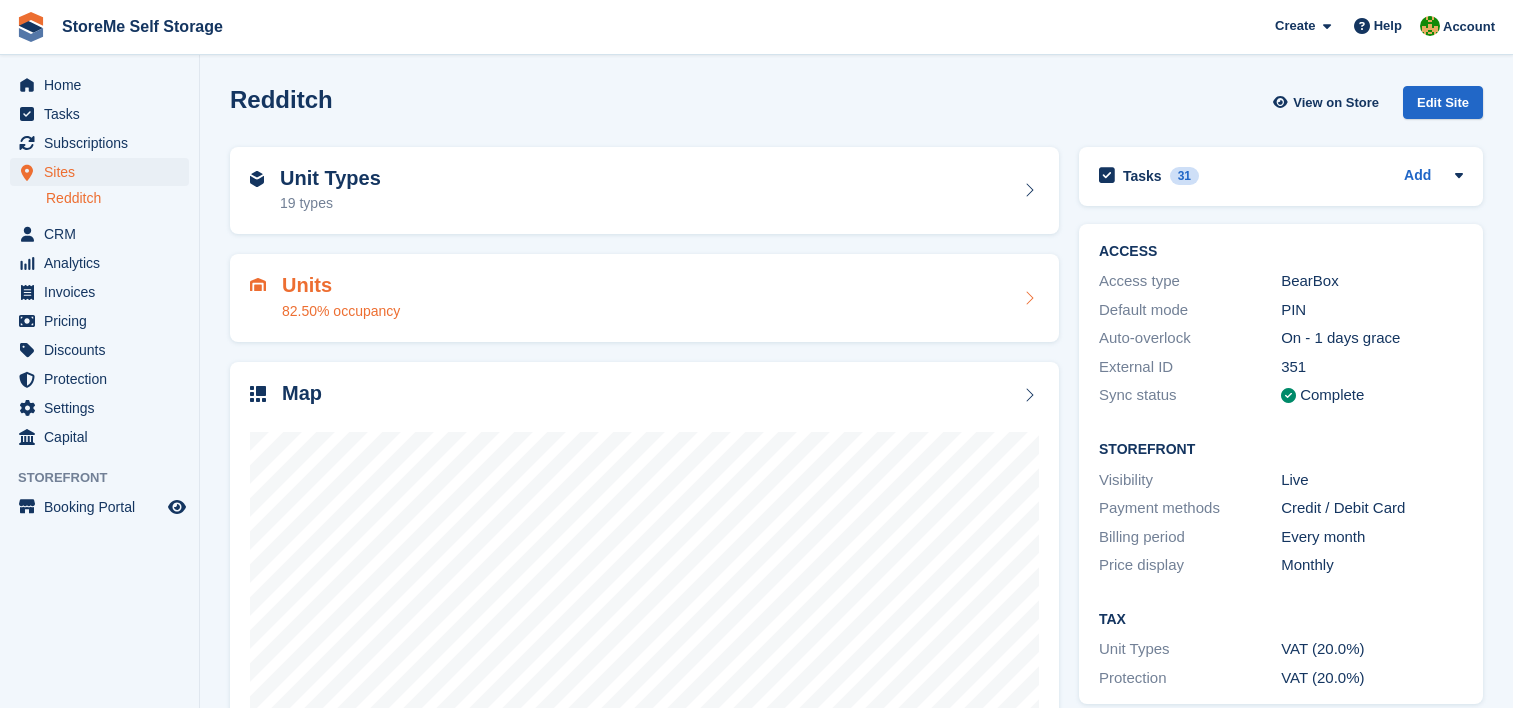 scroll, scrollTop: 0, scrollLeft: 0, axis: both 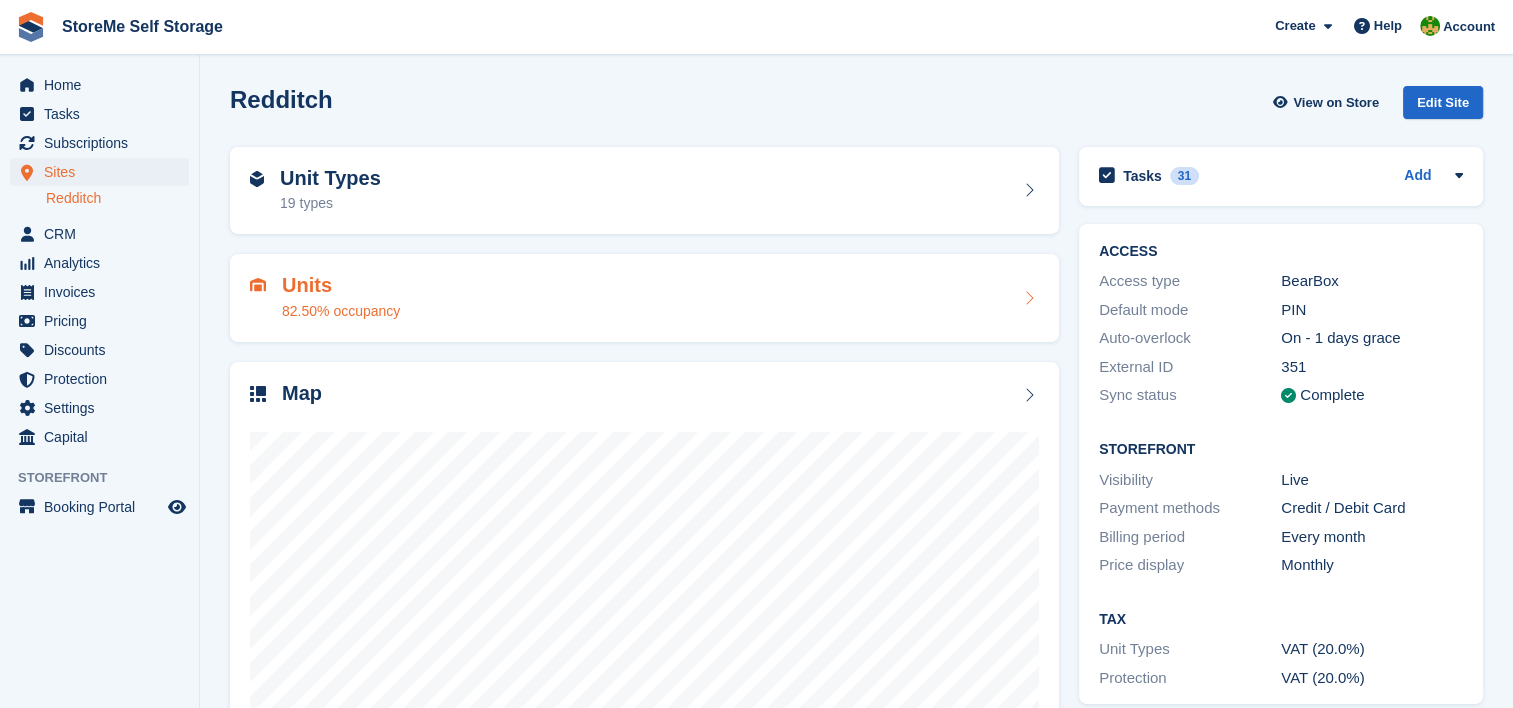click on "Units
82.50% occupancy" at bounding box center [325, 298] 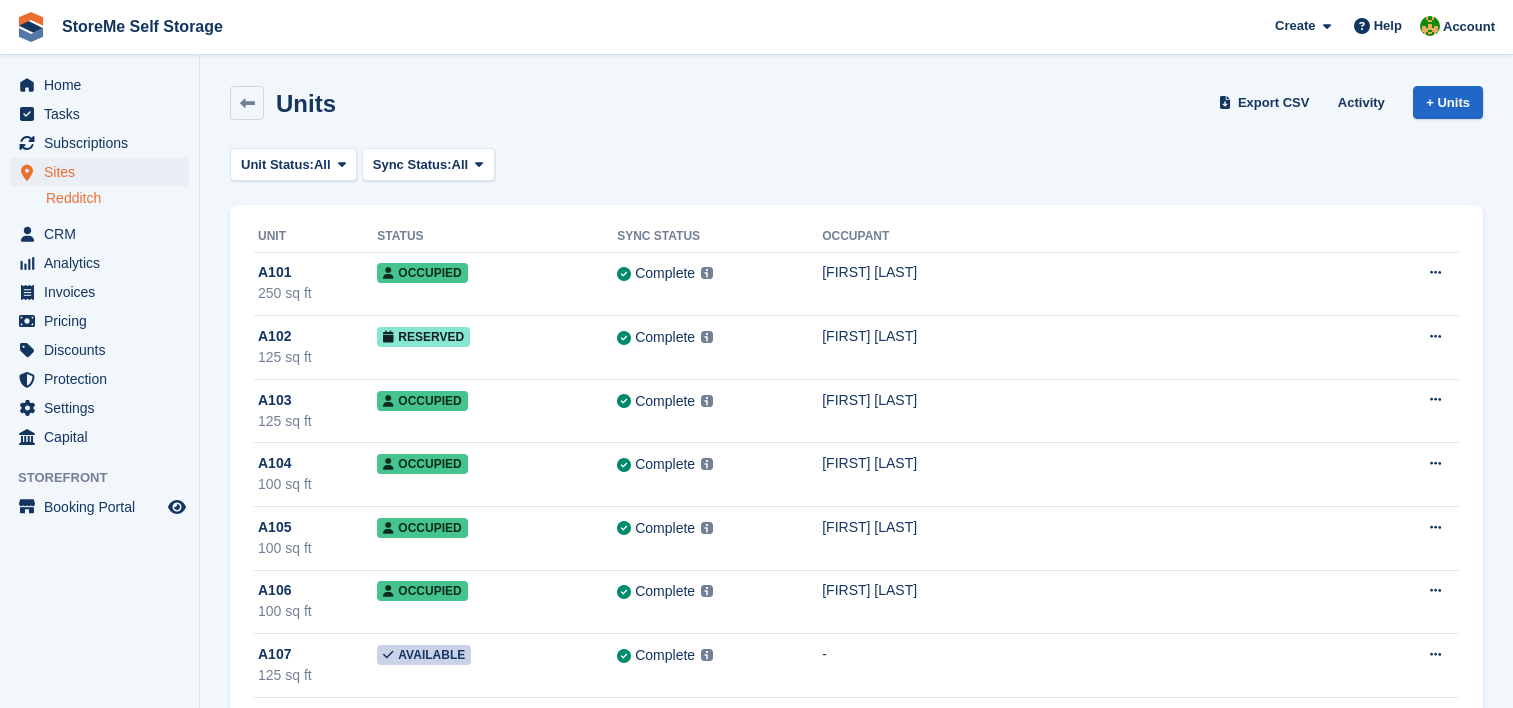 scroll, scrollTop: 0, scrollLeft: 0, axis: both 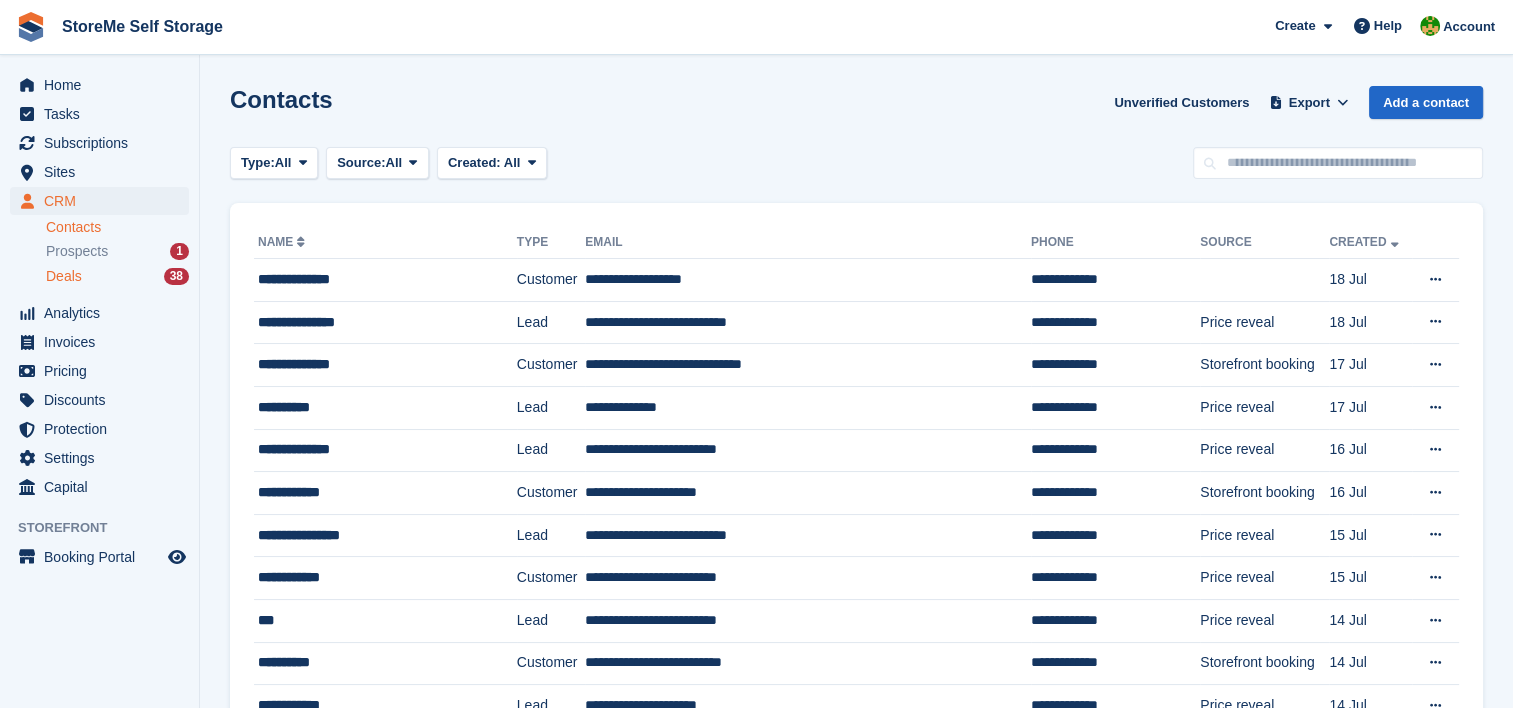 click on "Deals
38" at bounding box center [117, 276] 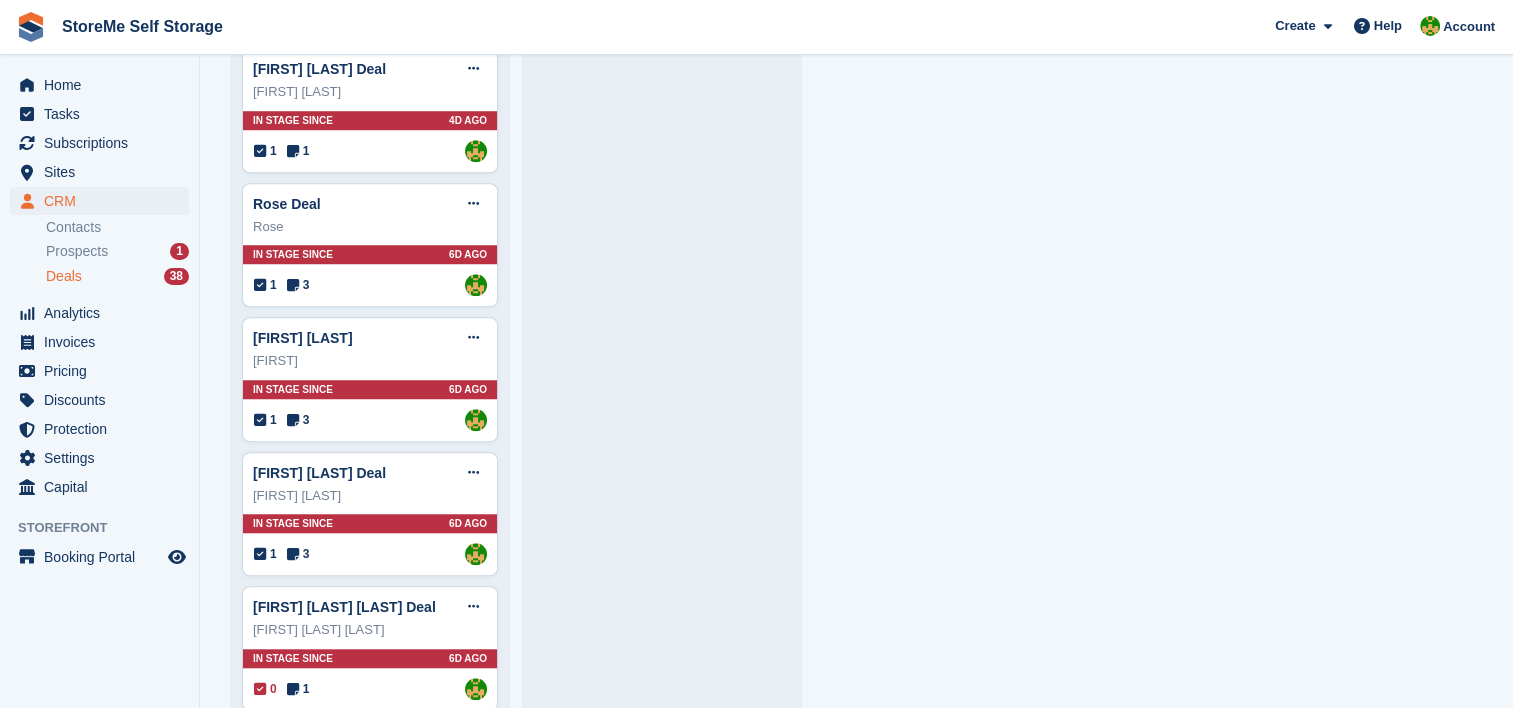 scroll, scrollTop: 1600, scrollLeft: 0, axis: vertical 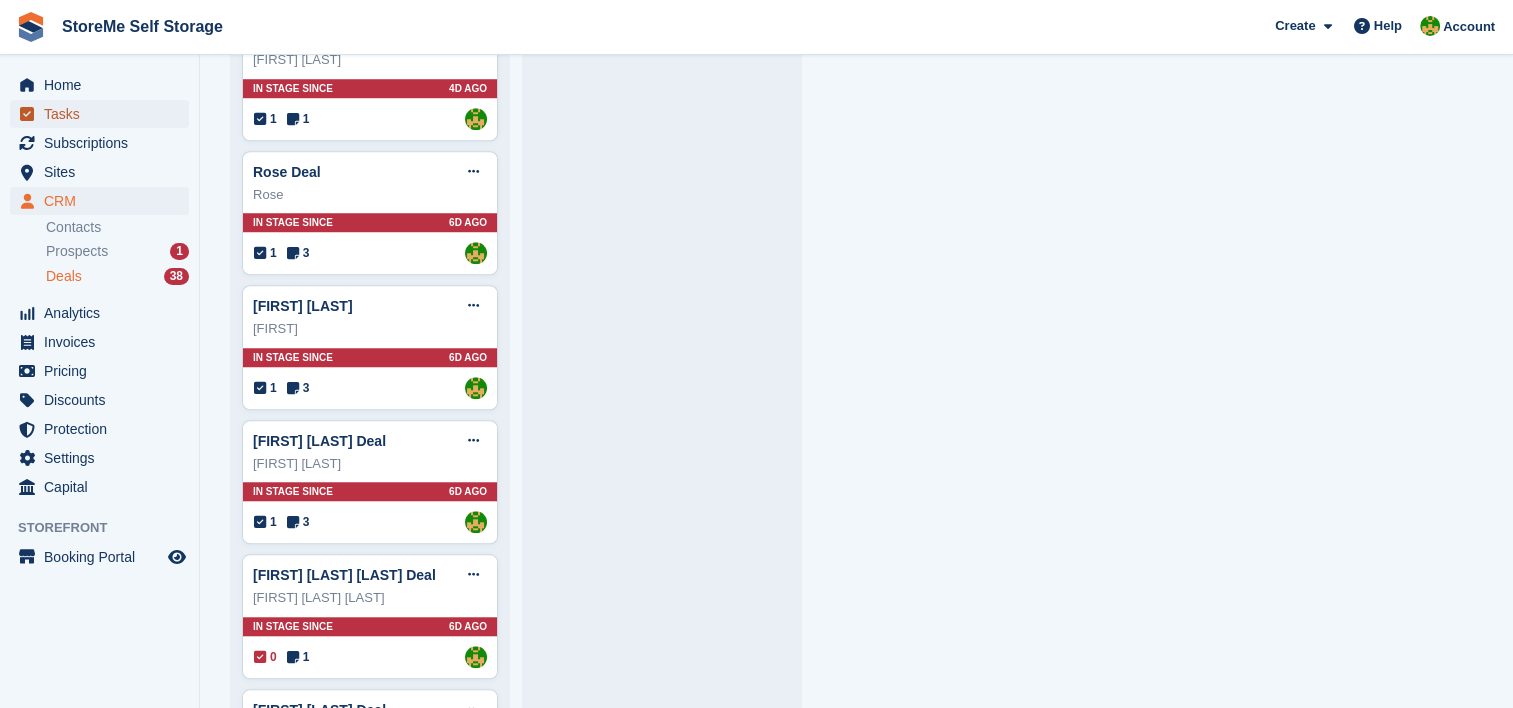 click on "Tasks" at bounding box center [104, 114] 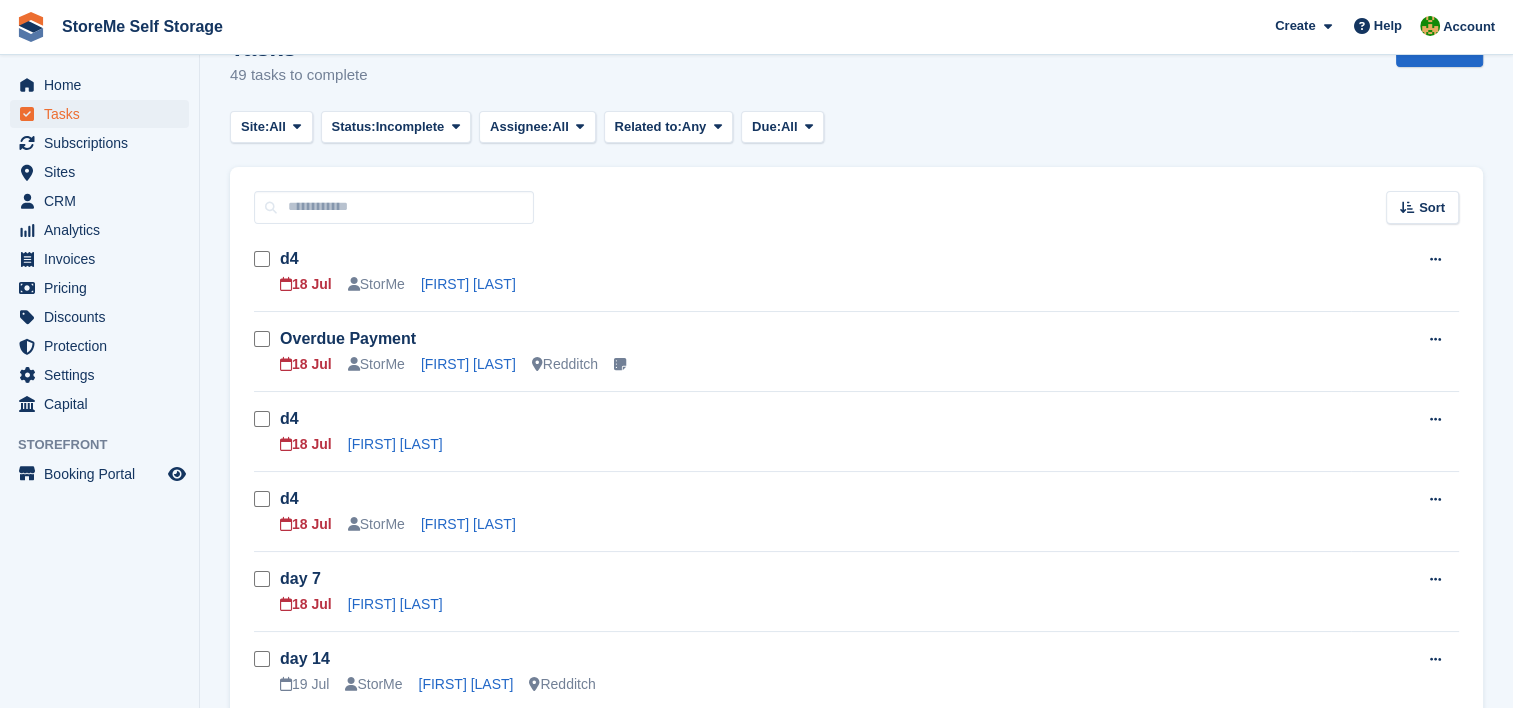 scroll, scrollTop: 100, scrollLeft: 0, axis: vertical 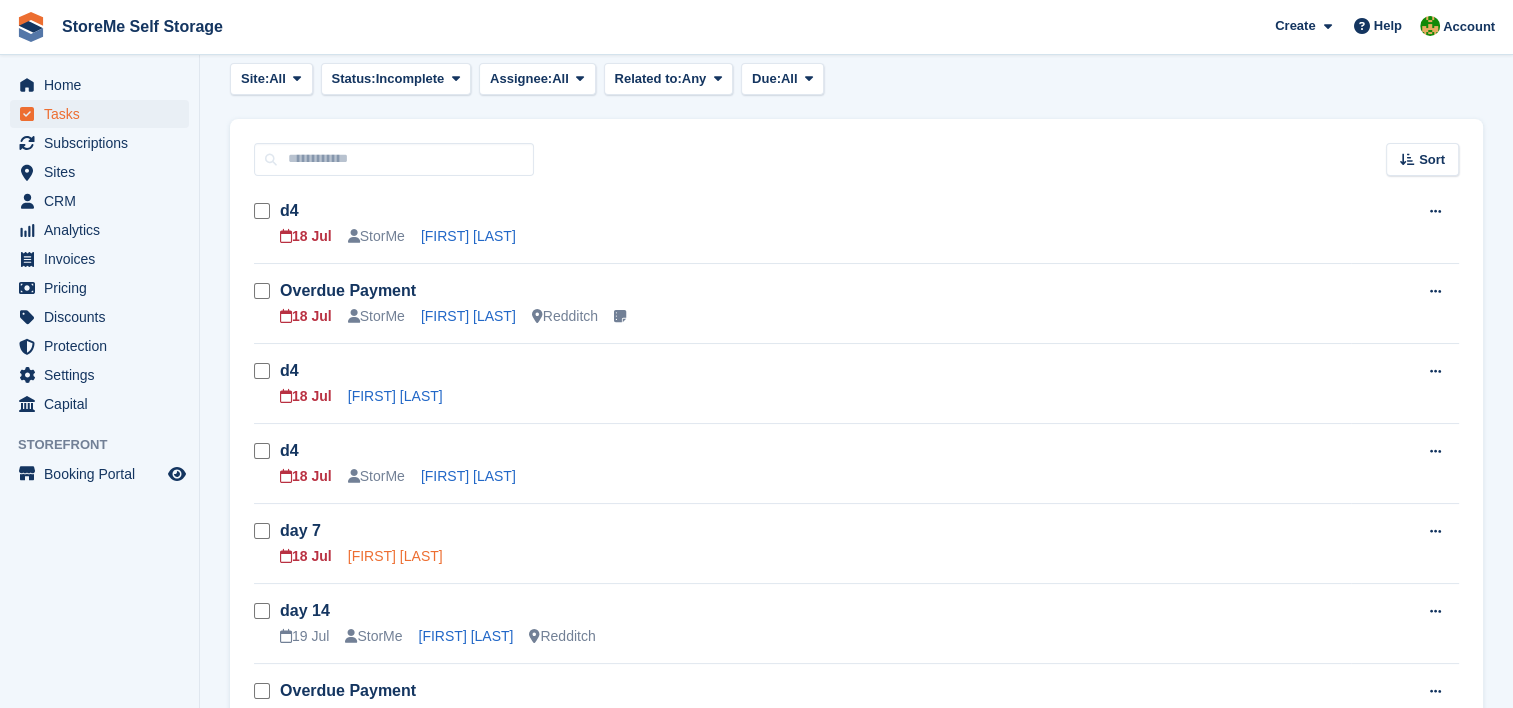 click on "Ashley Hensley" at bounding box center [395, 556] 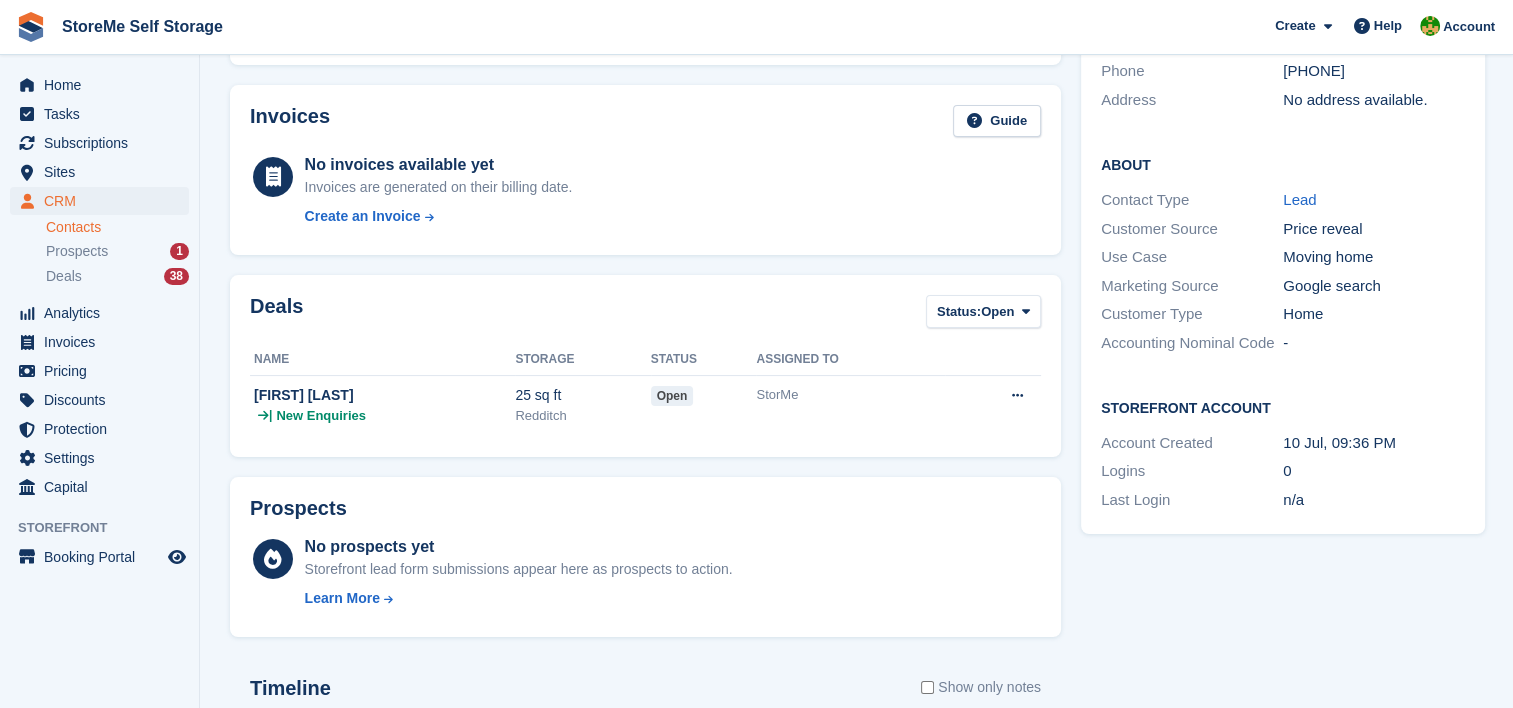scroll, scrollTop: 600, scrollLeft: 0, axis: vertical 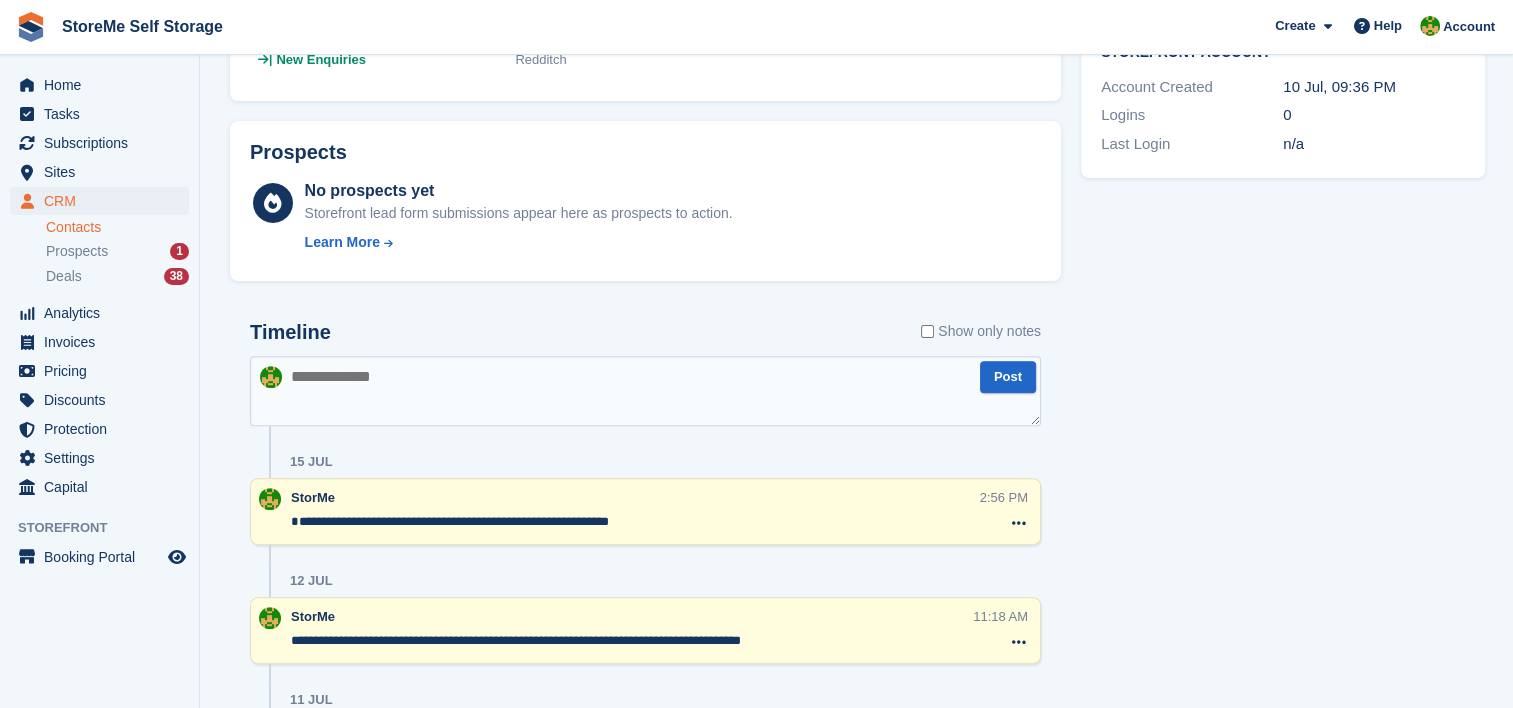 click at bounding box center [645, 391] 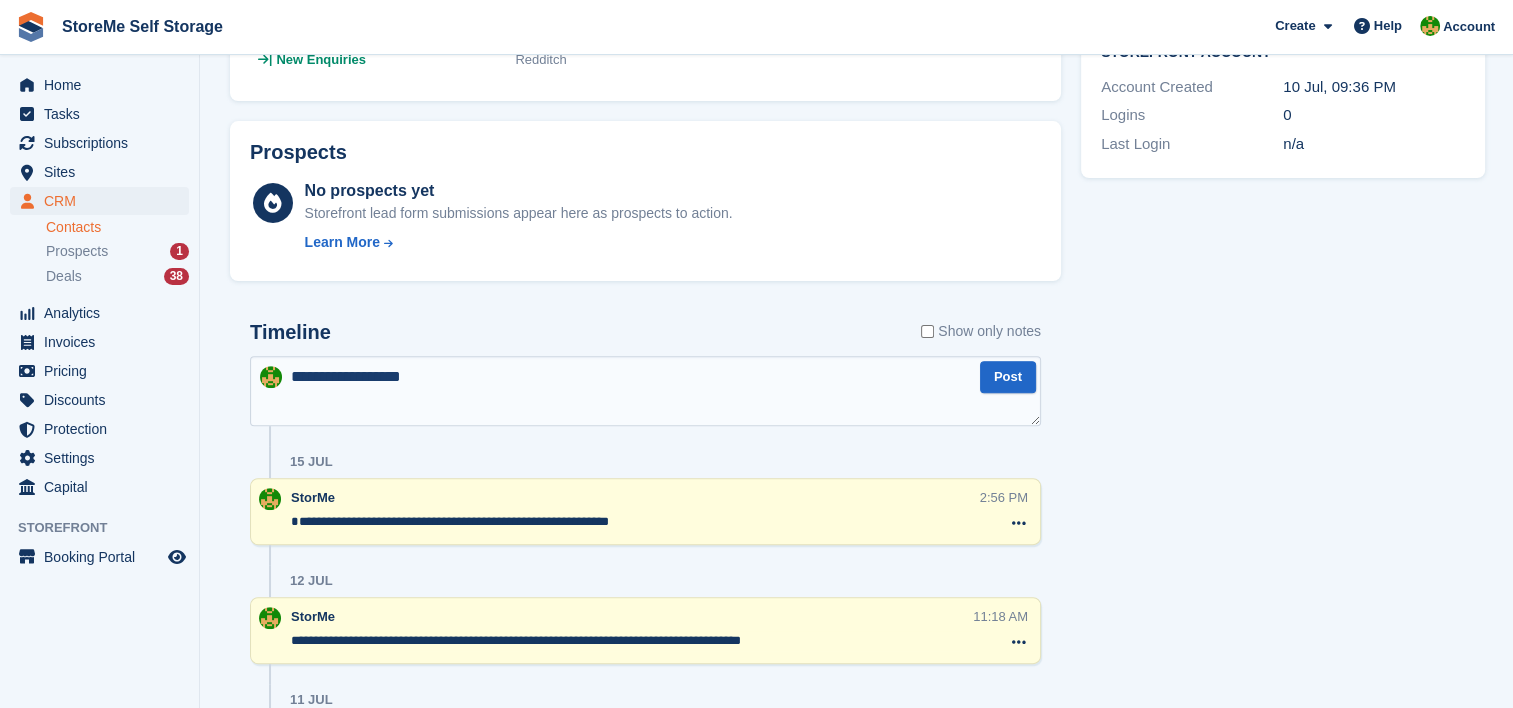 type on "**********" 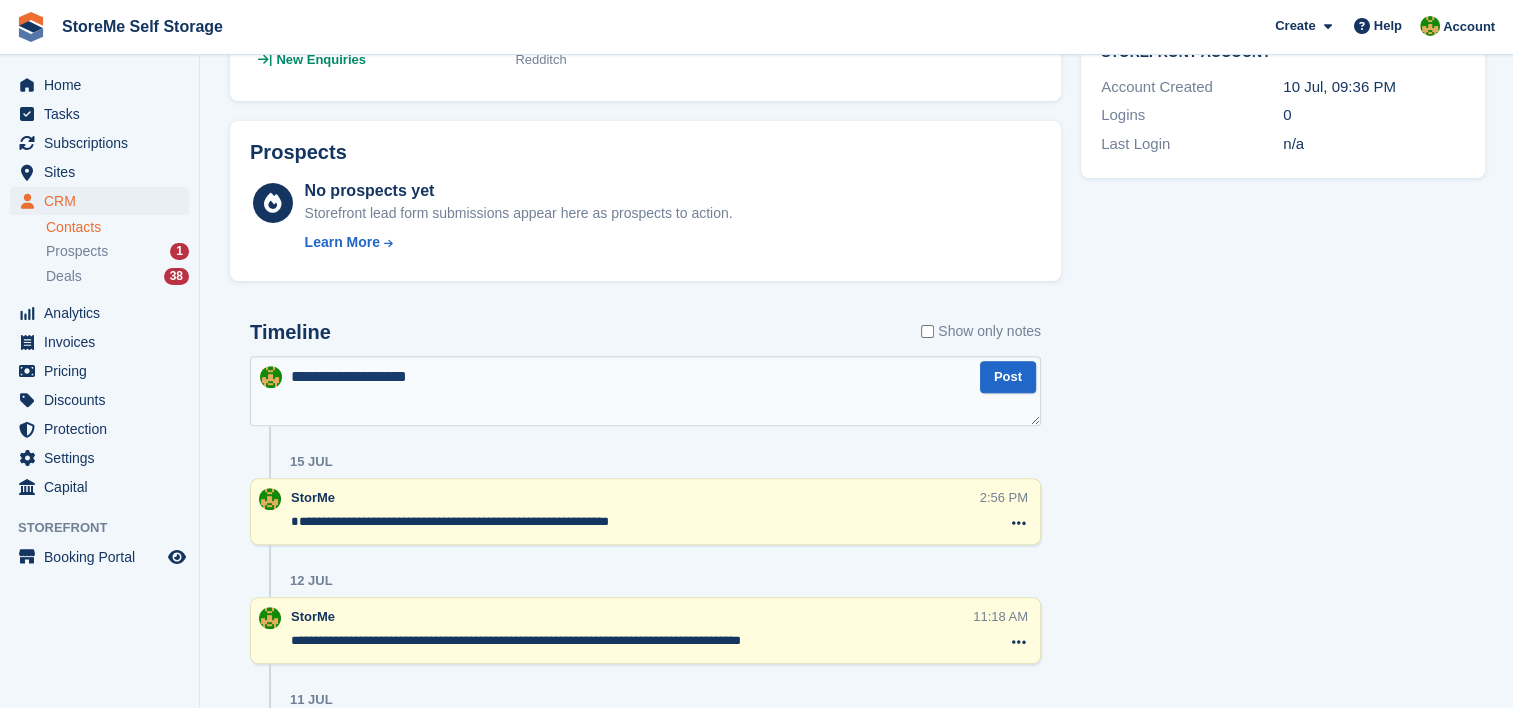 type 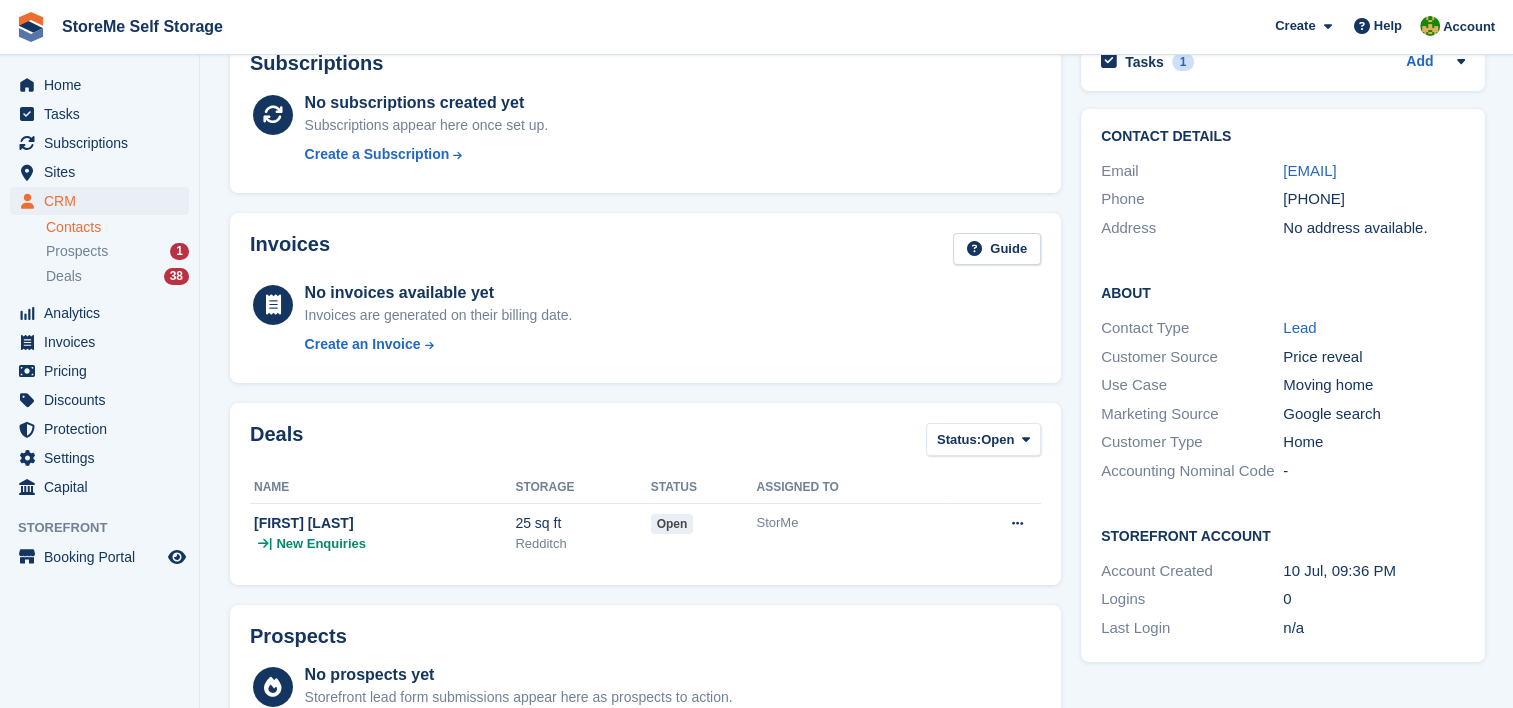 scroll, scrollTop: 0, scrollLeft: 0, axis: both 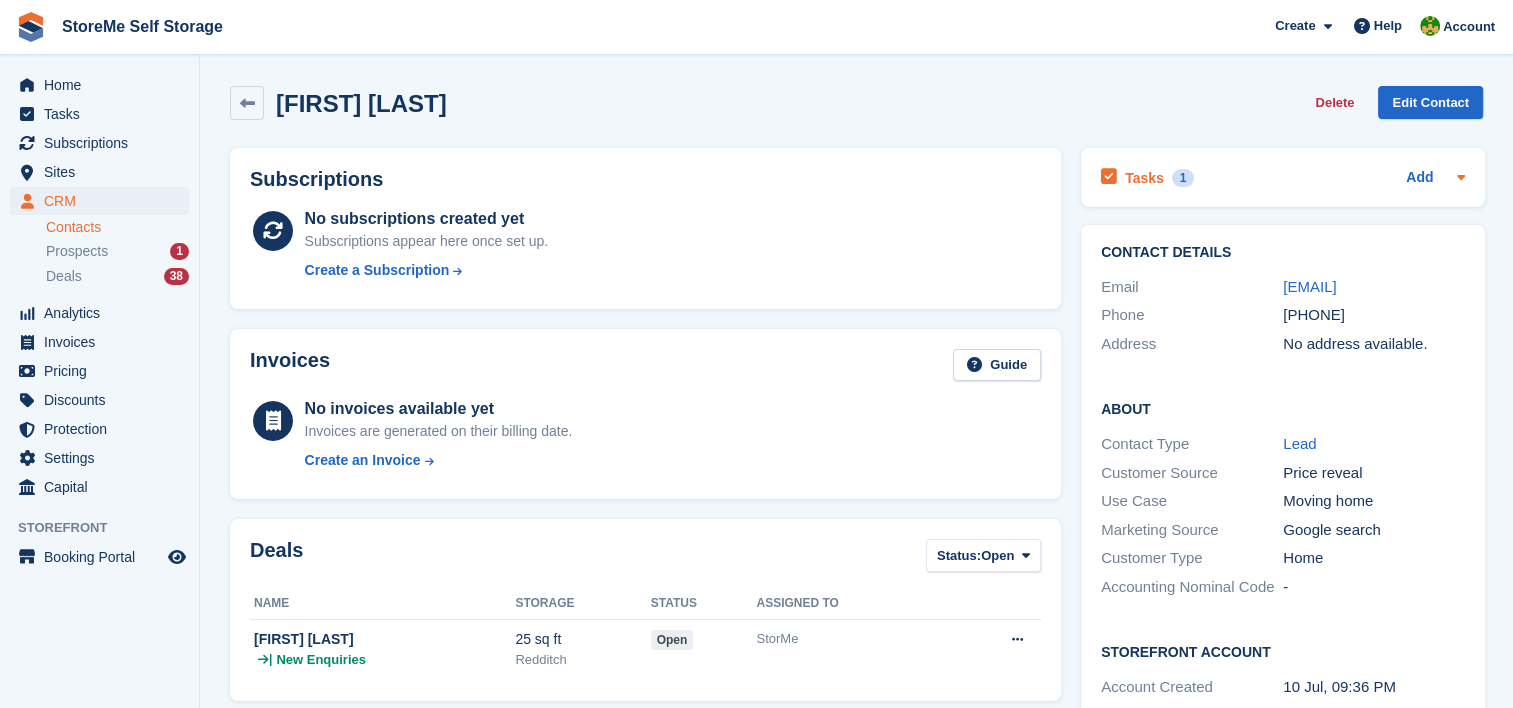 click on "Tasks" at bounding box center [1144, 178] 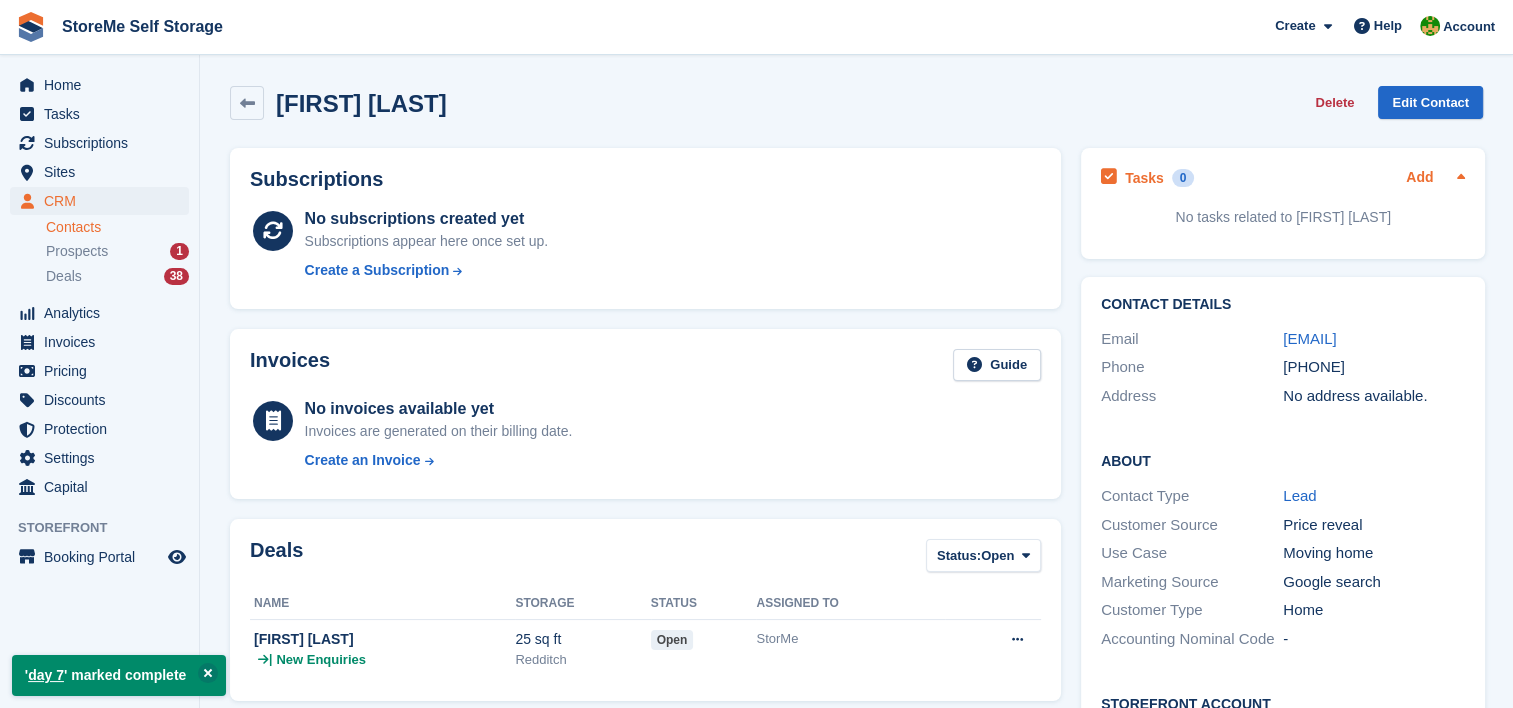 click on "Add" at bounding box center (1419, 178) 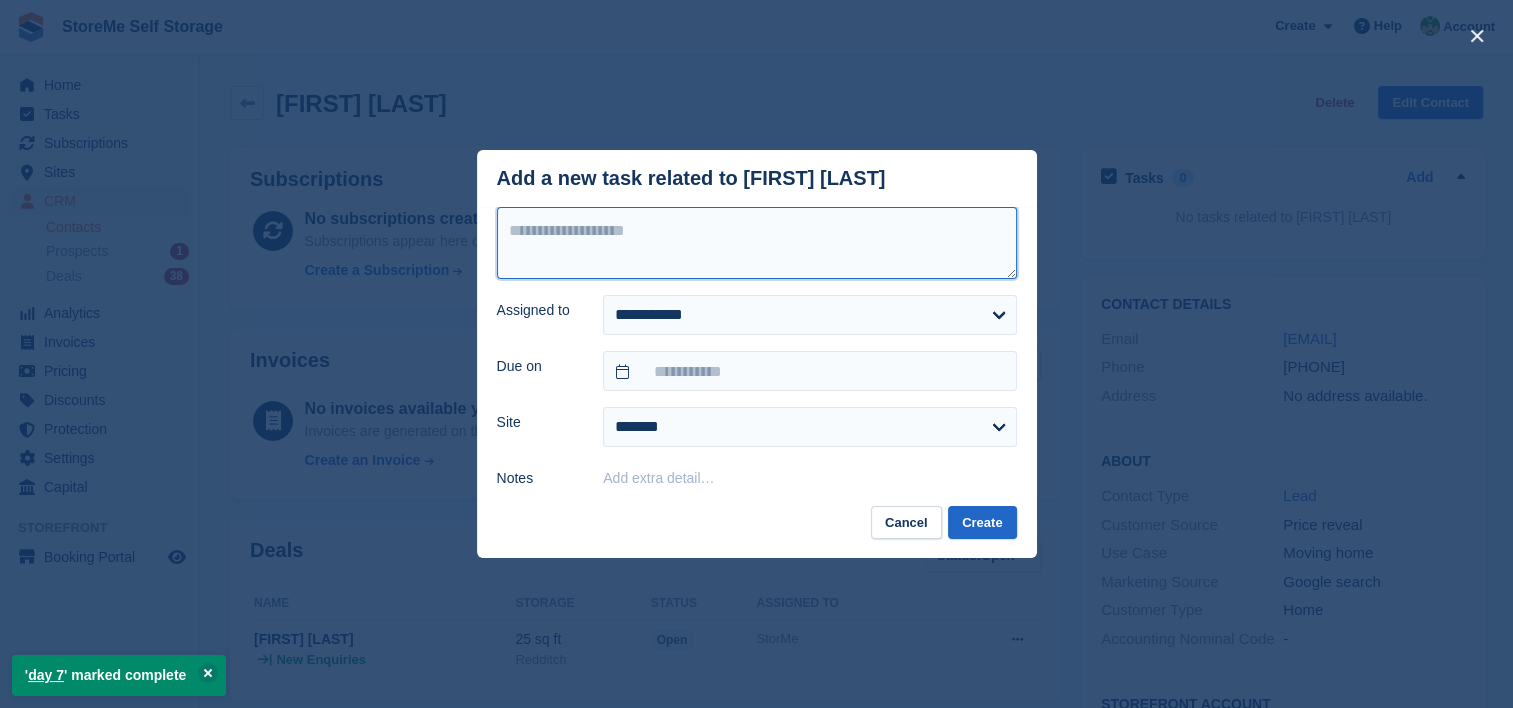 click at bounding box center (757, 243) 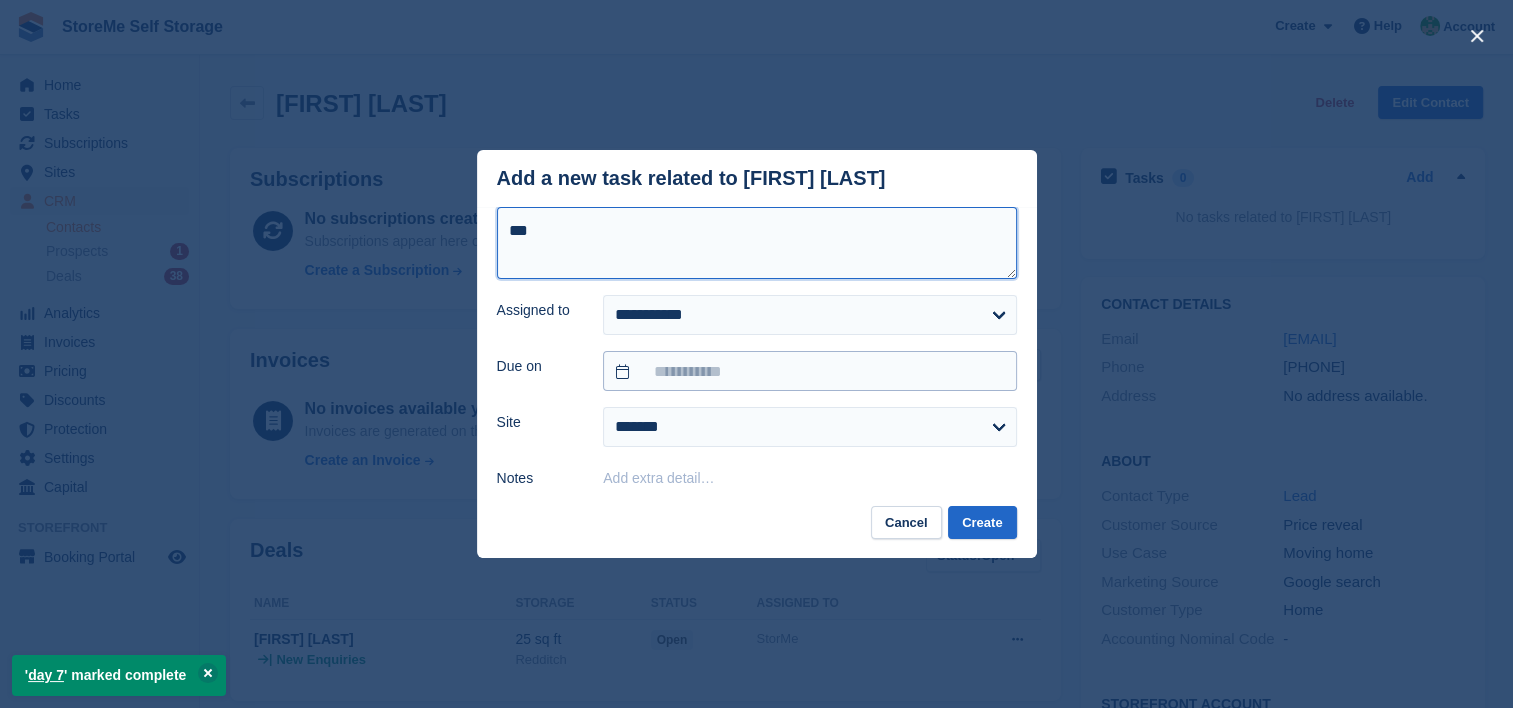 type on "***" 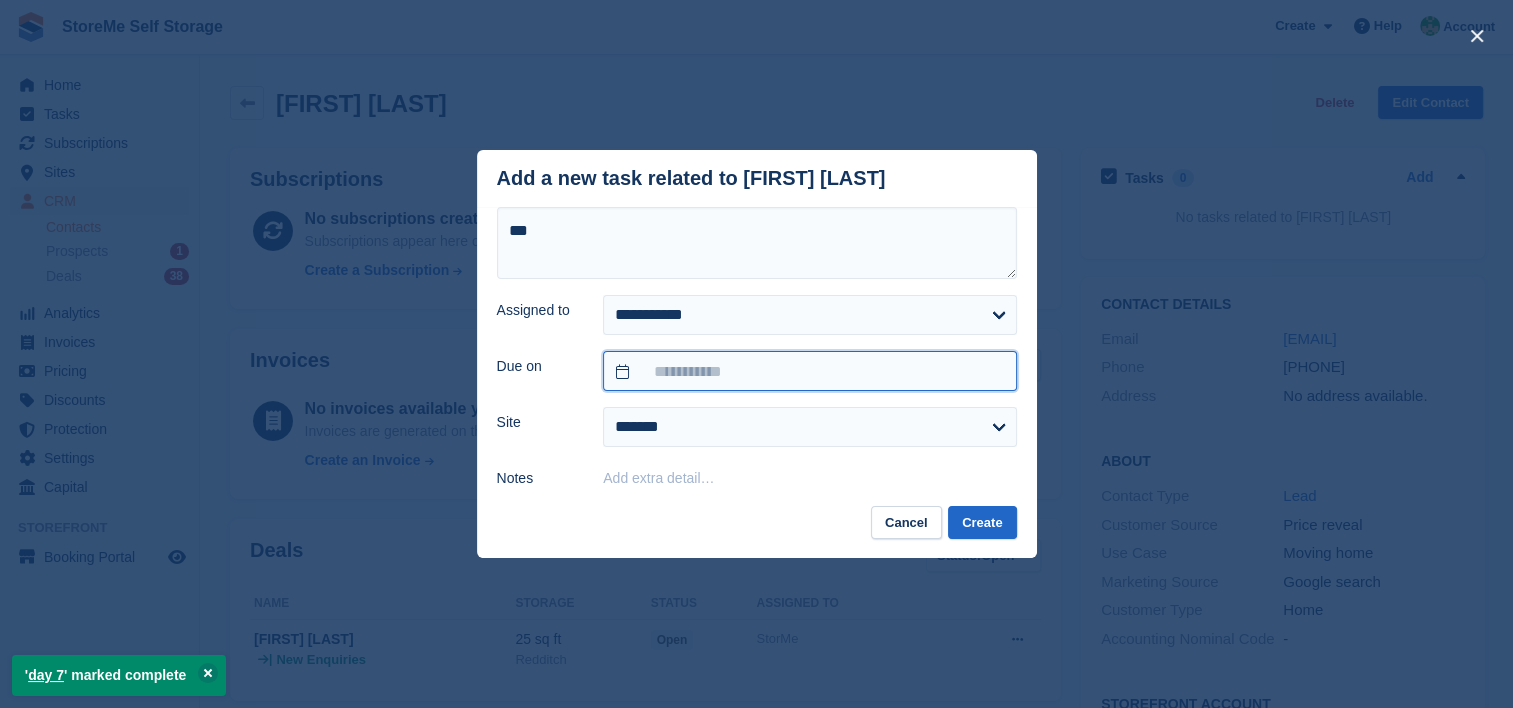 click at bounding box center (809, 371) 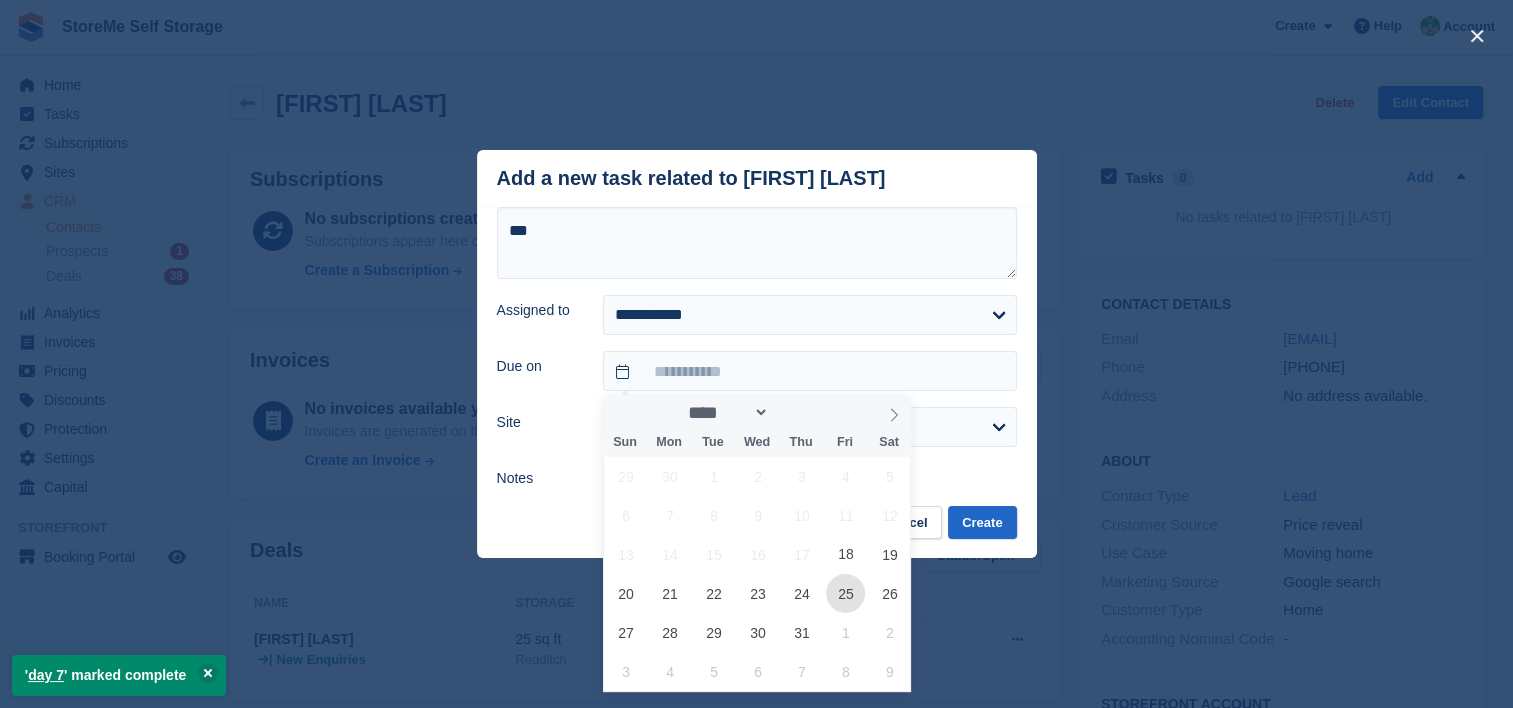 click on "25" at bounding box center [845, 593] 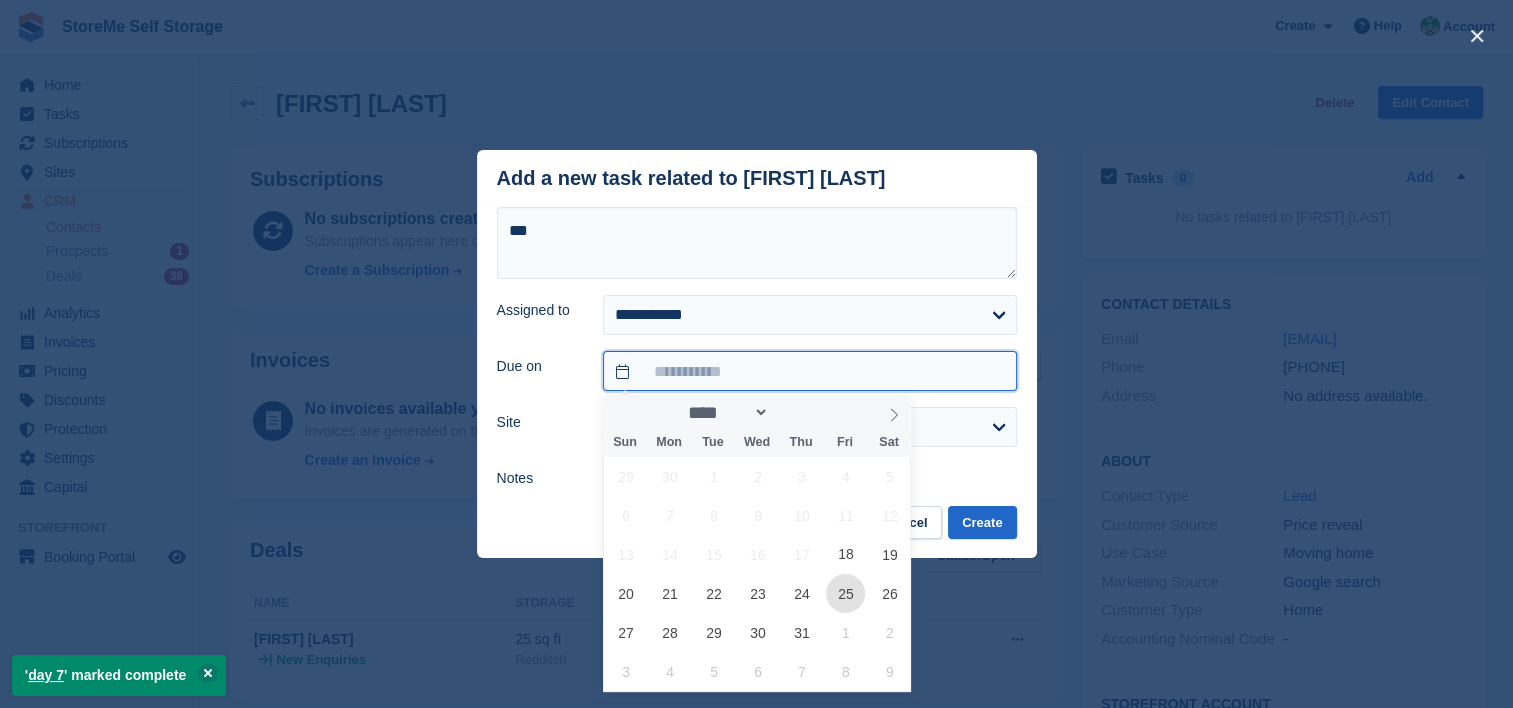 type on "**********" 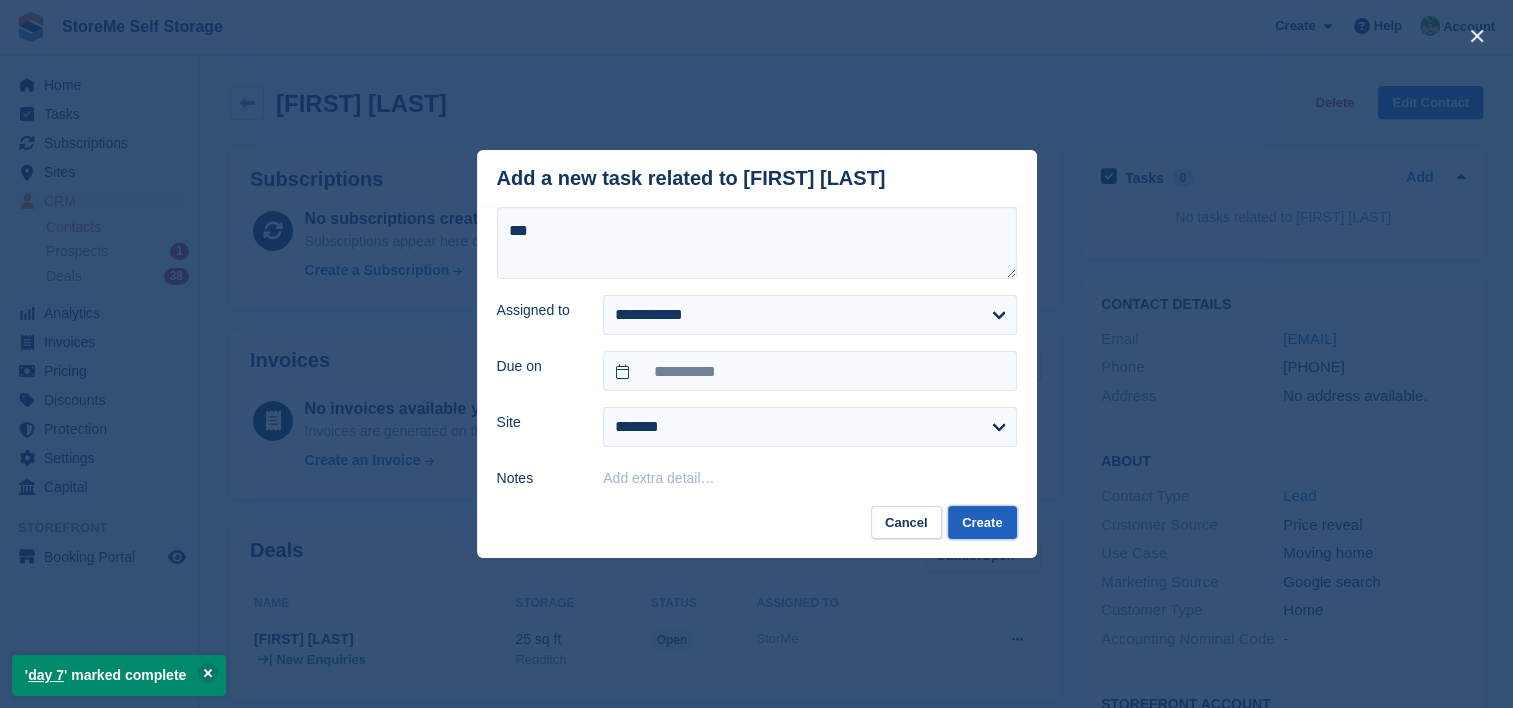 click on "Create" at bounding box center [982, 522] 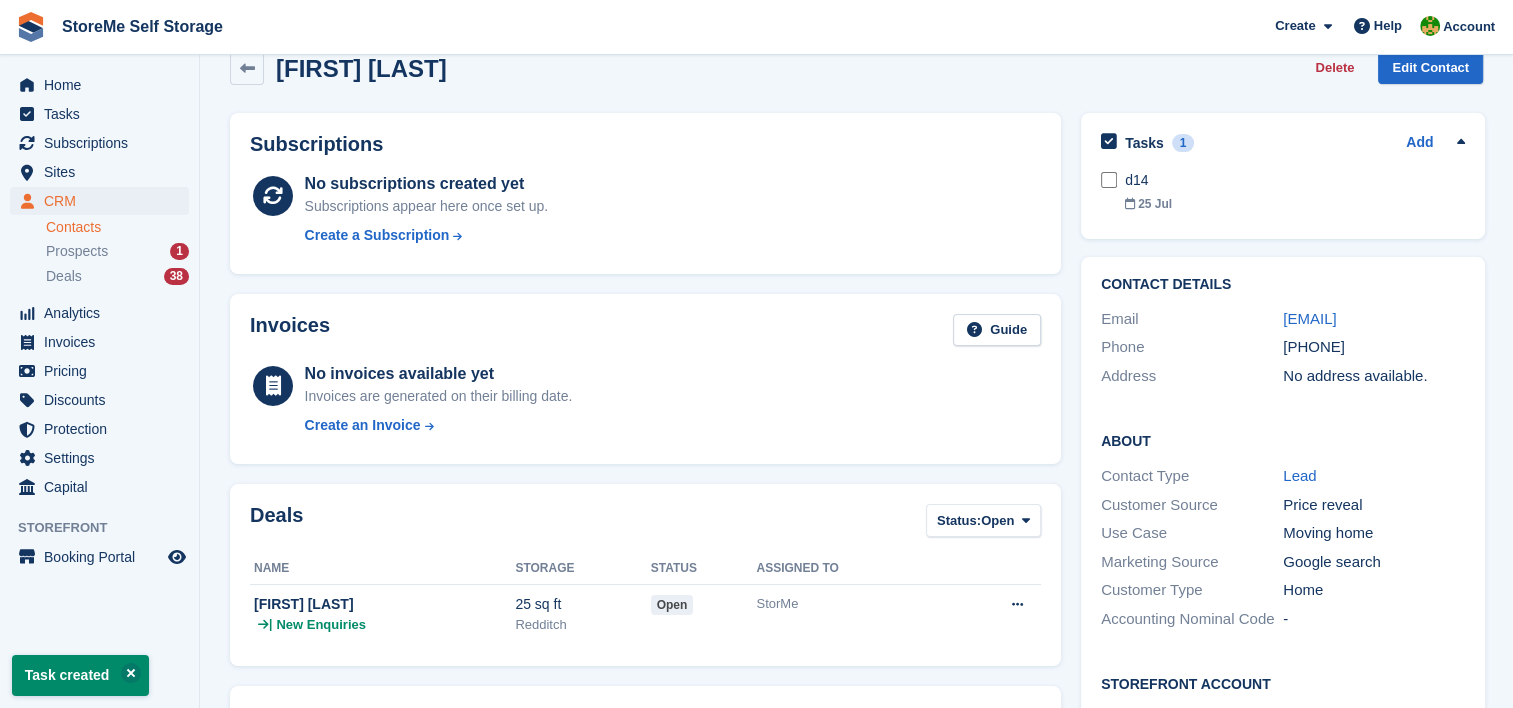 scroll, scrollTop: 0, scrollLeft: 0, axis: both 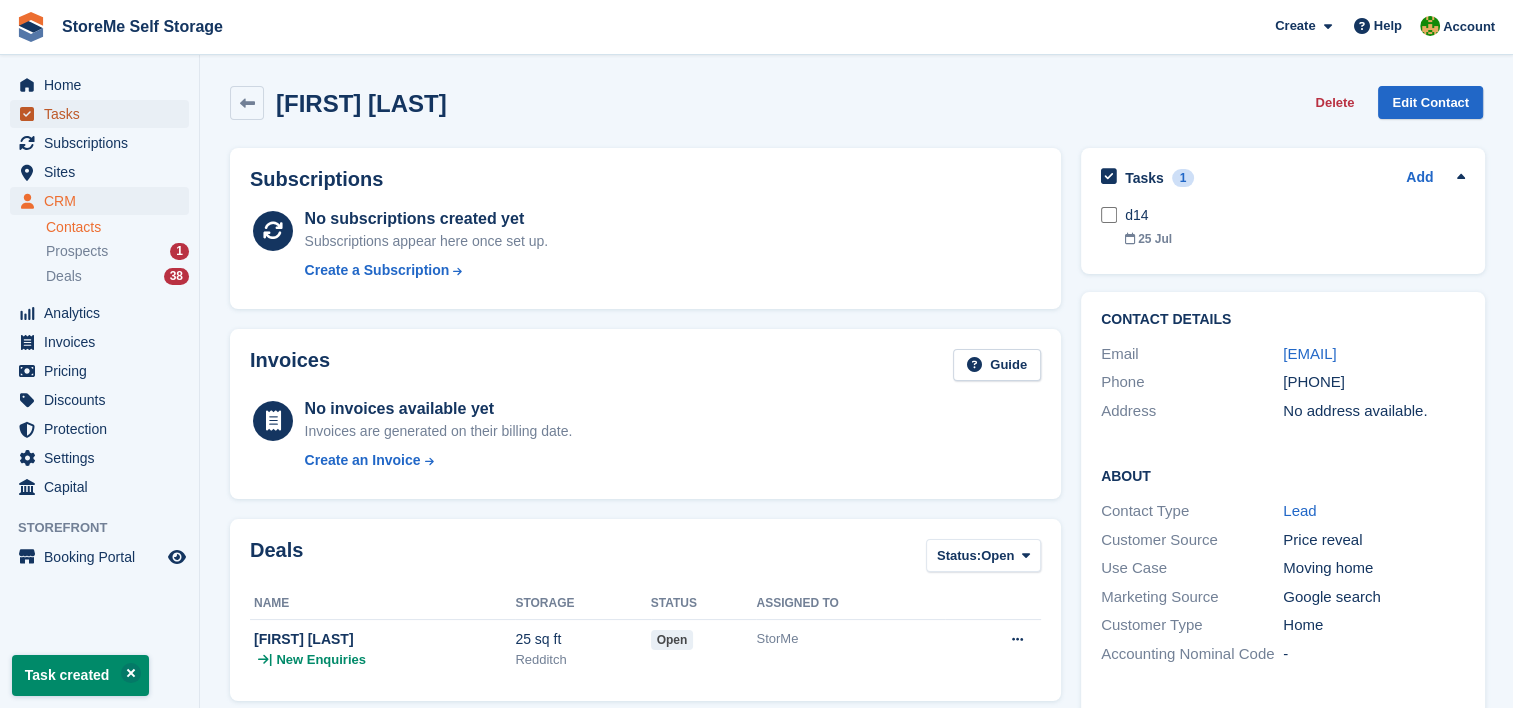 click on "Tasks" at bounding box center [104, 114] 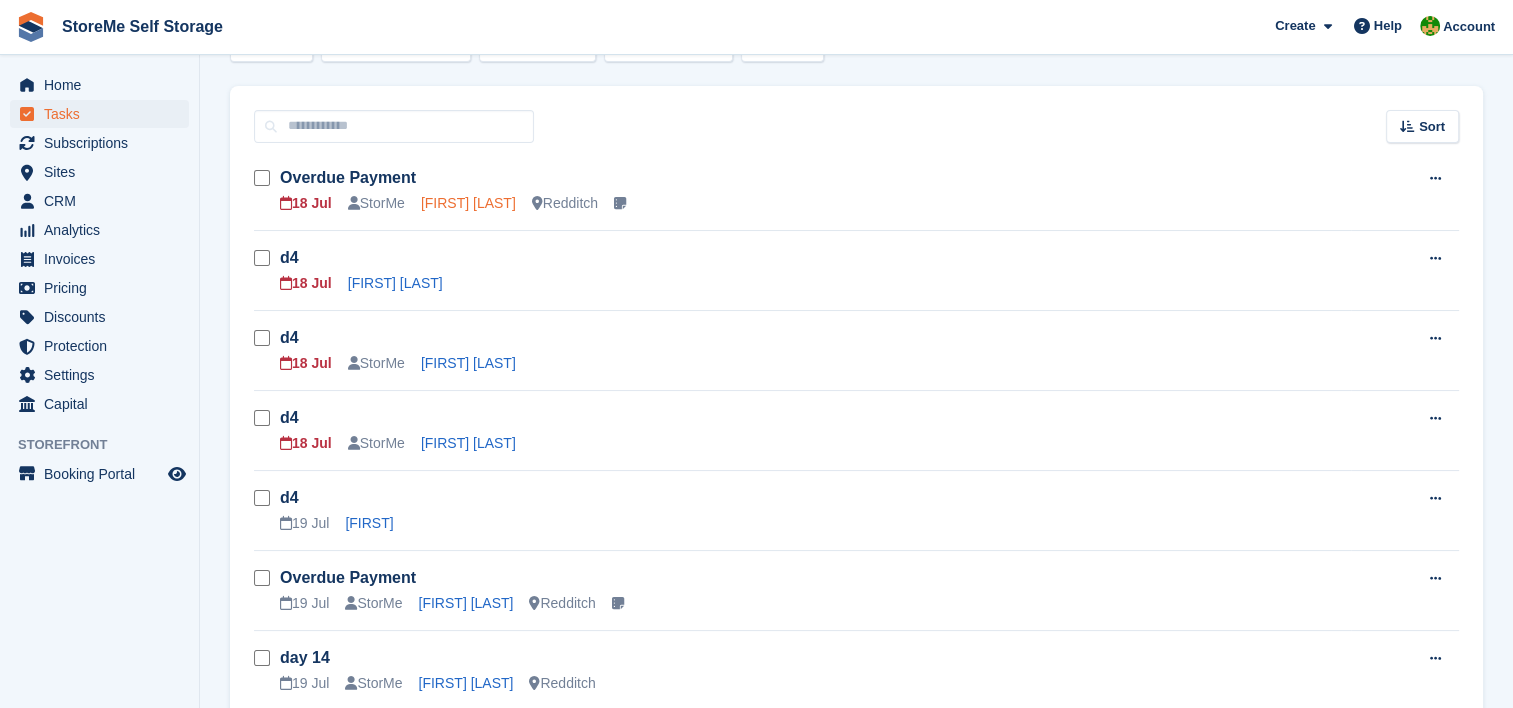 scroll, scrollTop: 0, scrollLeft: 0, axis: both 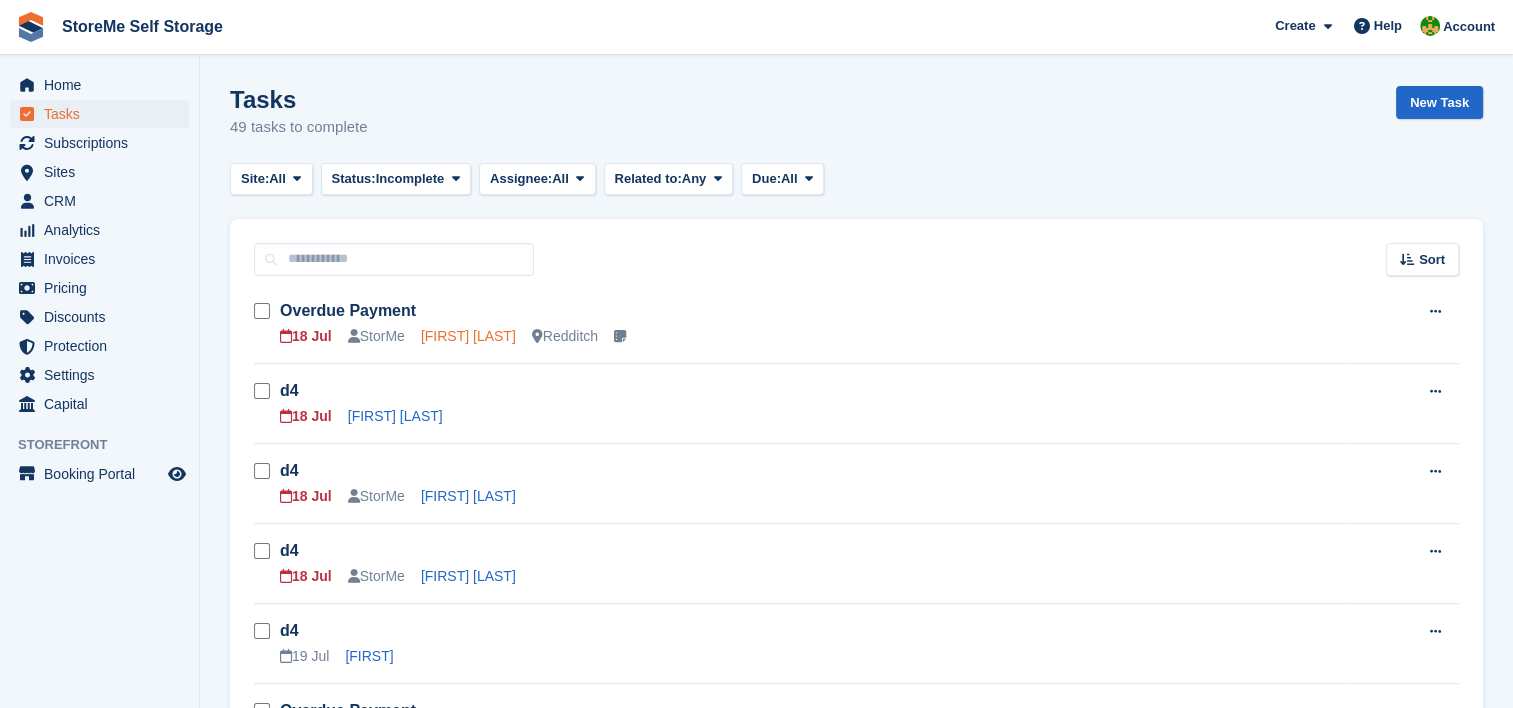 click on "[FIRST] [LAST]" at bounding box center (468, 336) 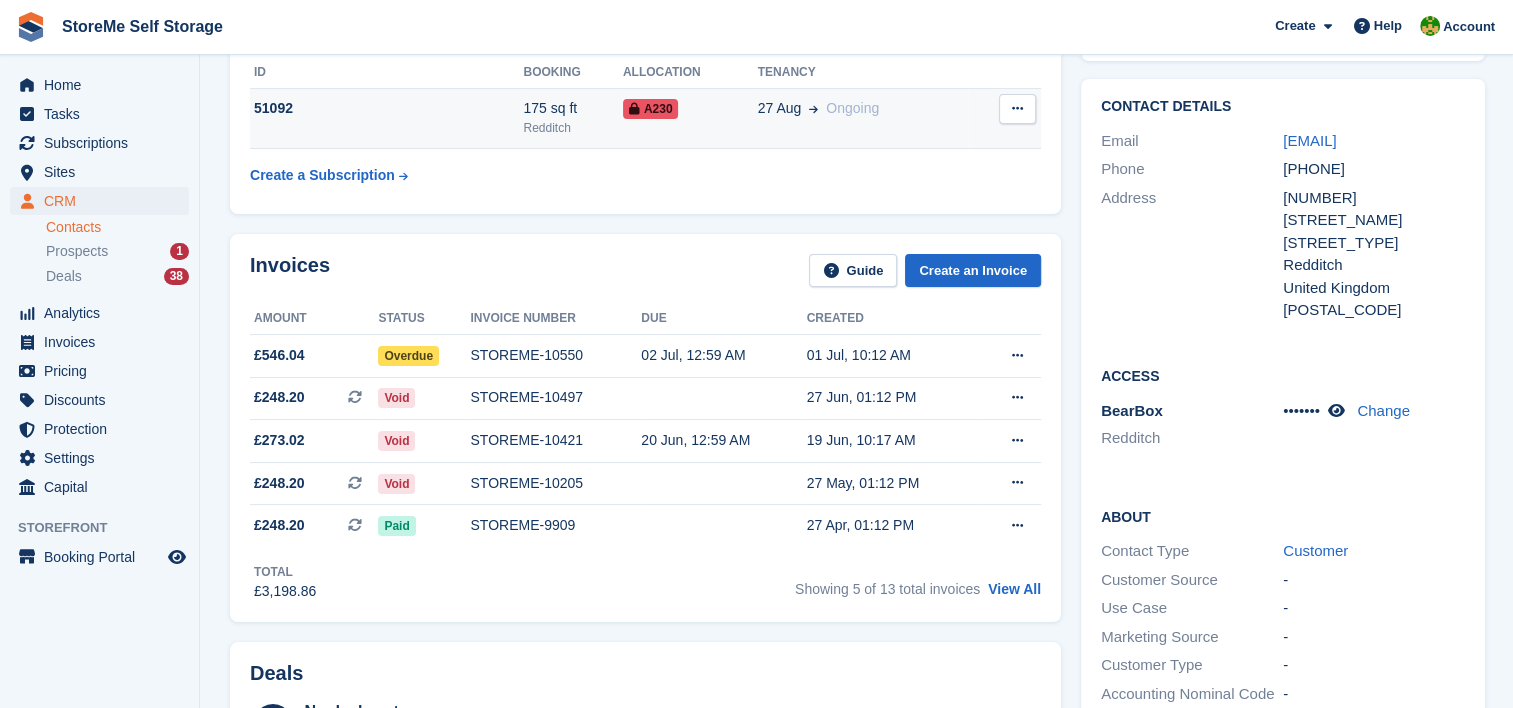 scroll, scrollTop: 0, scrollLeft: 0, axis: both 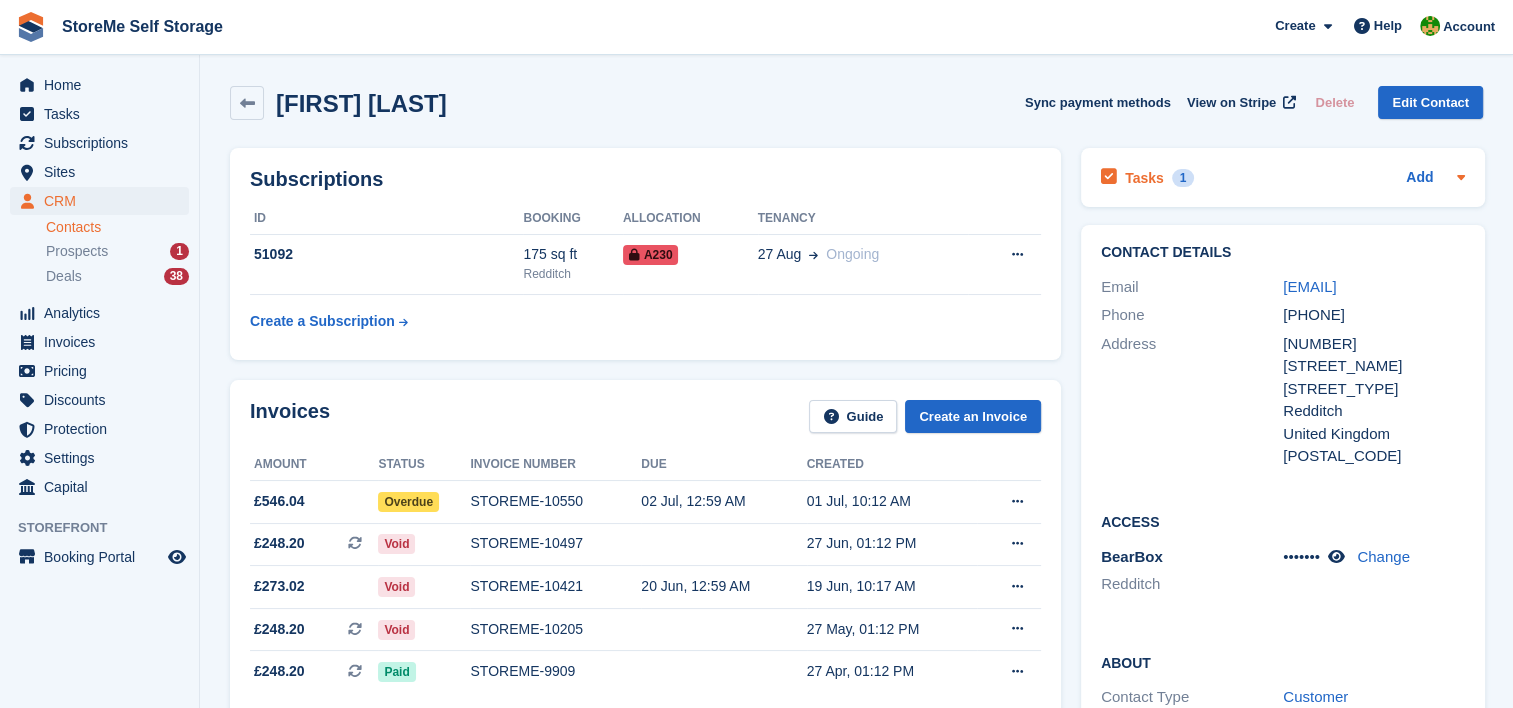 click on "Tasks" at bounding box center [1144, 178] 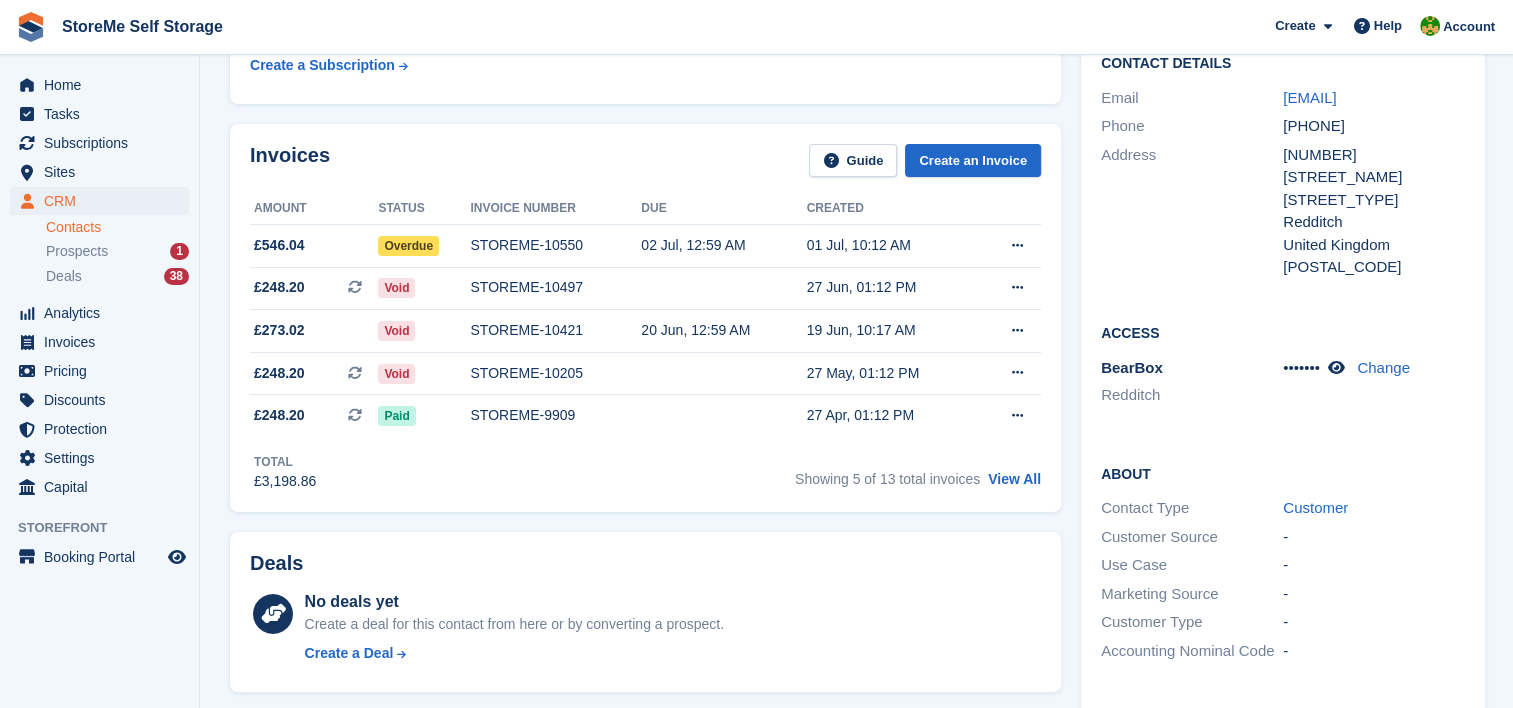 scroll, scrollTop: 0, scrollLeft: 0, axis: both 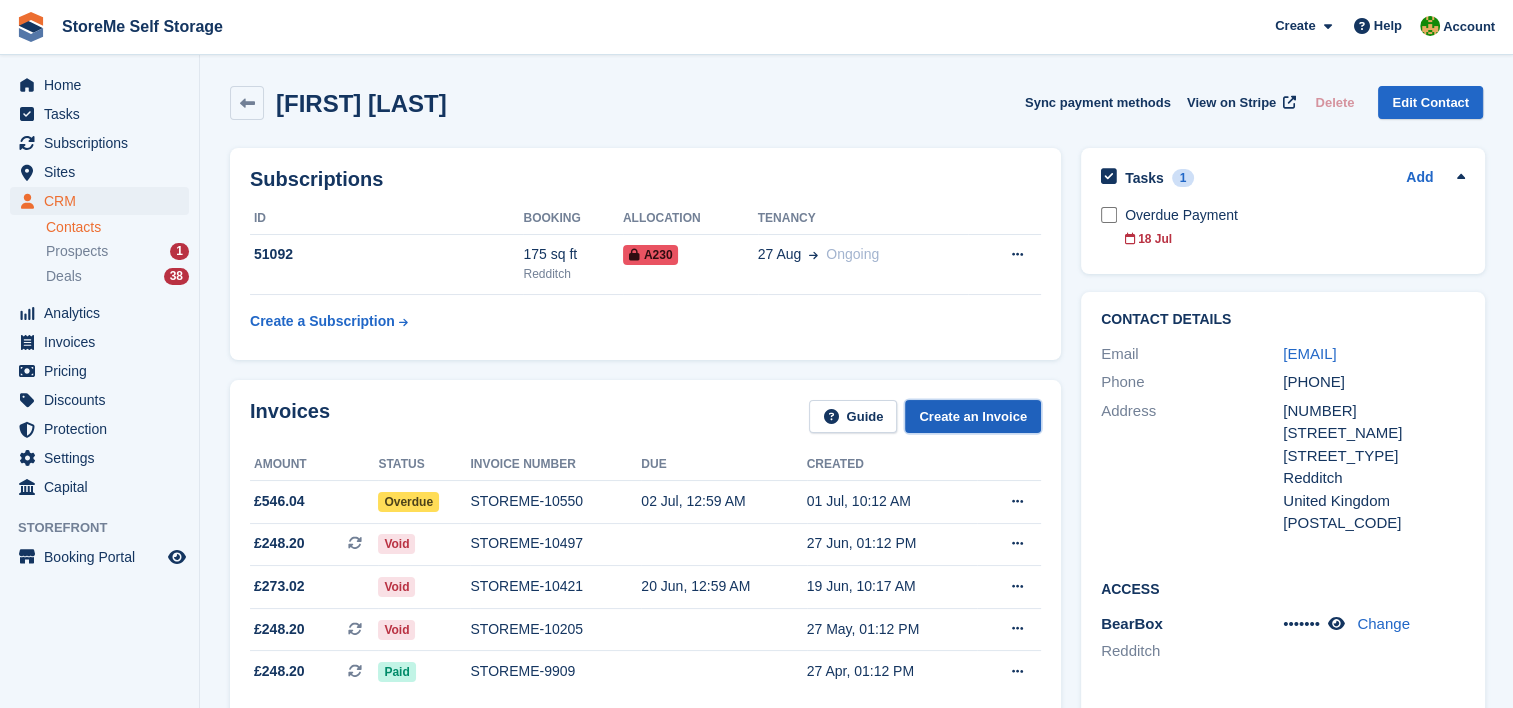 click on "Create an Invoice" at bounding box center [973, 416] 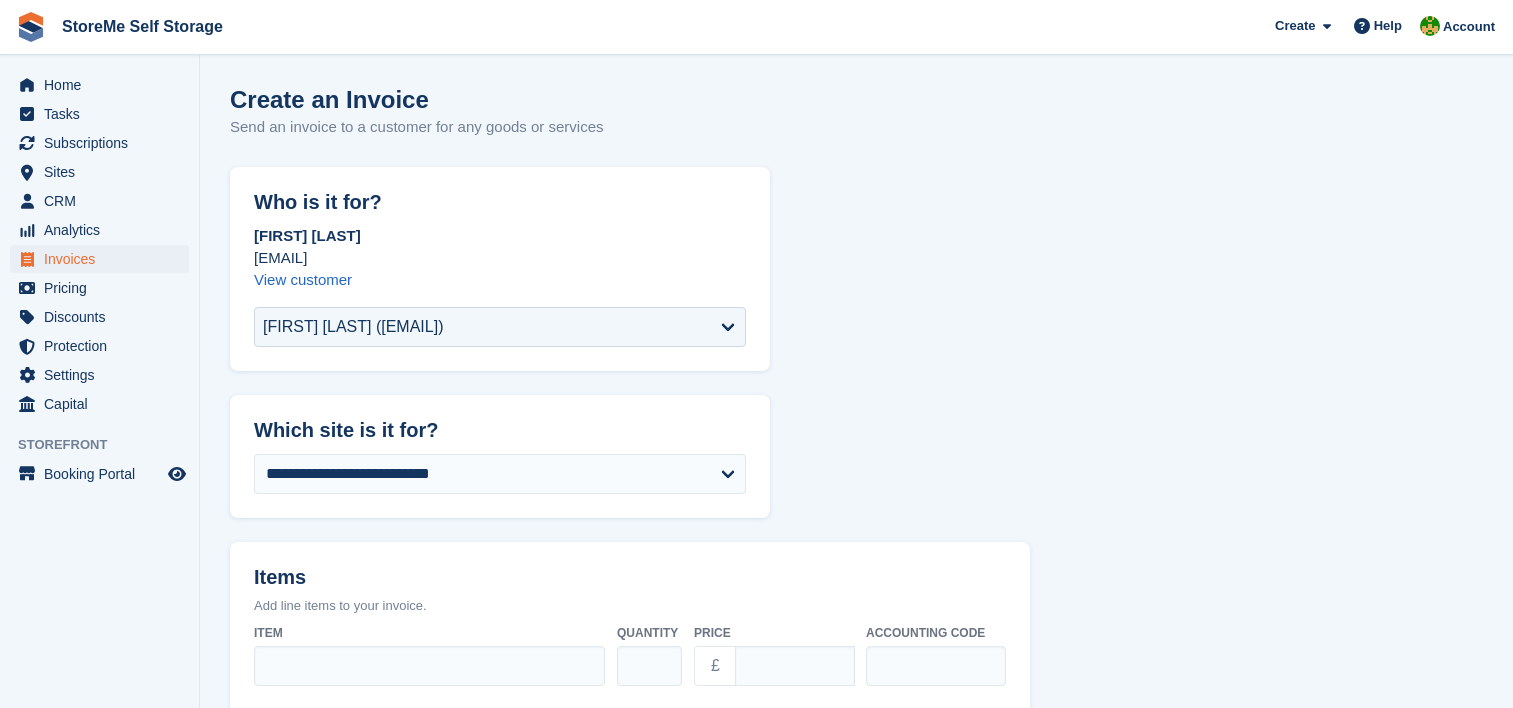 scroll, scrollTop: 0, scrollLeft: 0, axis: both 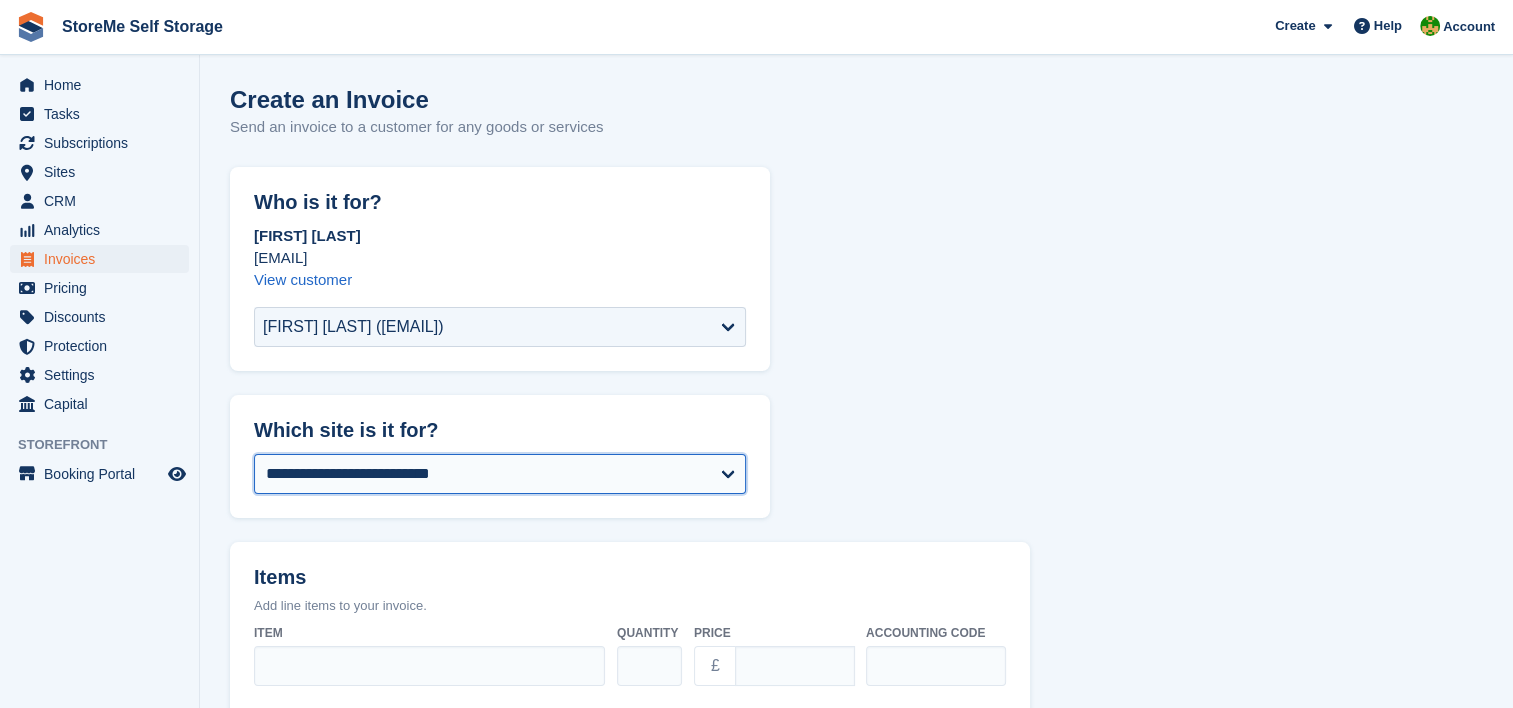click on "**********" at bounding box center (500, 474) 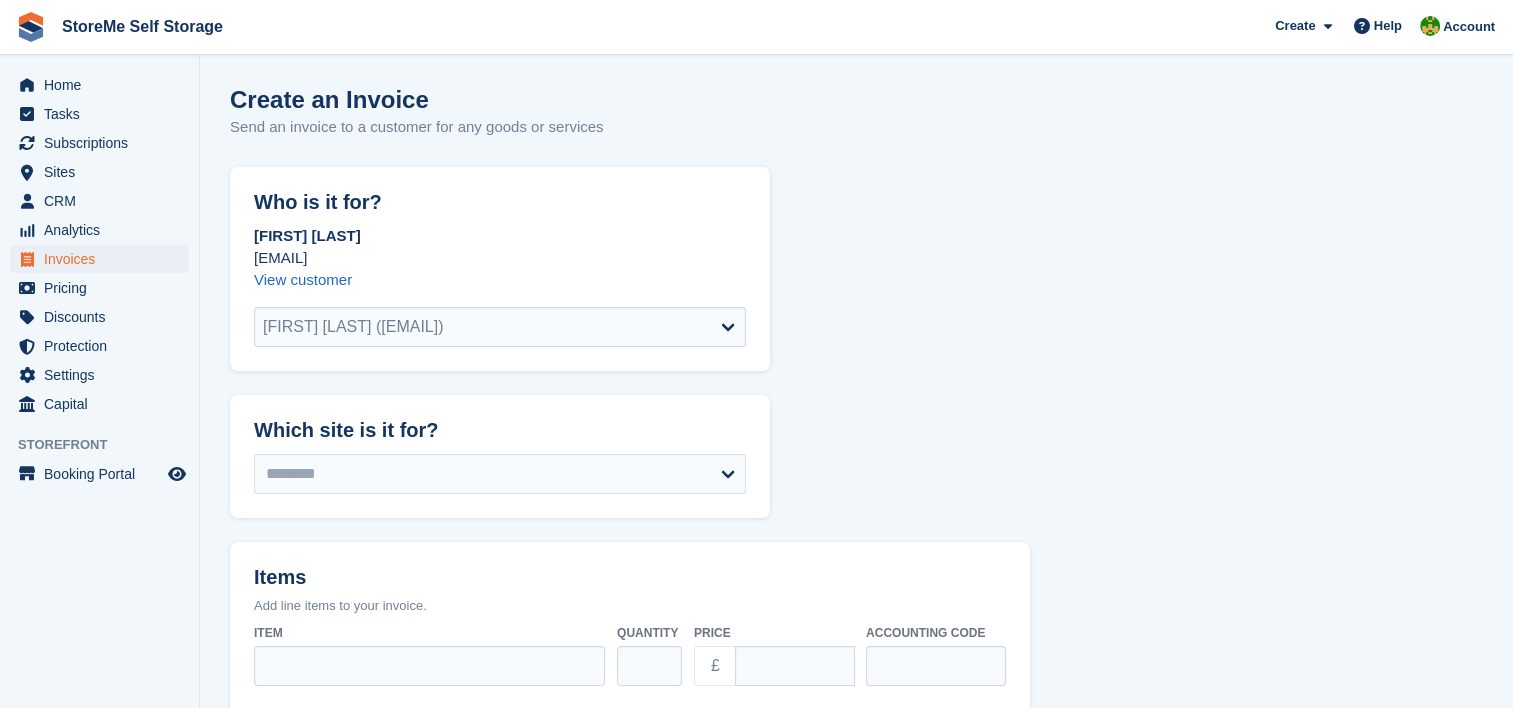 click on "**********" at bounding box center (500, 474) 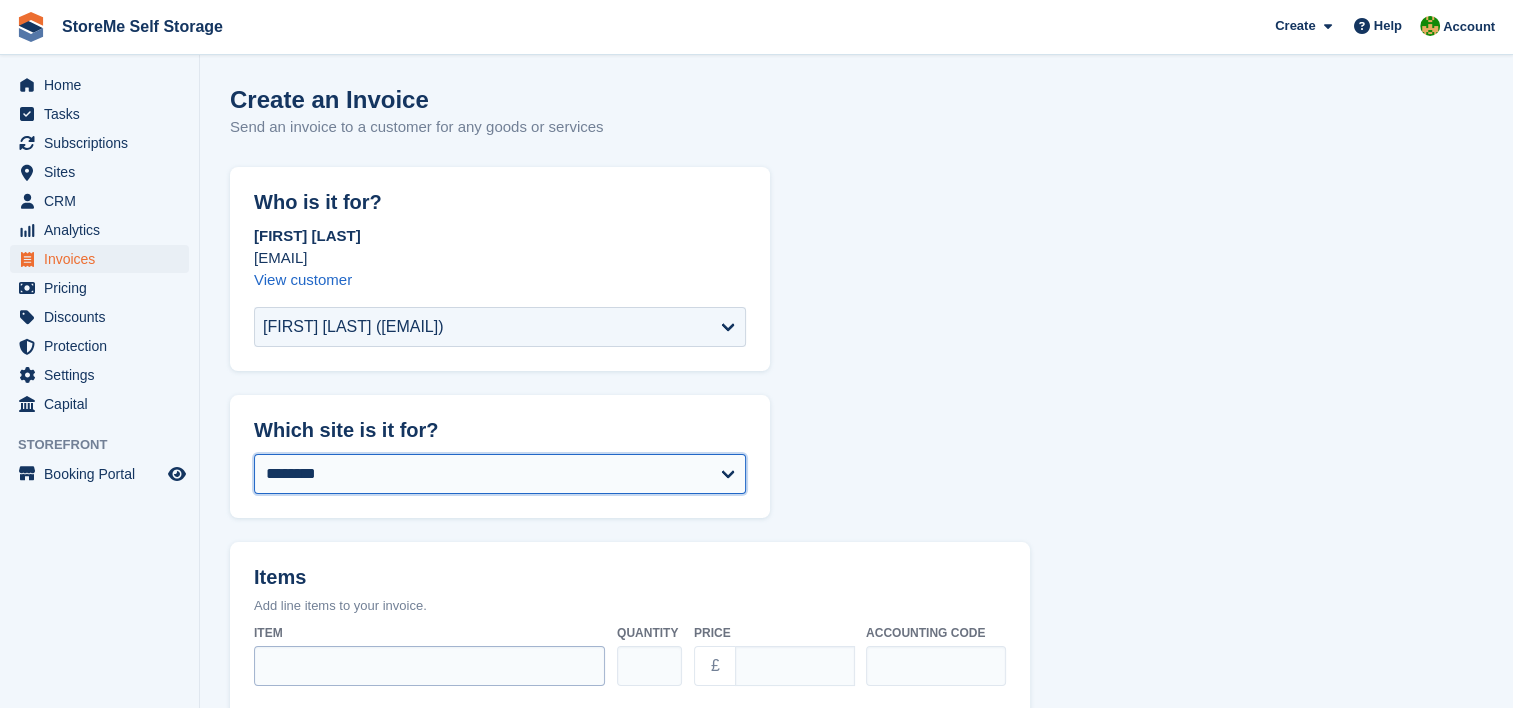 scroll, scrollTop: 200, scrollLeft: 0, axis: vertical 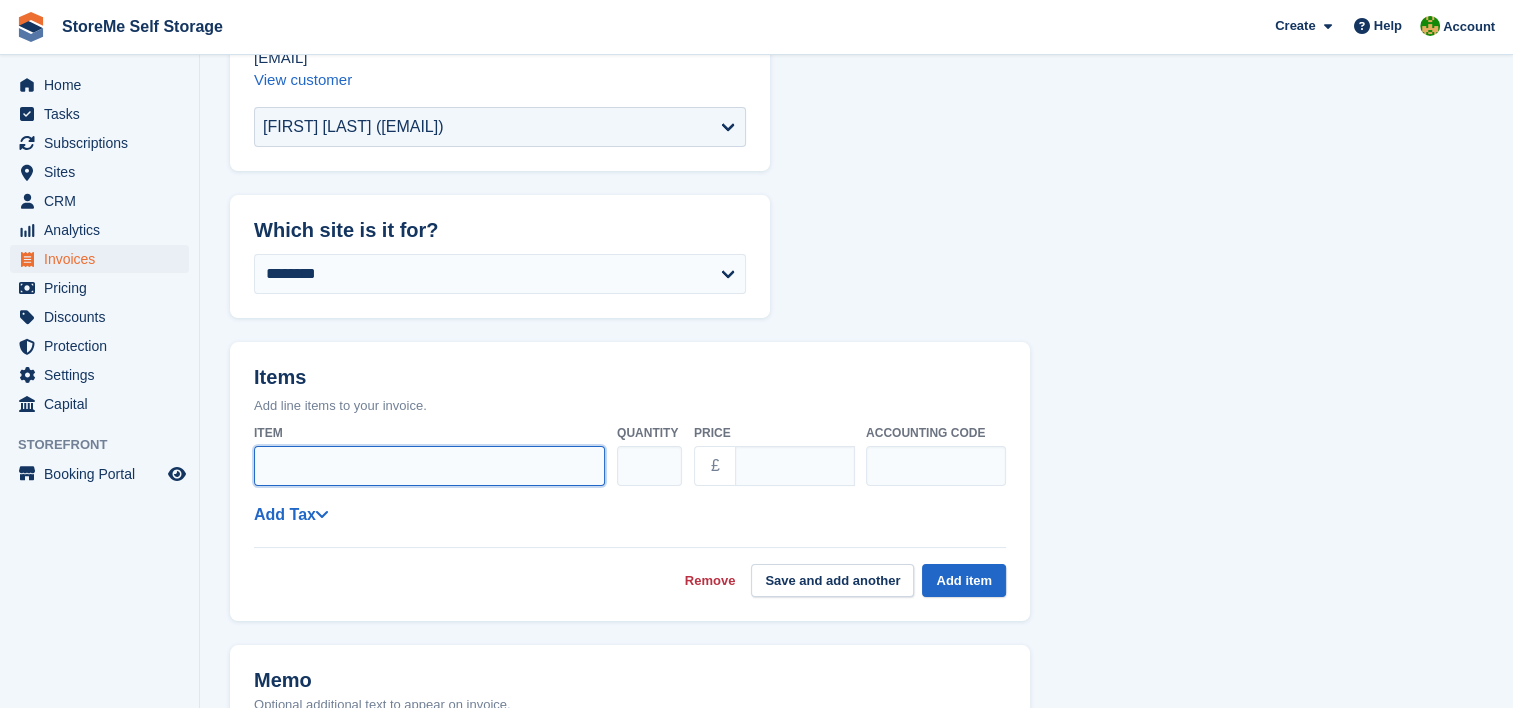 click on "Item" at bounding box center (429, 466) 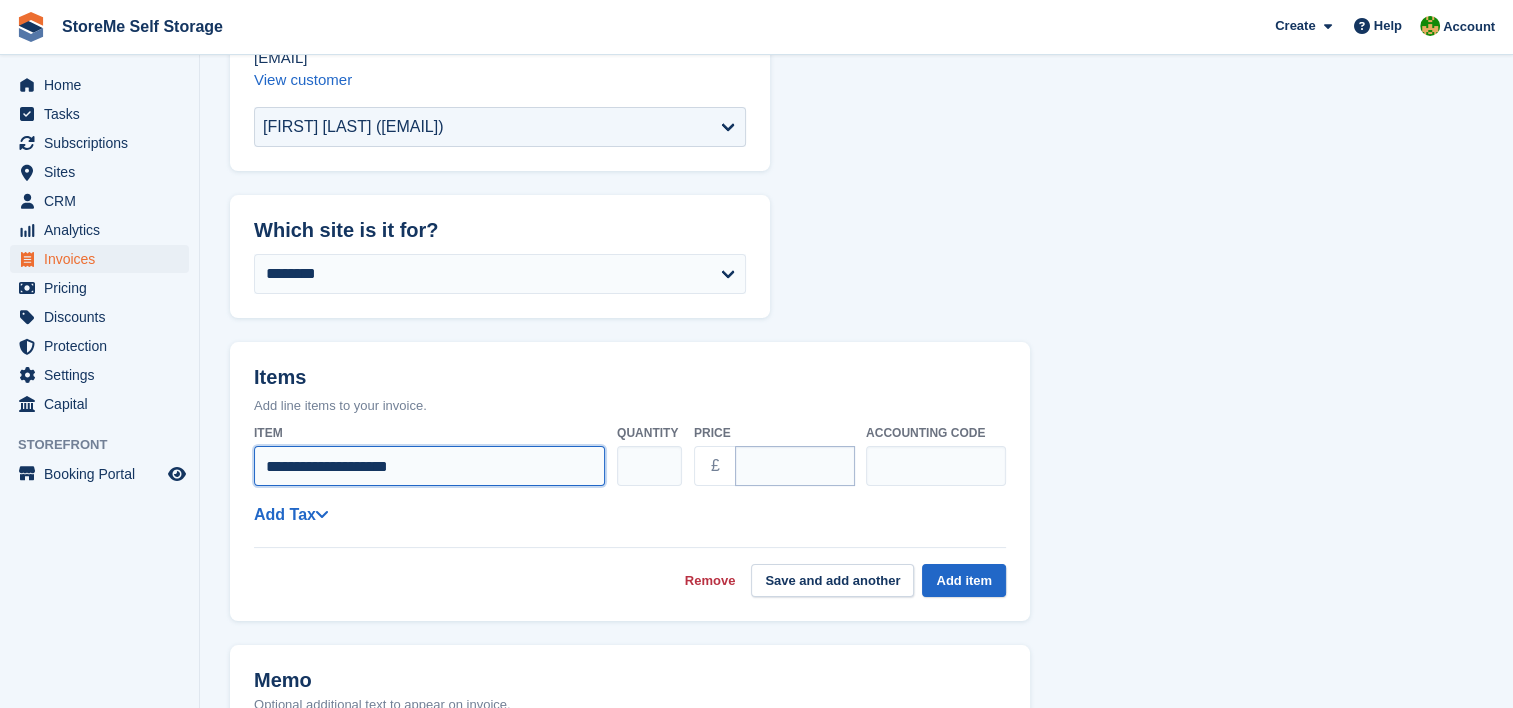 type on "**********" 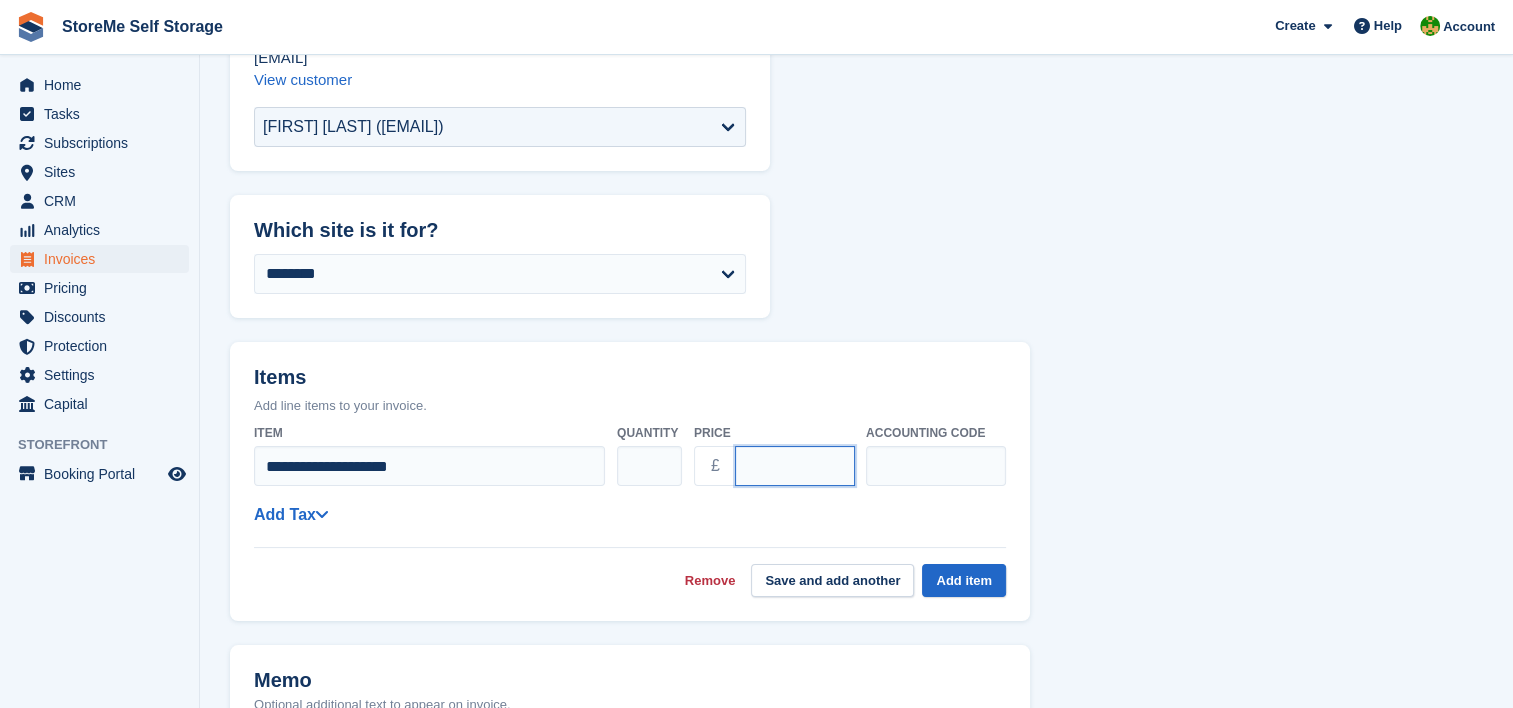 click on "****" at bounding box center (795, 466) 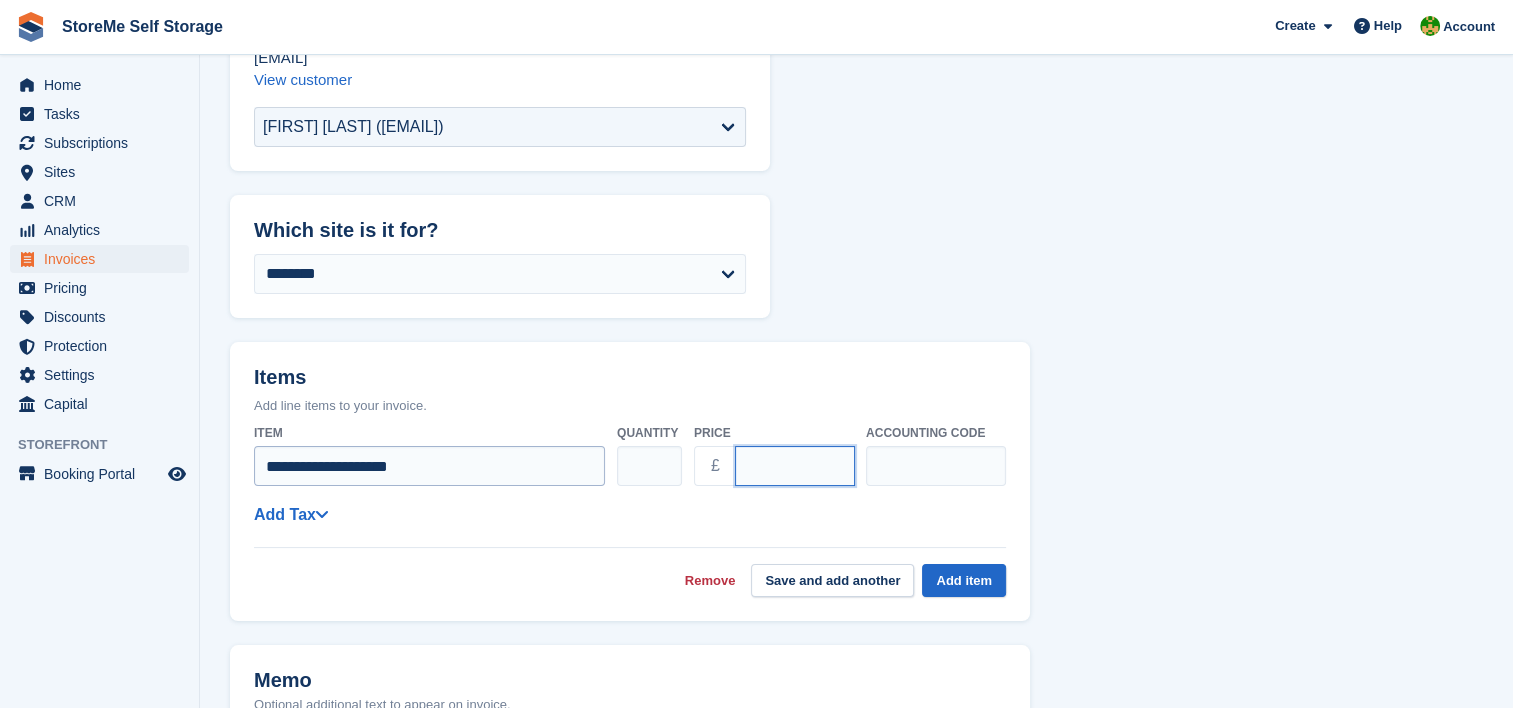 type on "******" 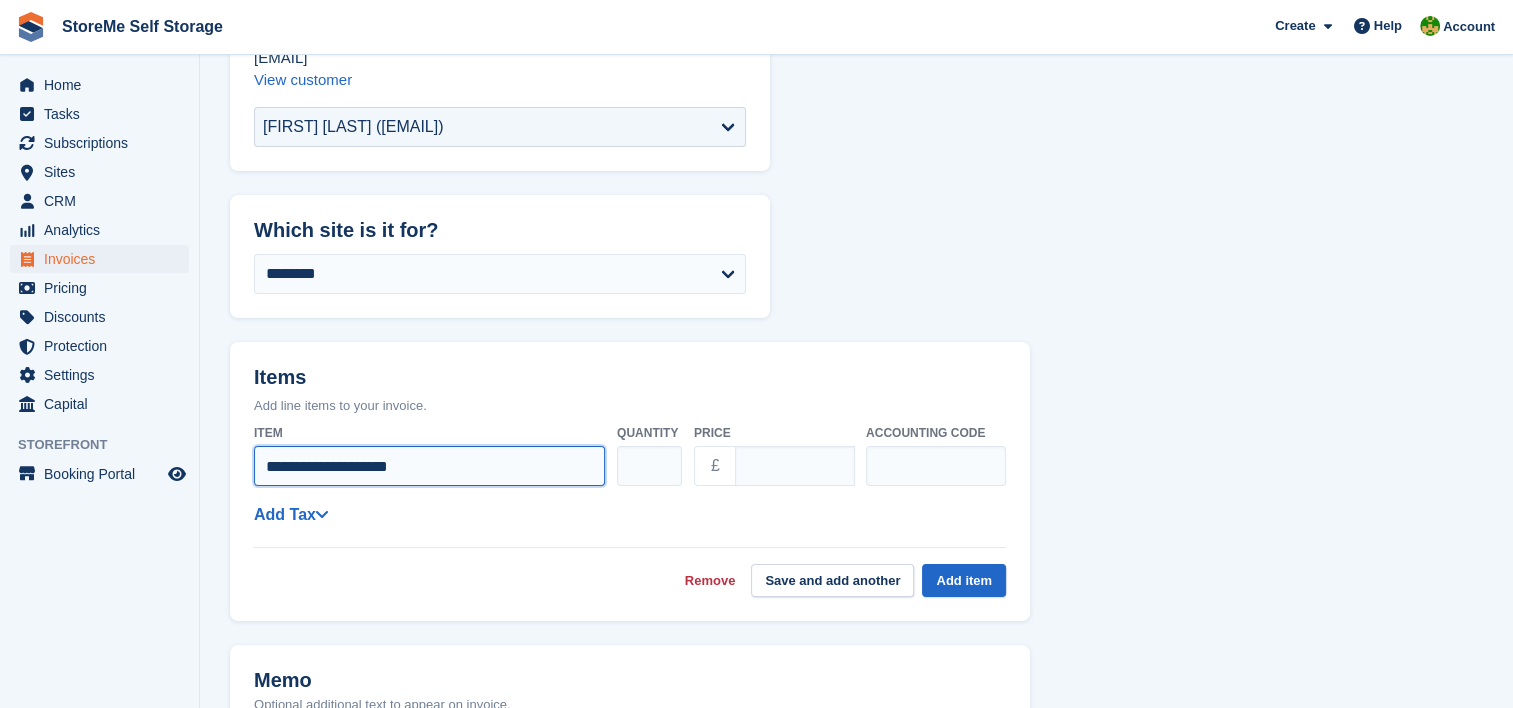 drag, startPoint x: 467, startPoint y: 469, endPoint x: 154, endPoint y: 457, distance: 313.22995 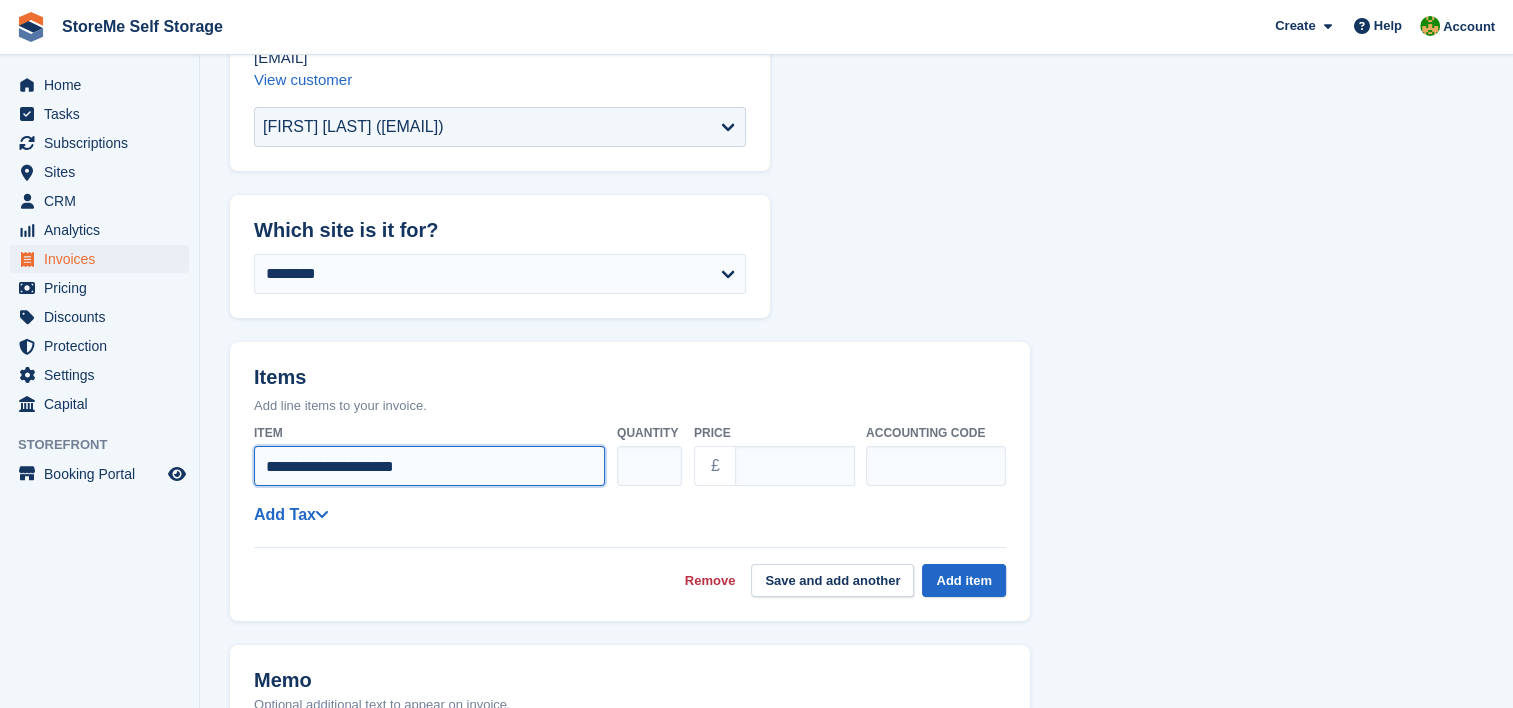 click on "**********" at bounding box center (429, 466) 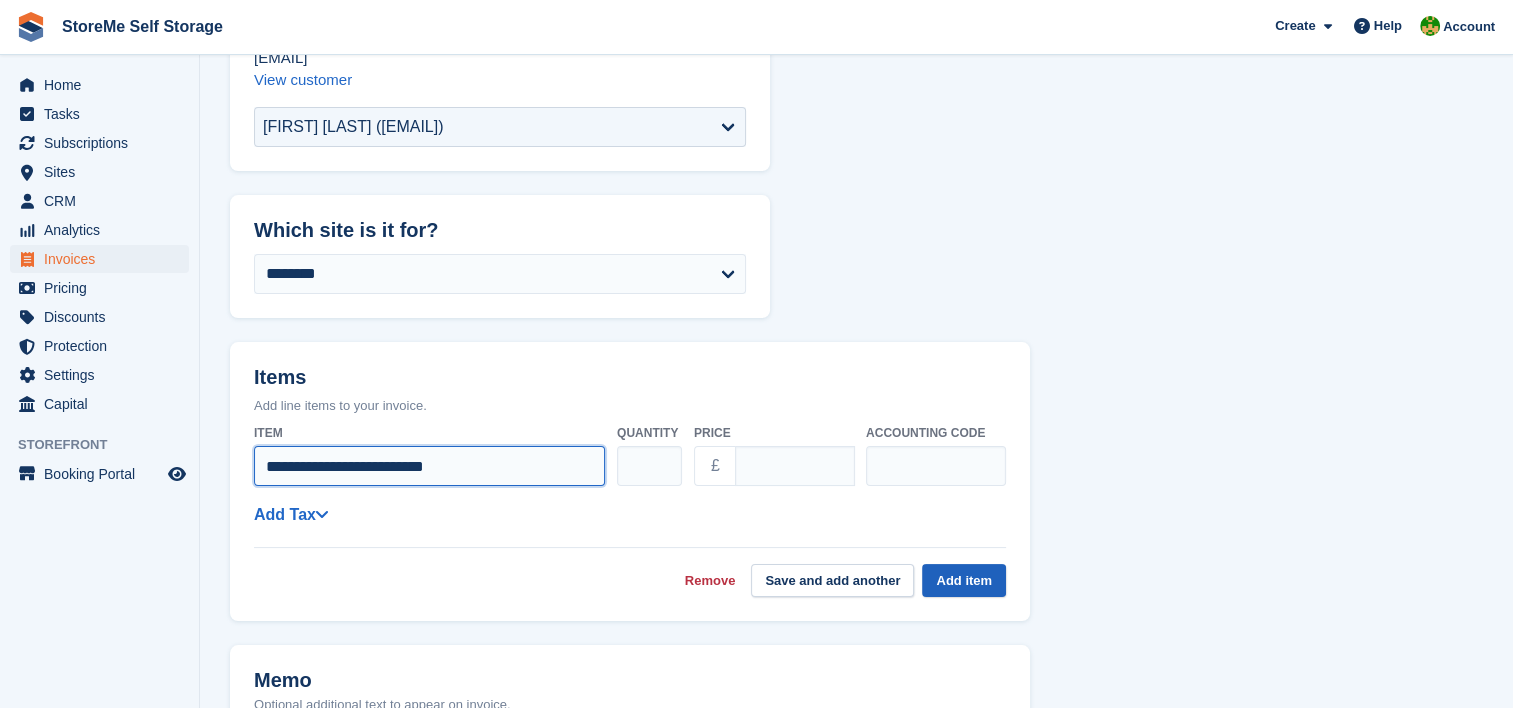 type on "**********" 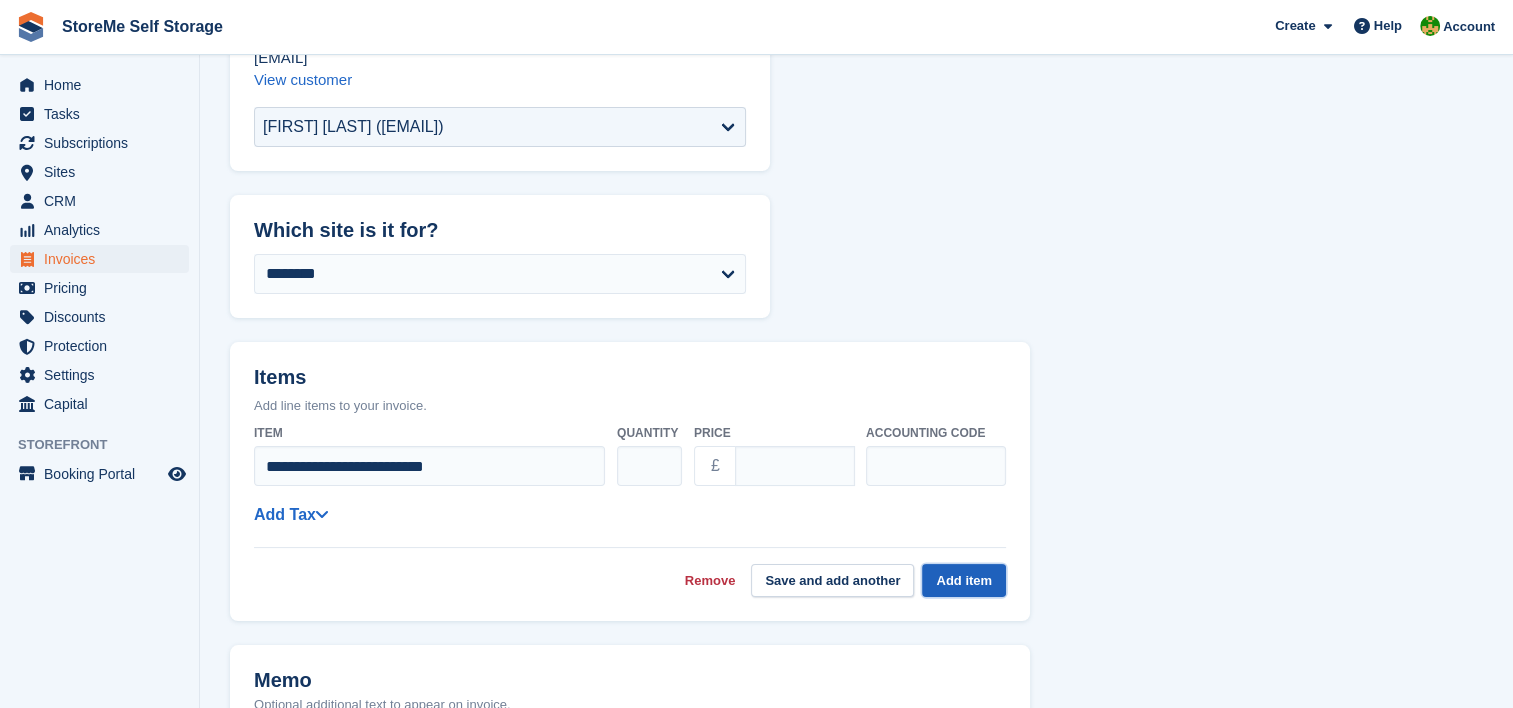 click on "Add item" at bounding box center [964, 580] 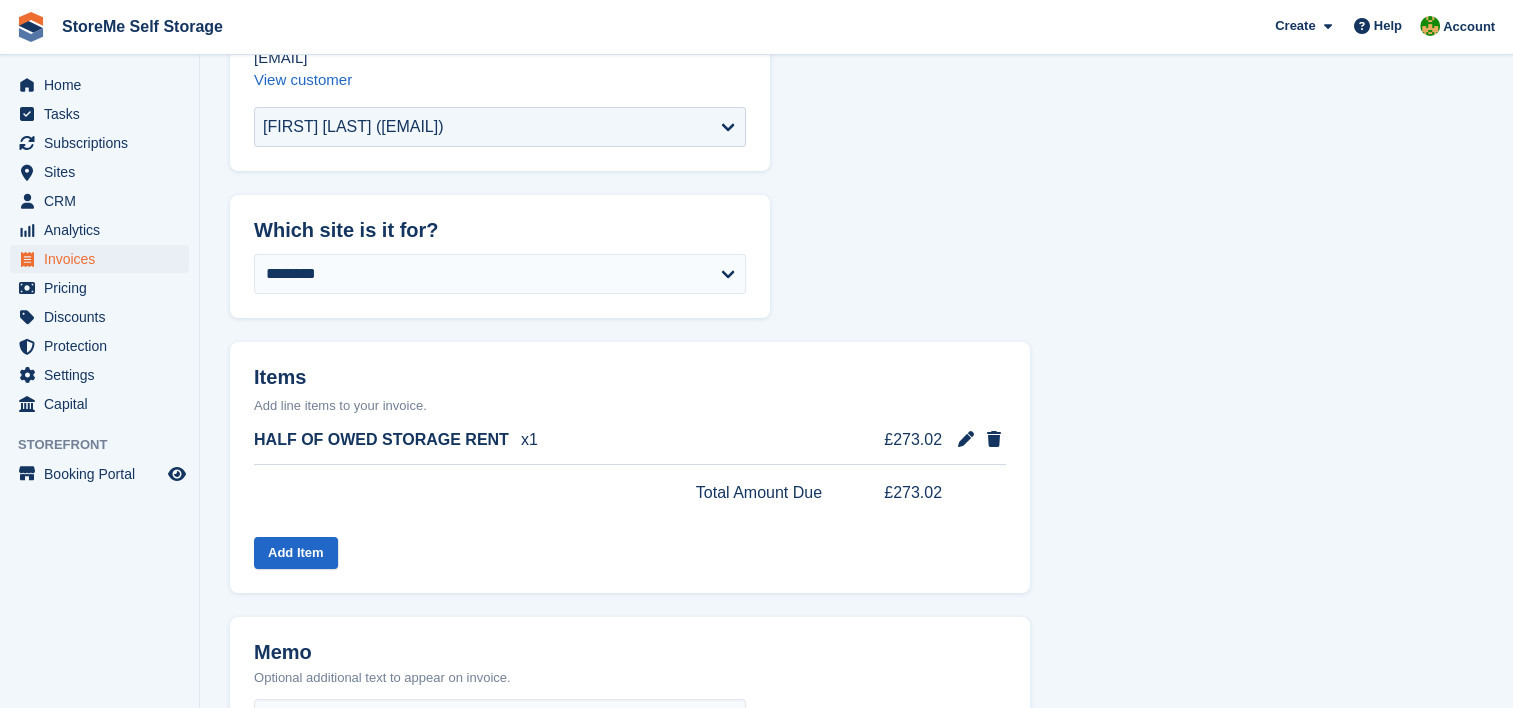 select on "*****" 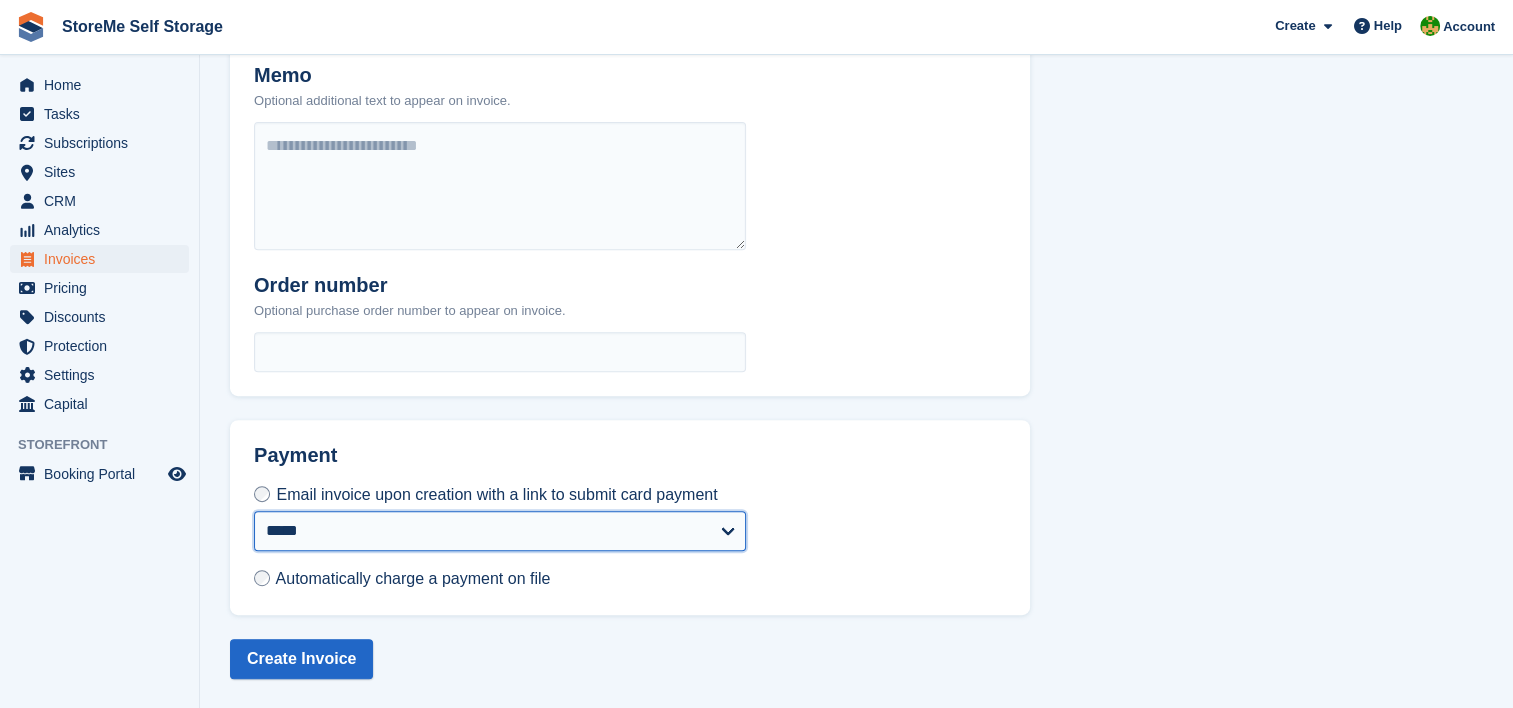 click on "**********" at bounding box center [500, 531] 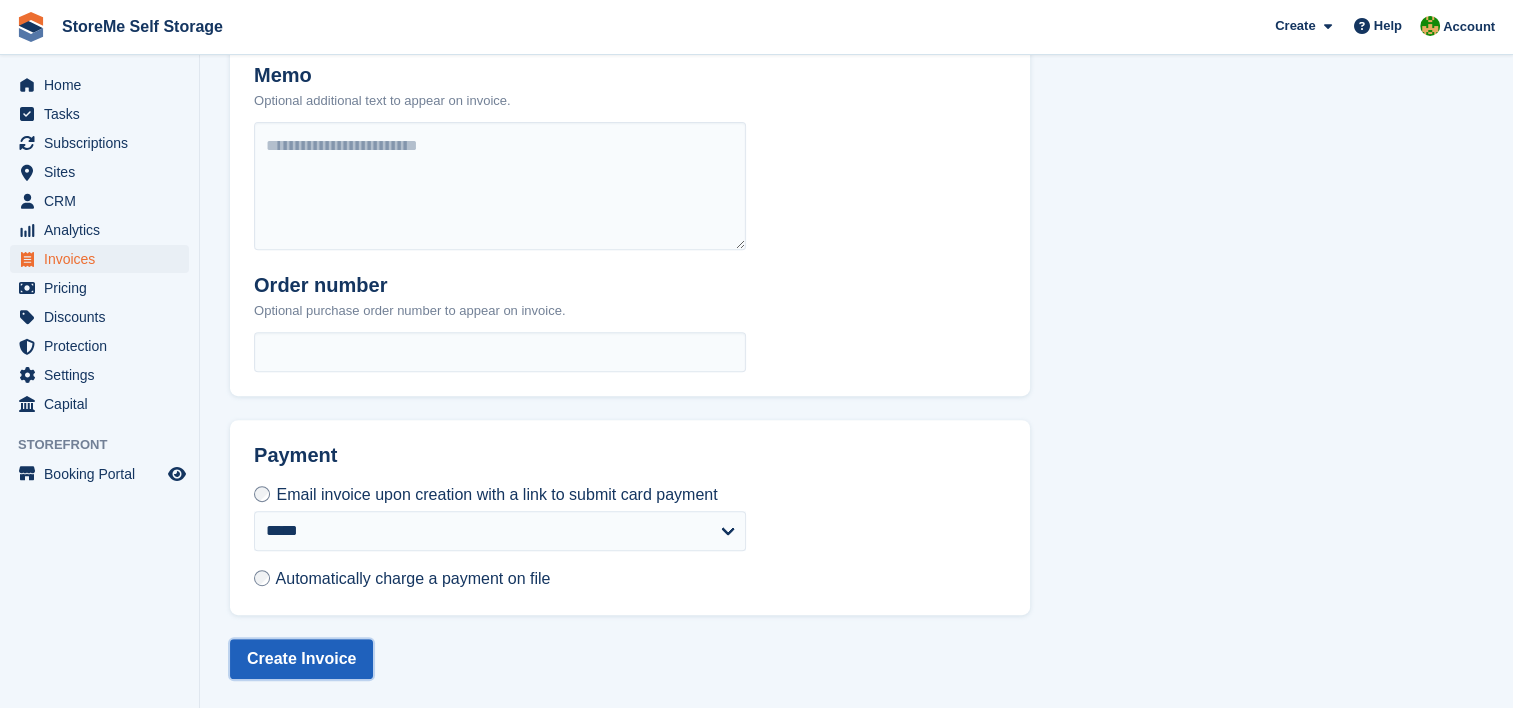 click on "Create Invoice" at bounding box center [301, 659] 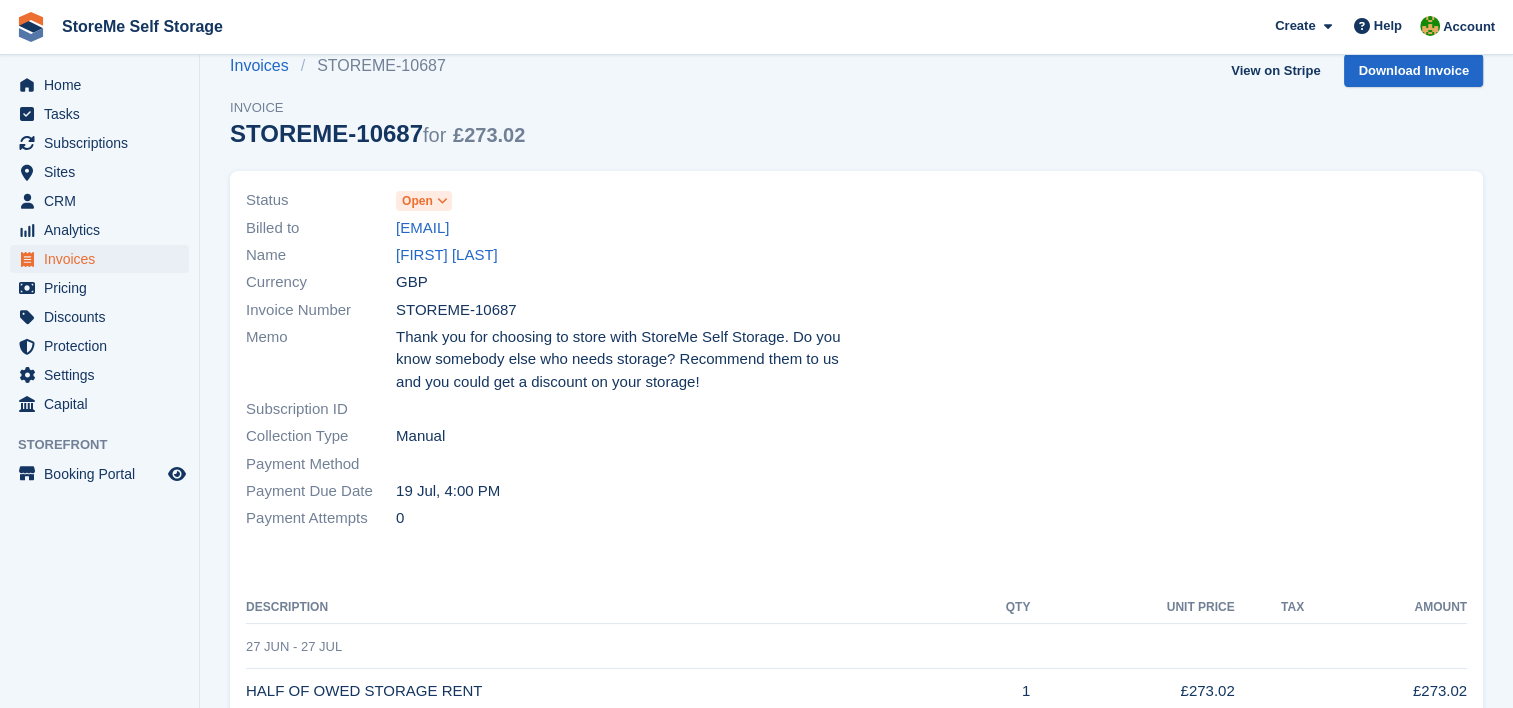 scroll, scrollTop: 0, scrollLeft: 0, axis: both 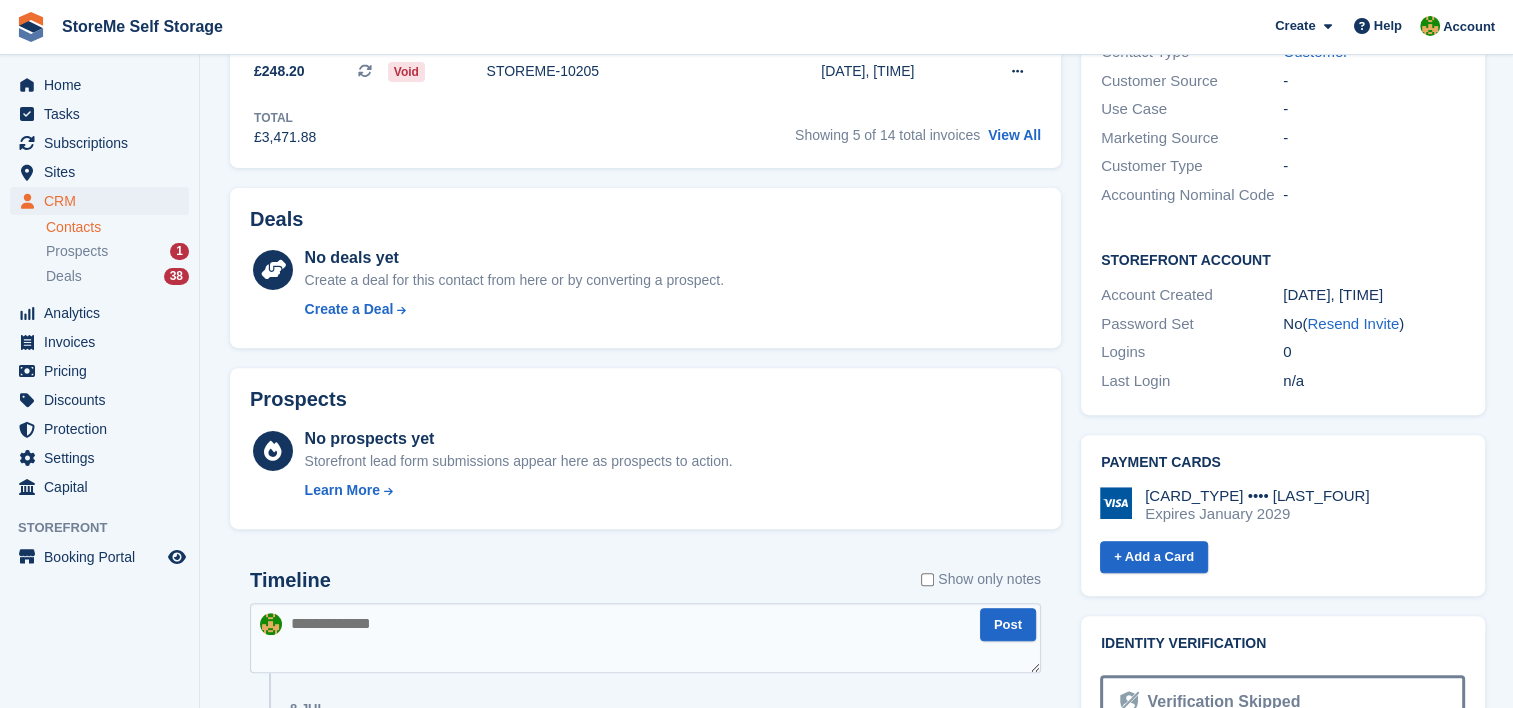 click at bounding box center [645, 638] 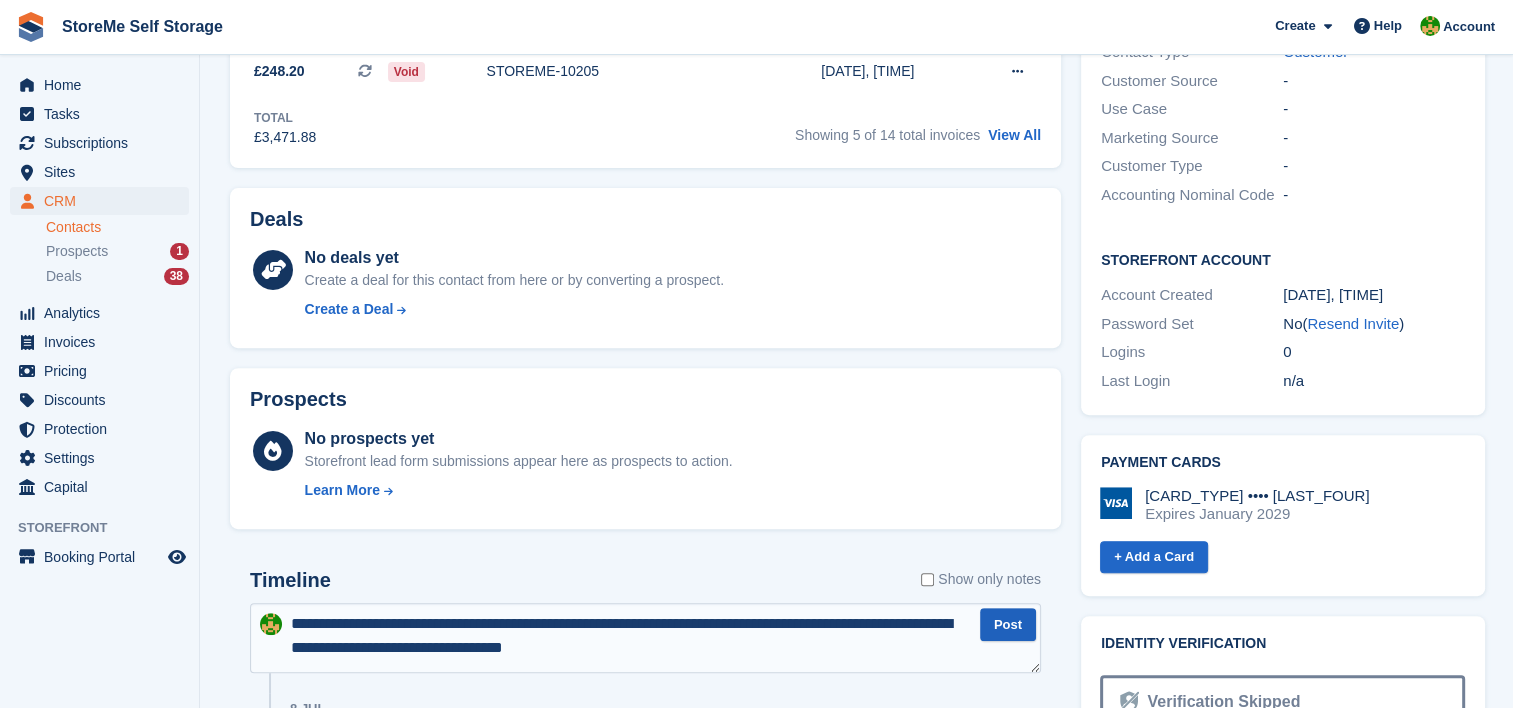 type on "**********" 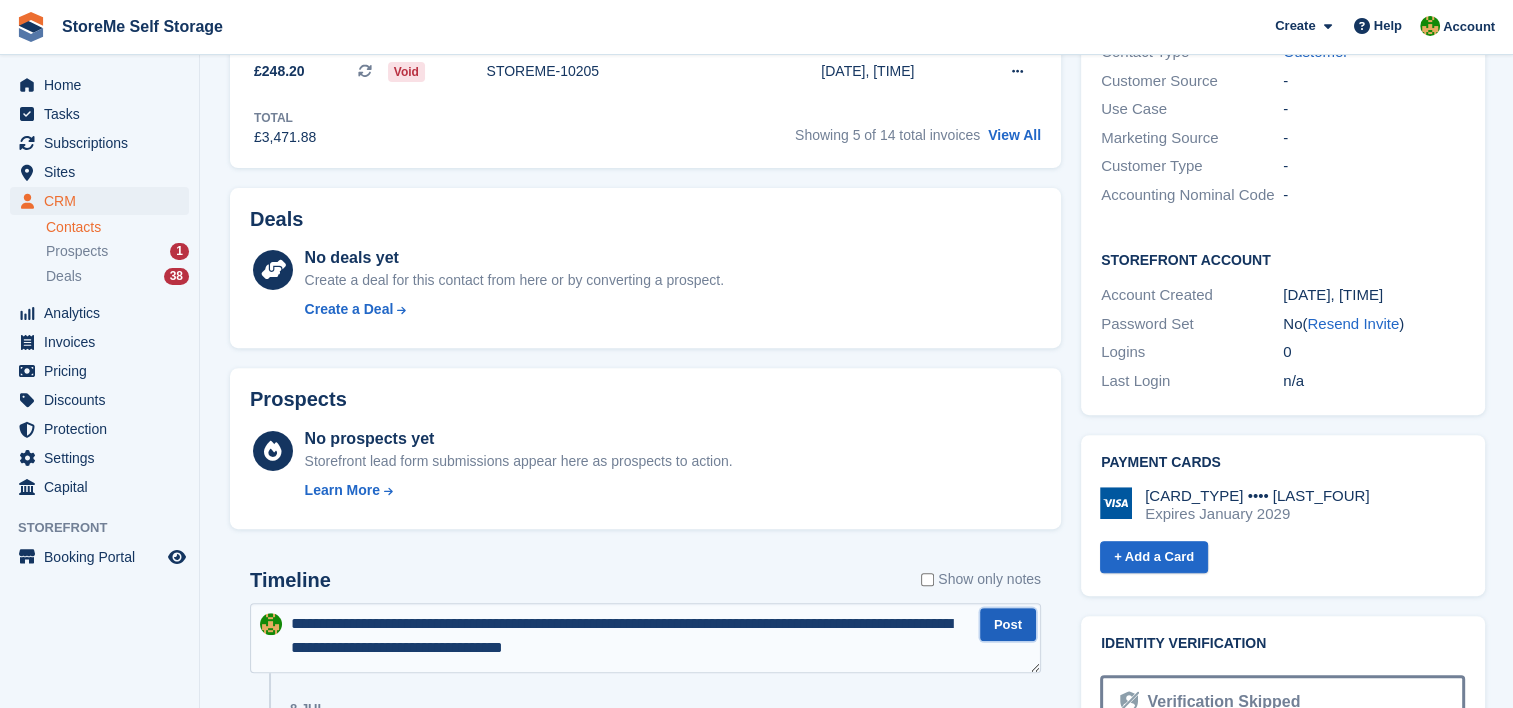 click on "Post" at bounding box center (1008, 624) 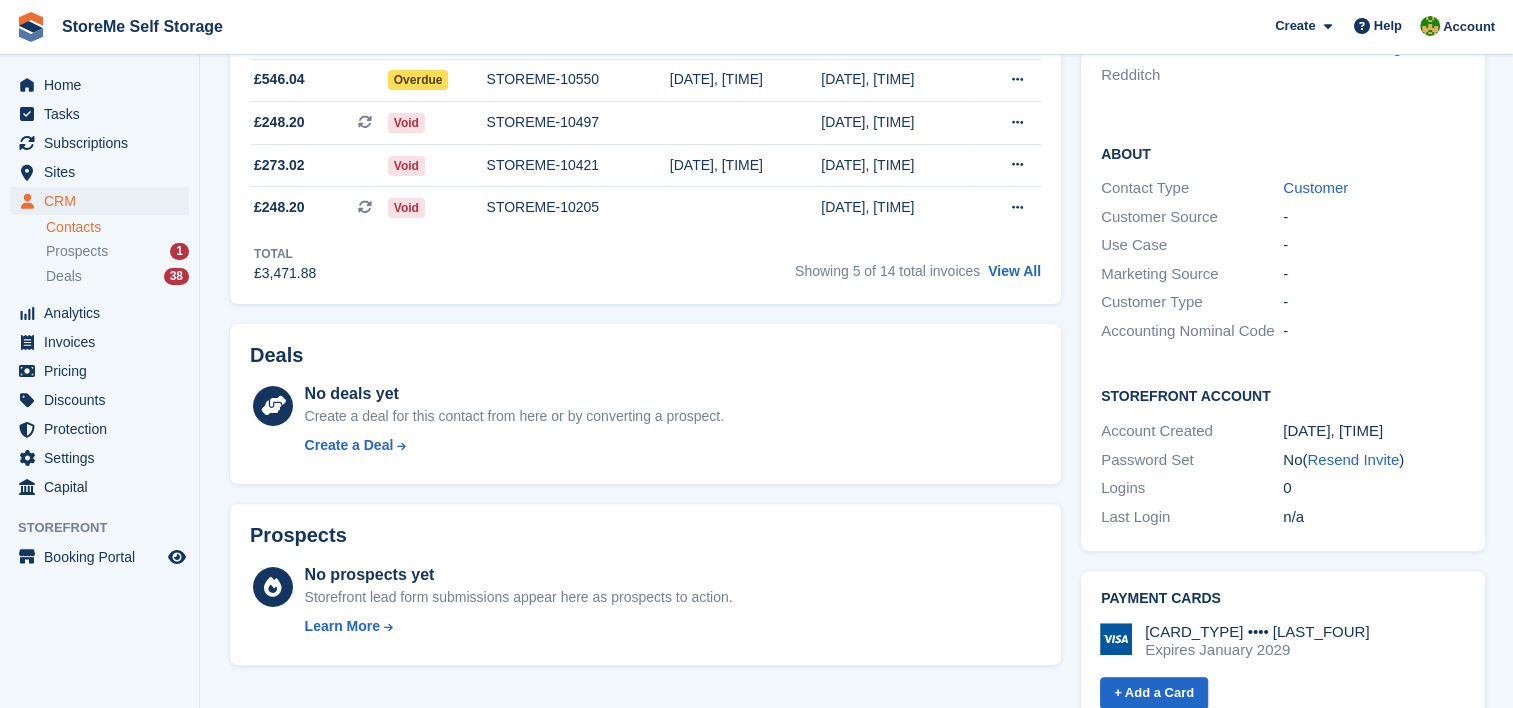 scroll, scrollTop: 0, scrollLeft: 0, axis: both 